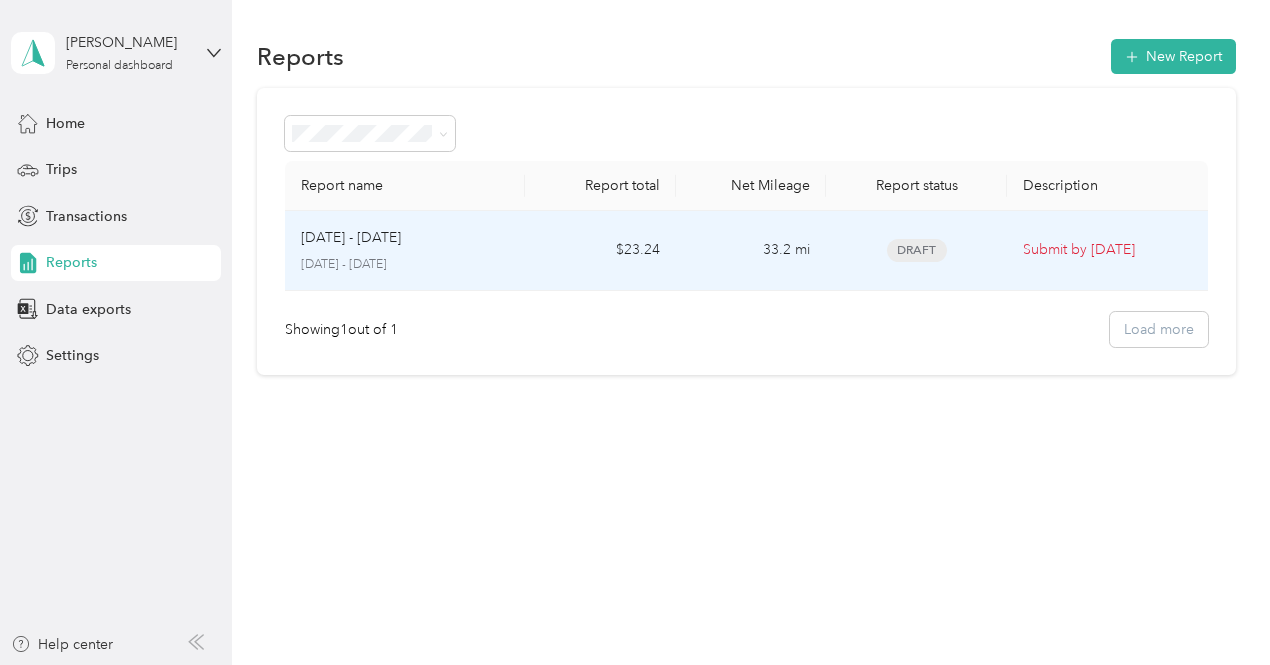 scroll, scrollTop: 0, scrollLeft: 0, axis: both 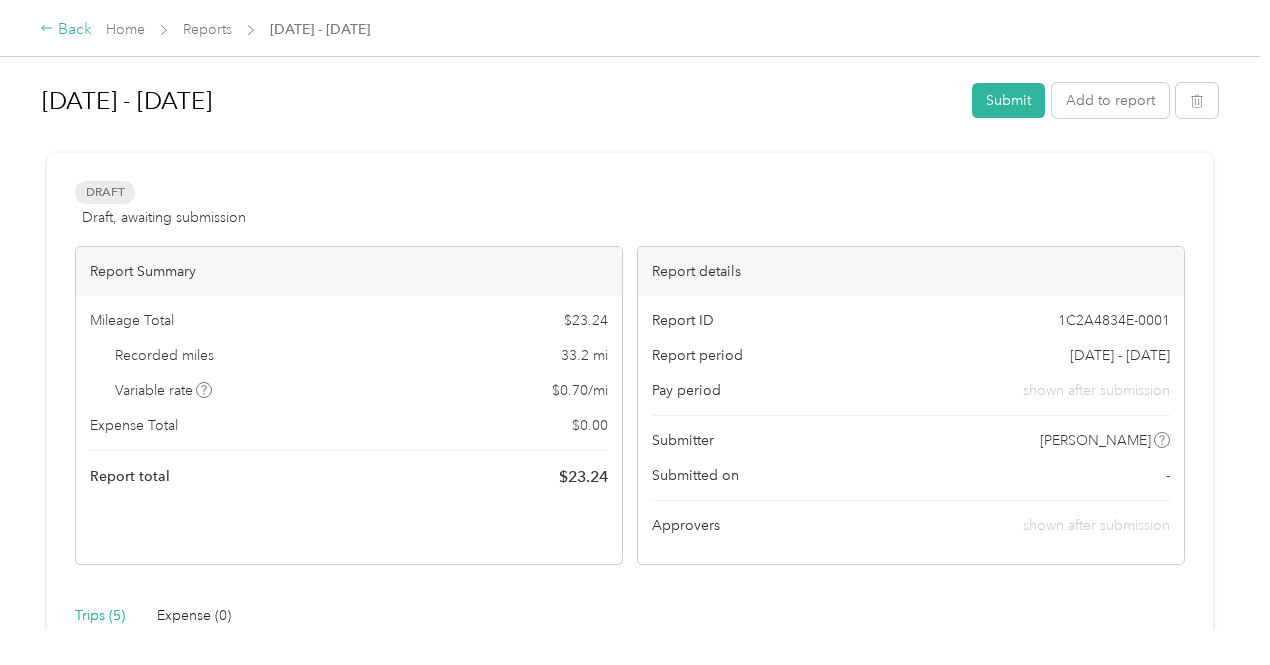 click on "Back" at bounding box center (66, 30) 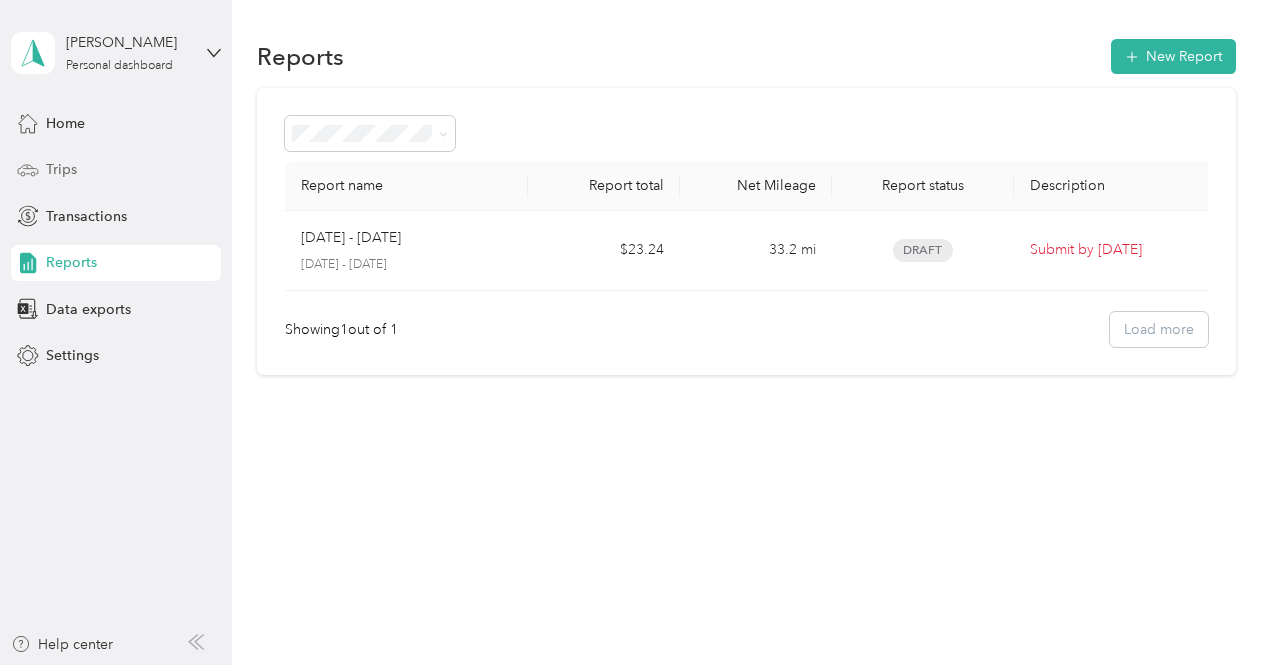 click on "Trips" at bounding box center [61, 169] 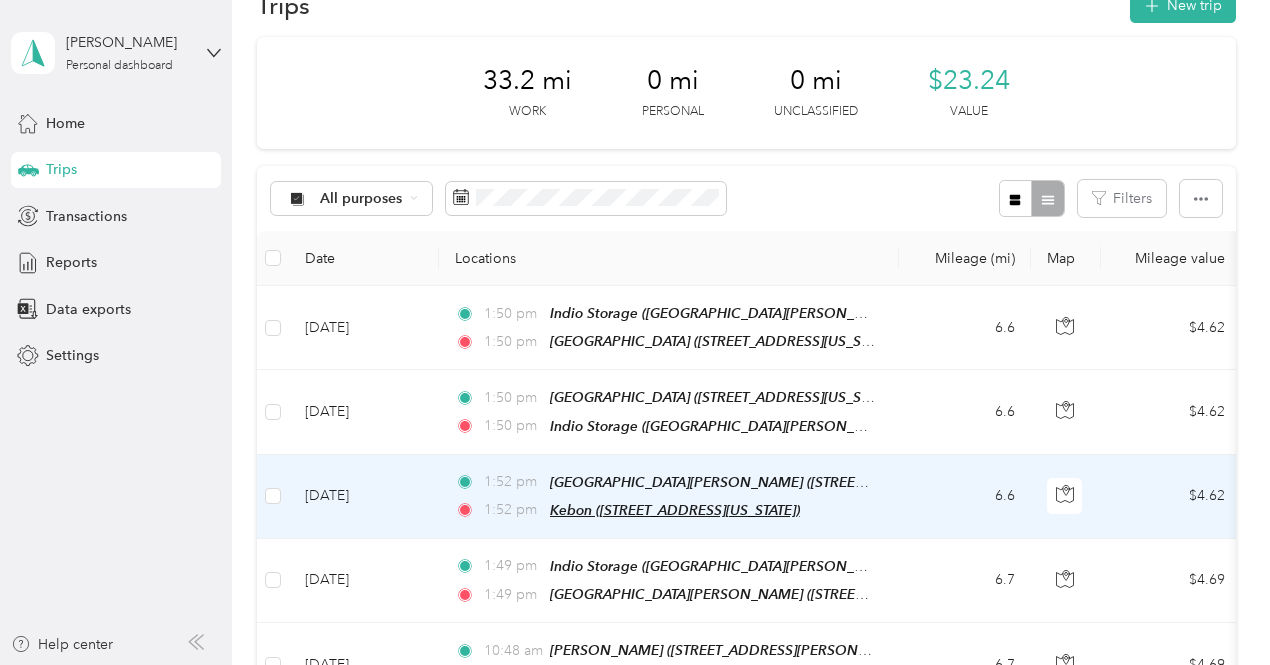scroll, scrollTop: 50, scrollLeft: 0, axis: vertical 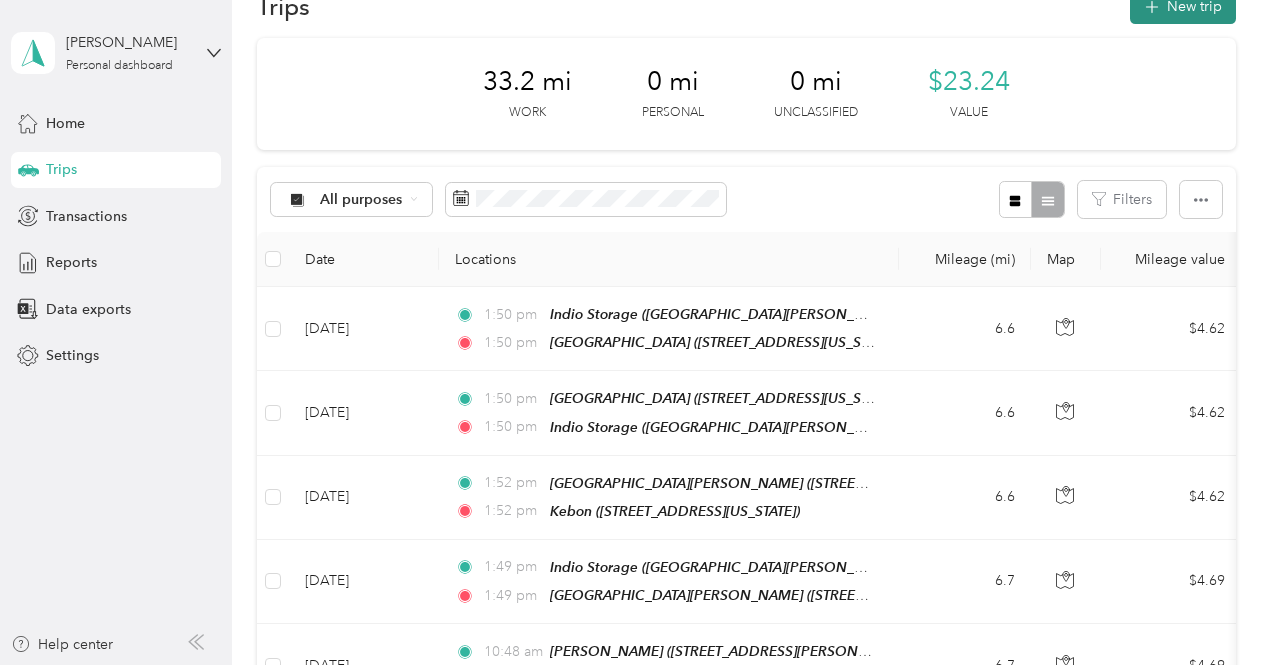 click on "New trip" at bounding box center (1183, 6) 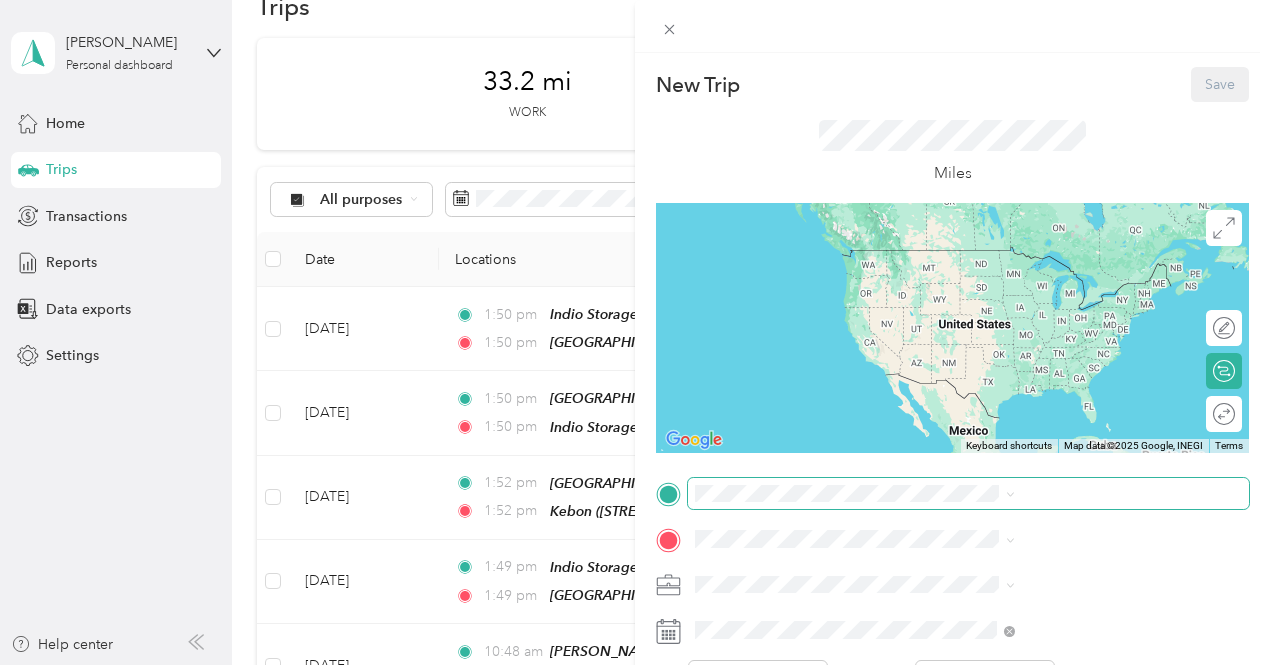 click at bounding box center [968, 494] 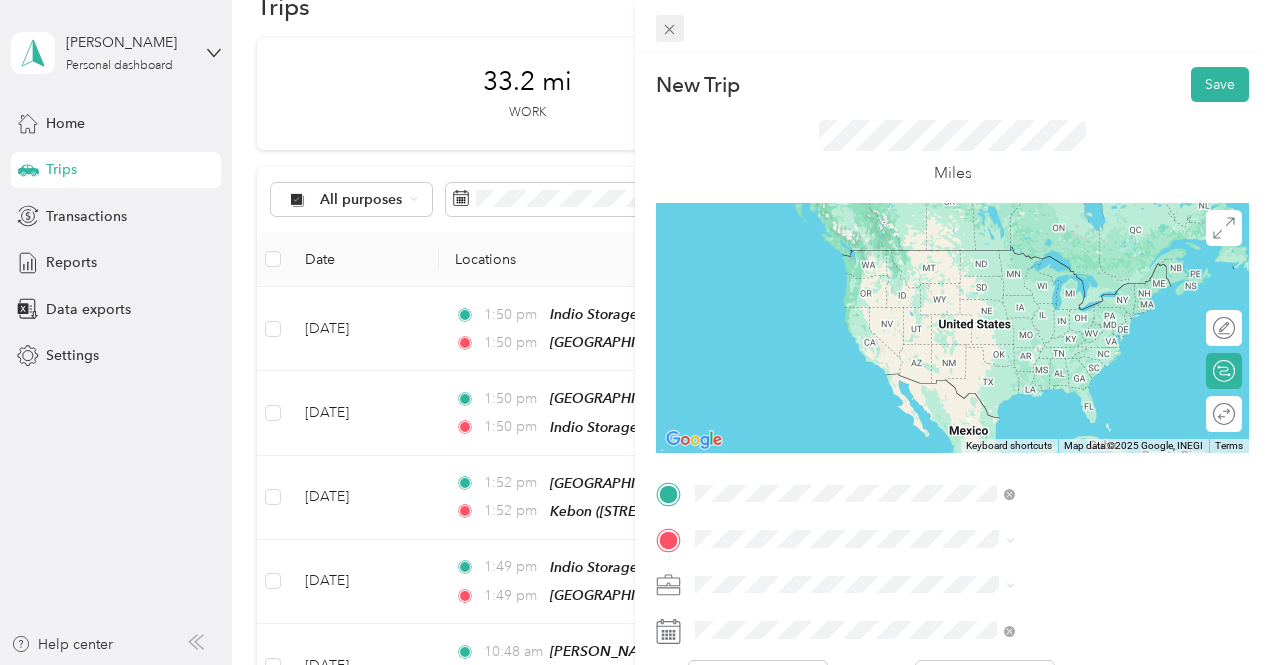 click 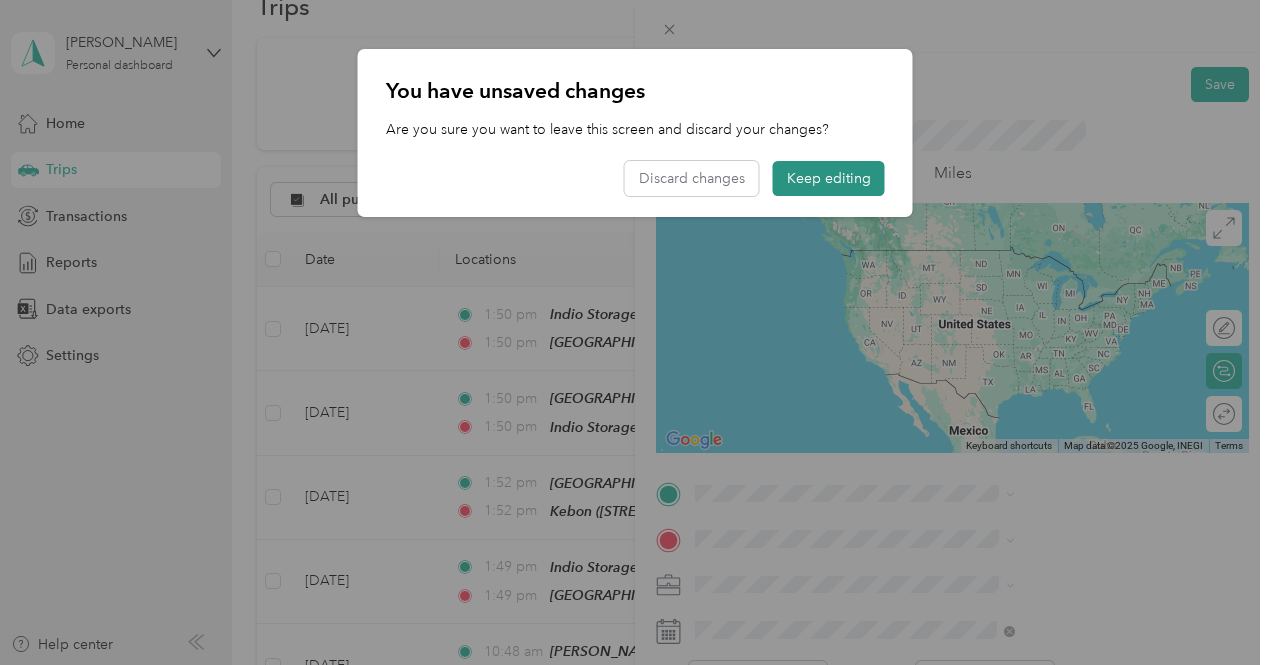 click on "Keep editing" at bounding box center (829, 178) 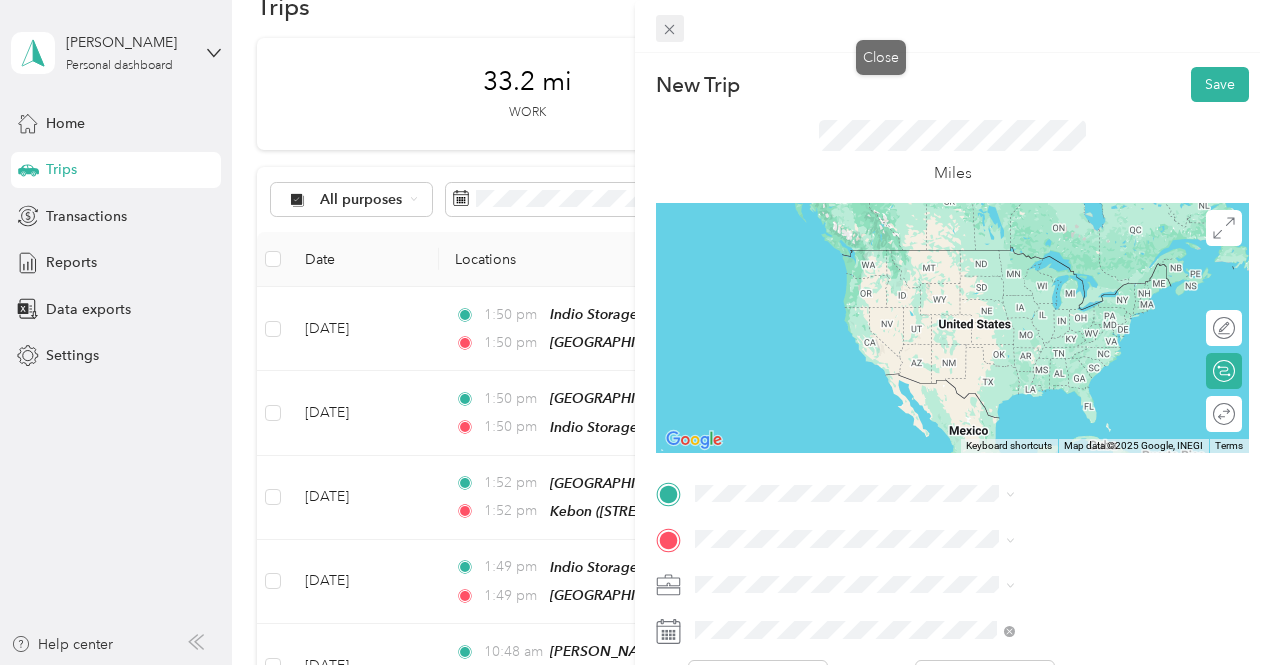 click 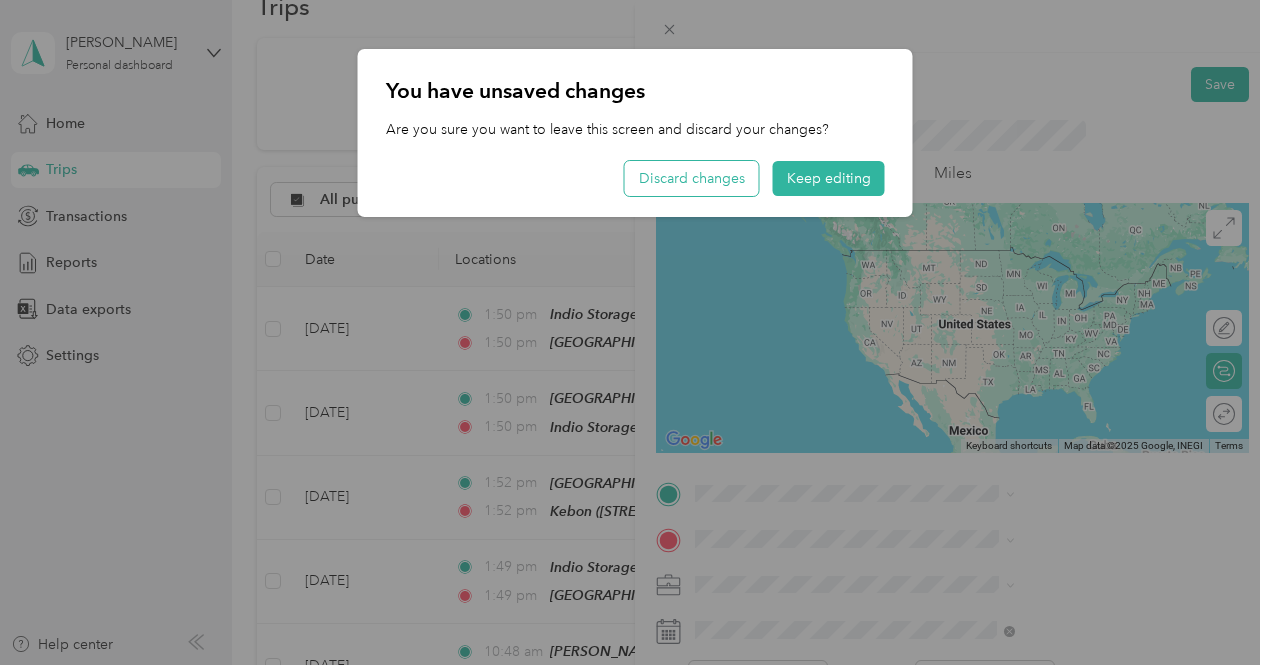 click on "Discard changes" at bounding box center [692, 178] 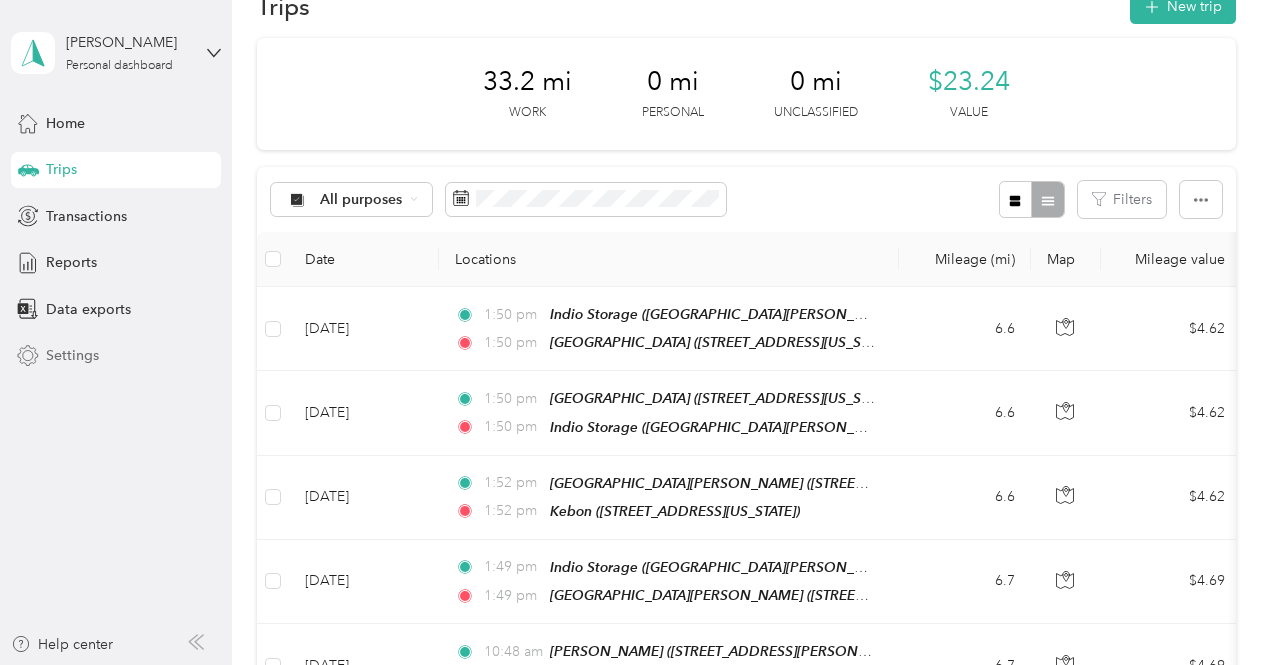 click on "Settings" at bounding box center (116, 356) 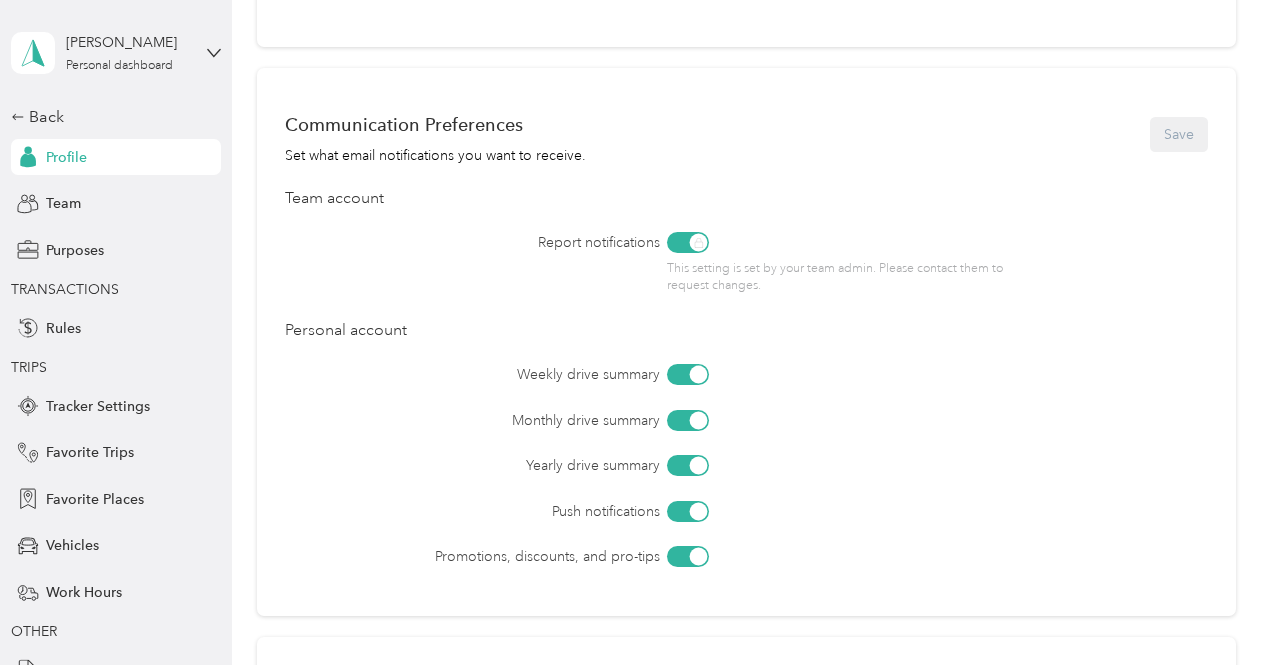 scroll, scrollTop: 469, scrollLeft: 0, axis: vertical 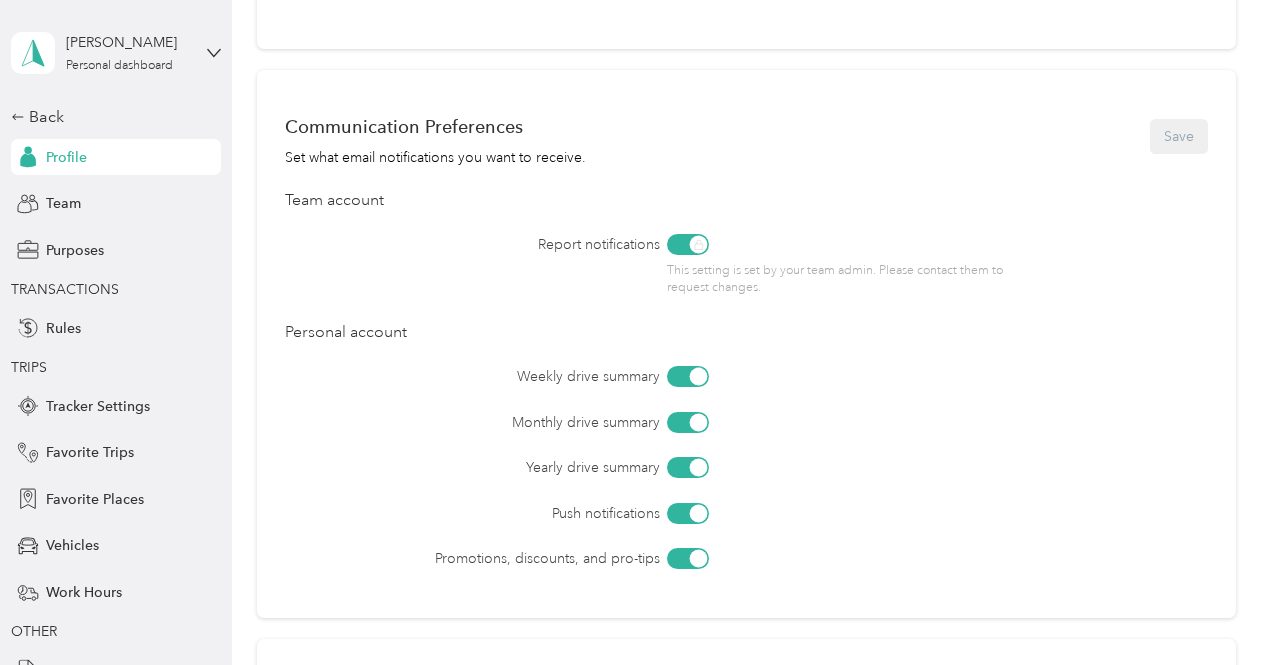 click at bounding box center (688, 558) 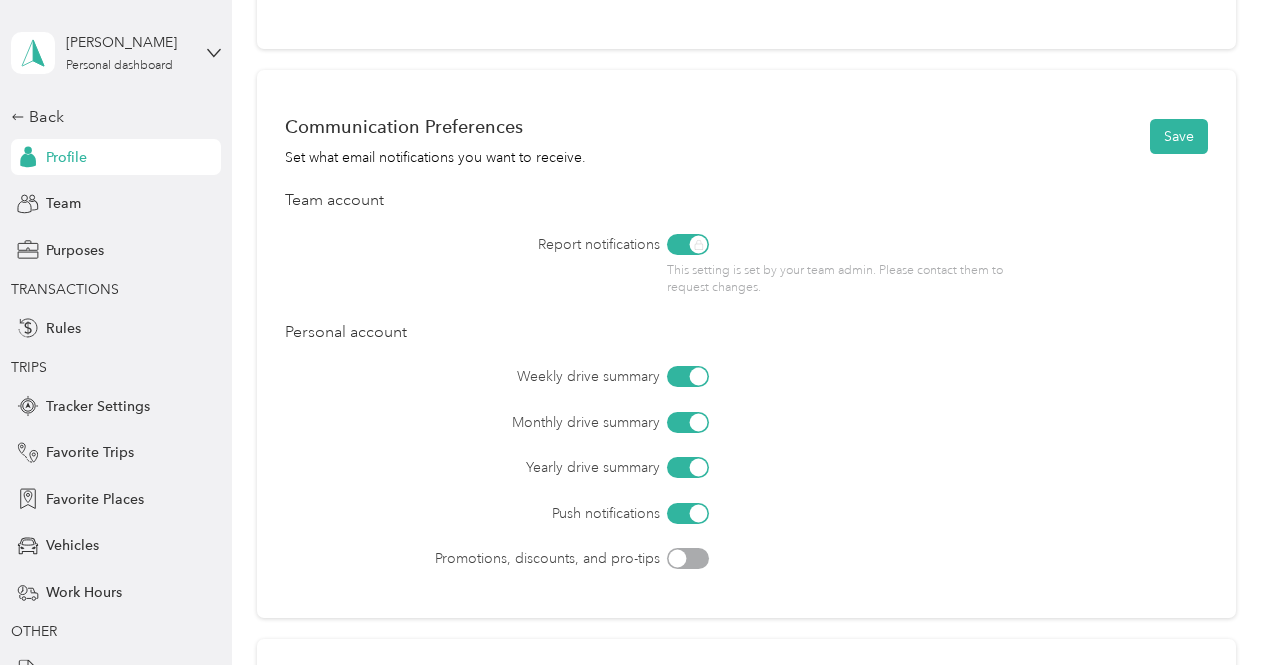 click at bounding box center [688, 513] 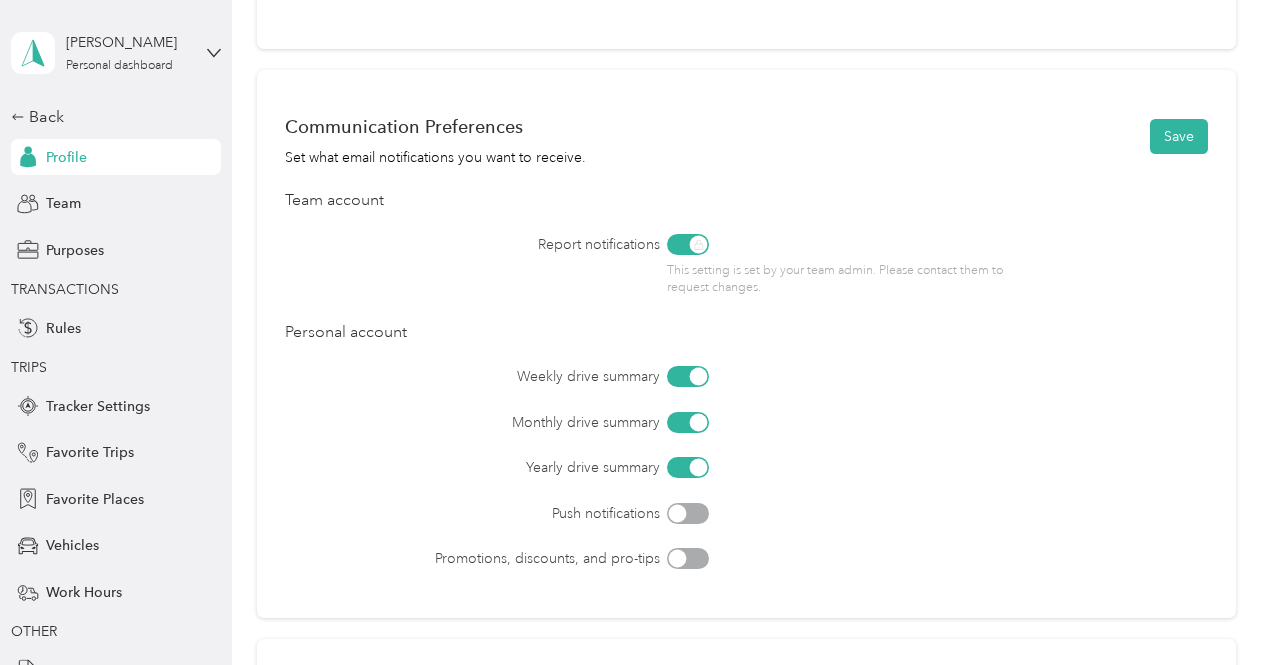 click at bounding box center (688, 467) 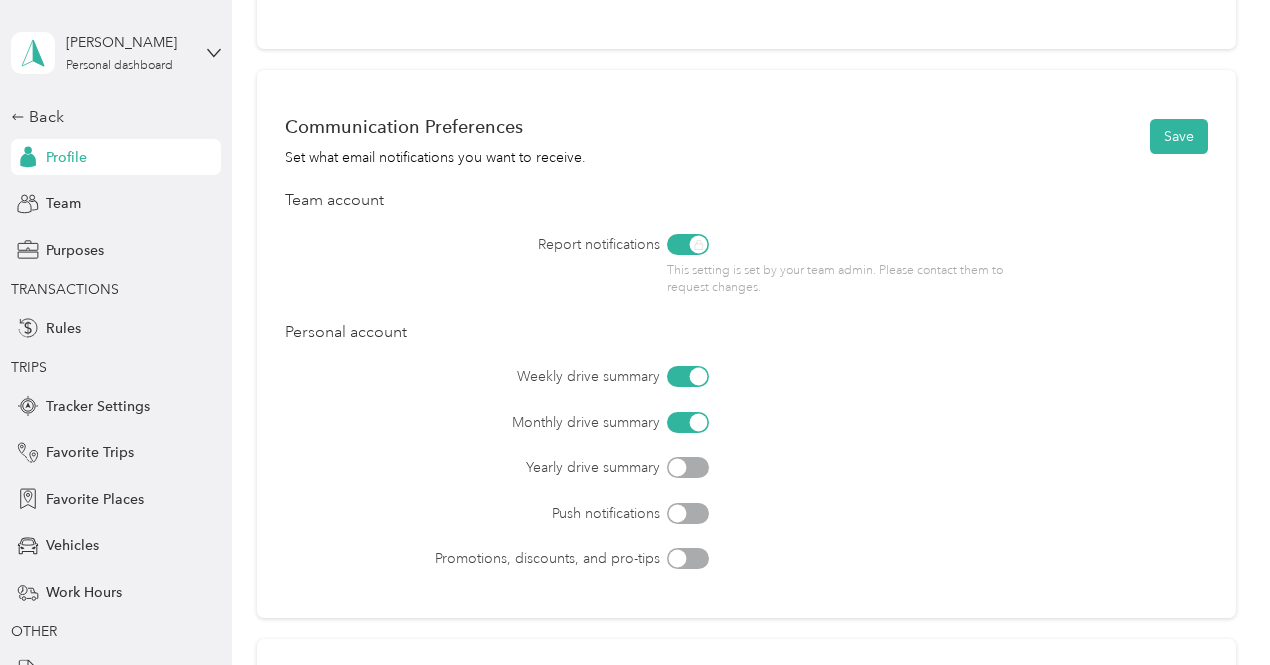 click at bounding box center [688, 422] 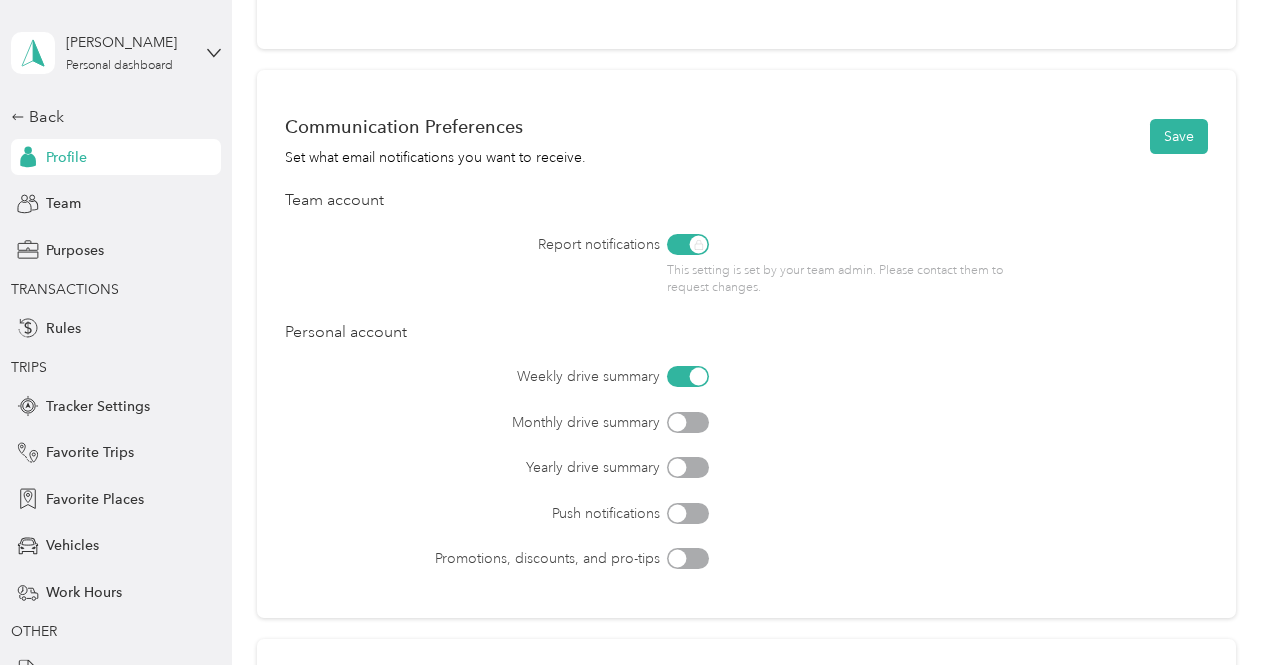click at bounding box center (688, 376) 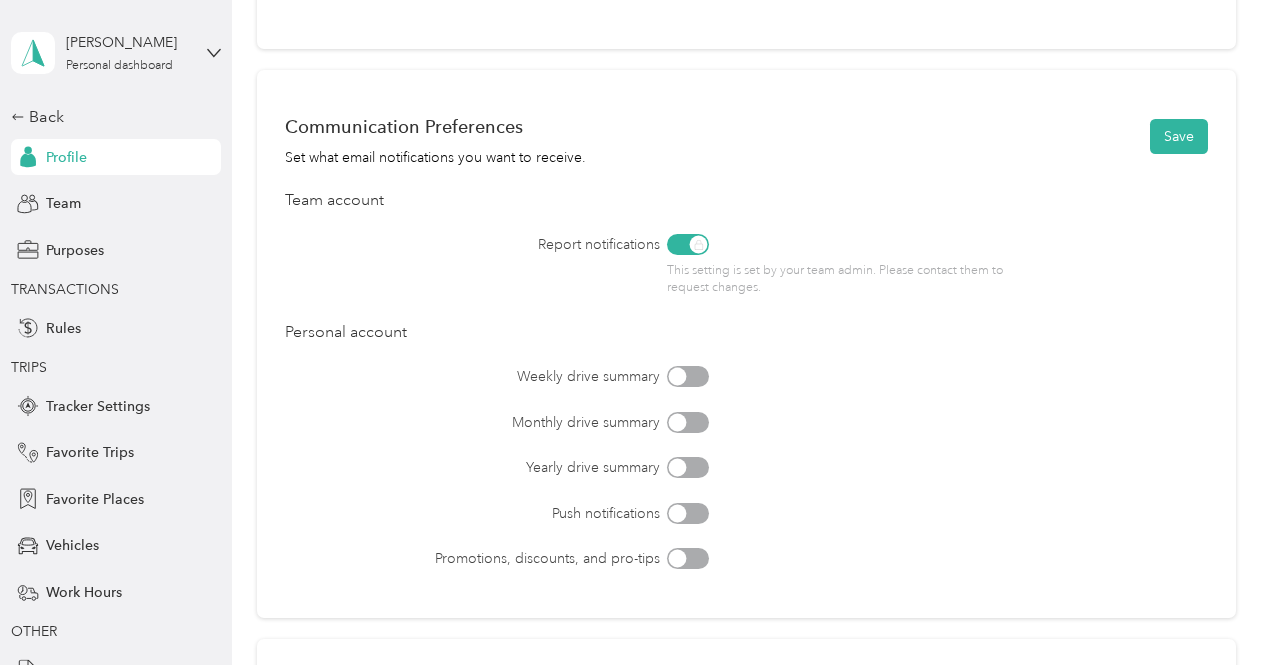 click on "This setting is set by your team admin. Please contact them to request changes." at bounding box center (836, 265) 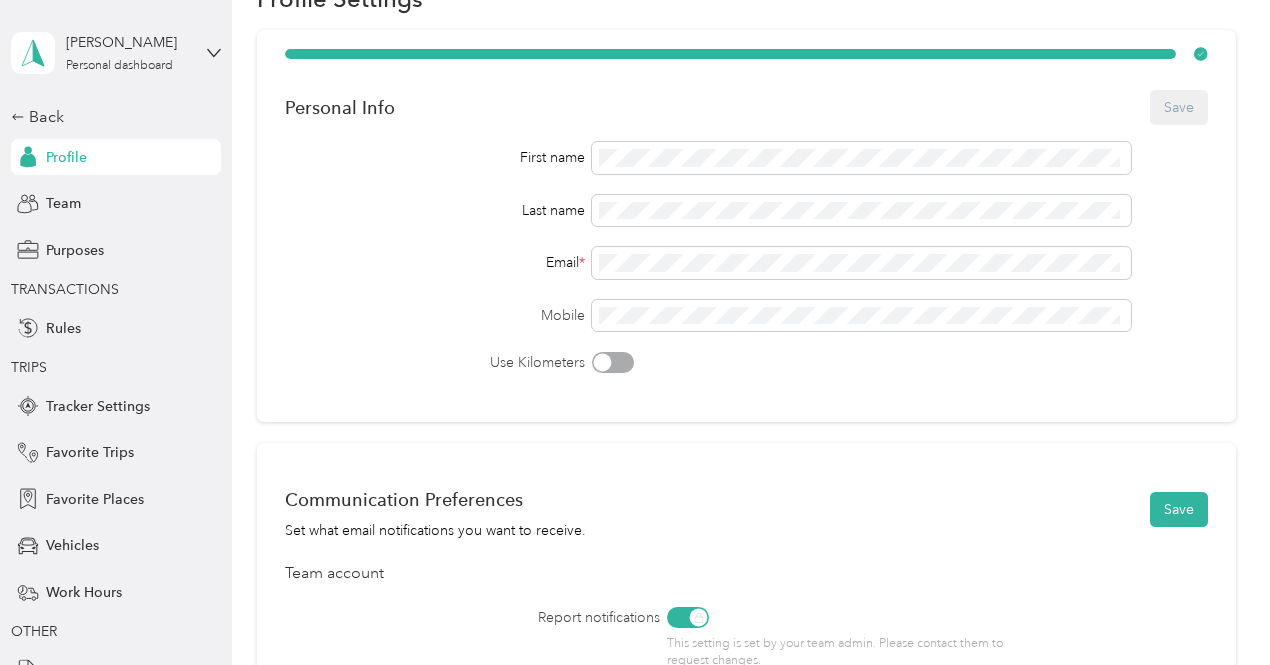 scroll, scrollTop: 95, scrollLeft: 0, axis: vertical 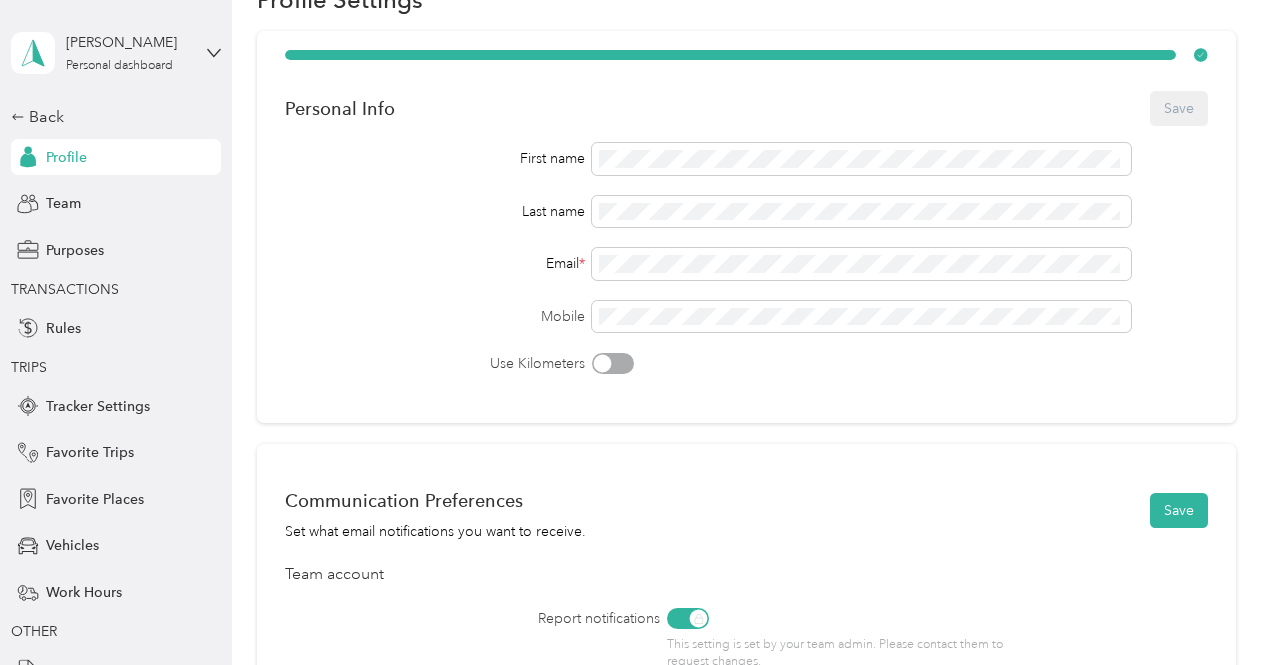 click at bounding box center [603, 364] 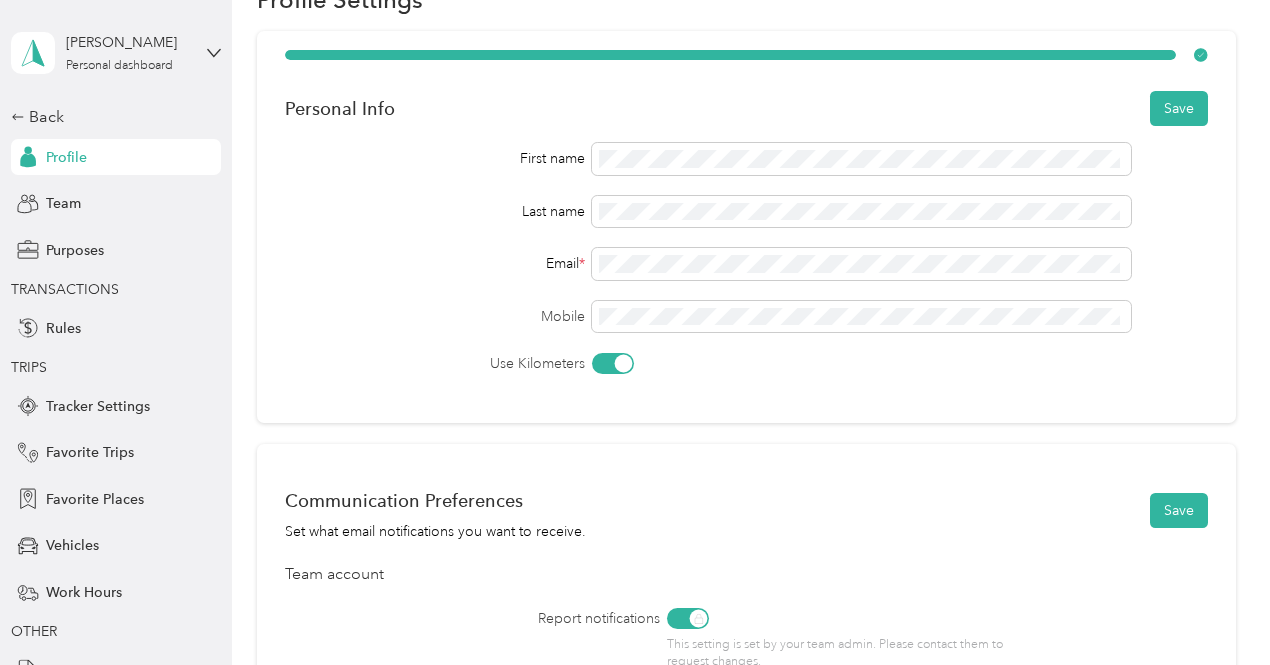 click at bounding box center (630, 363) 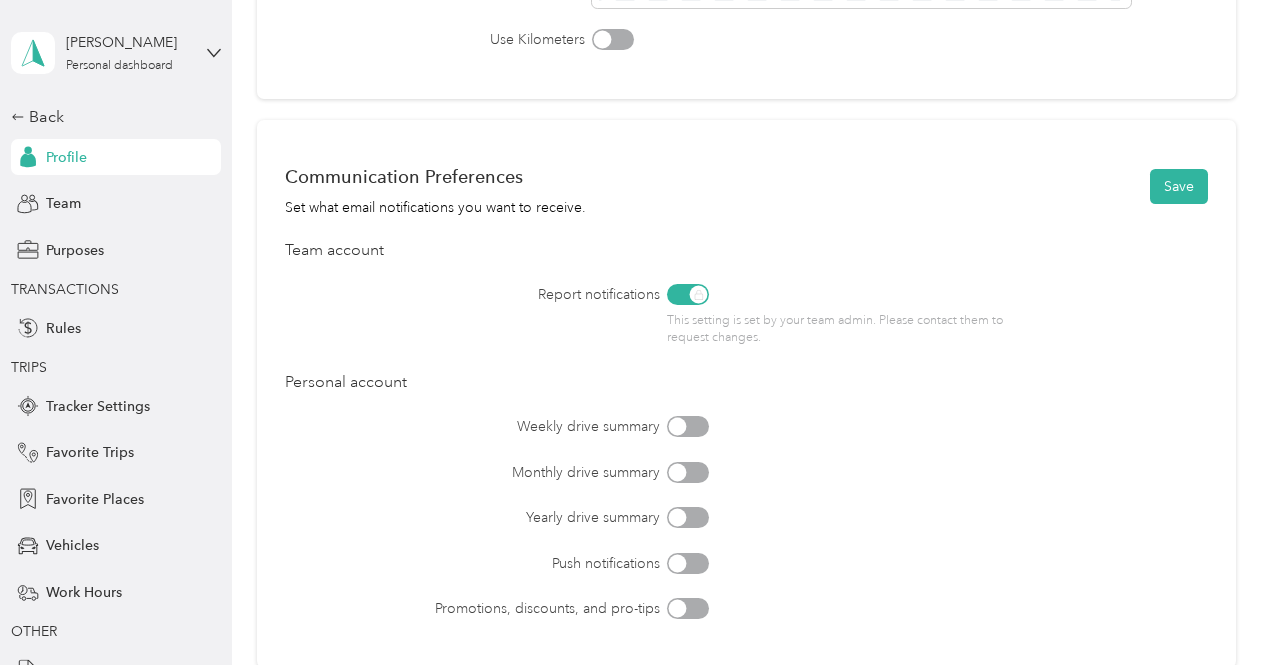 scroll, scrollTop: 406, scrollLeft: 0, axis: vertical 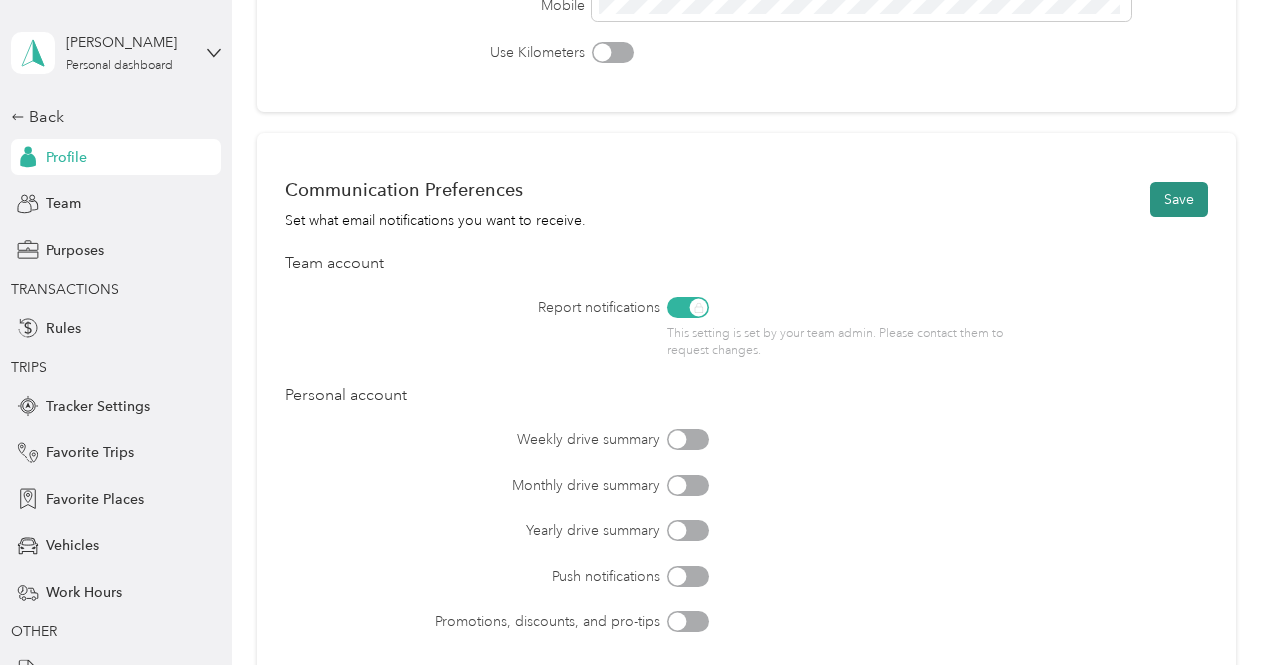 click on "Save" at bounding box center (1179, 199) 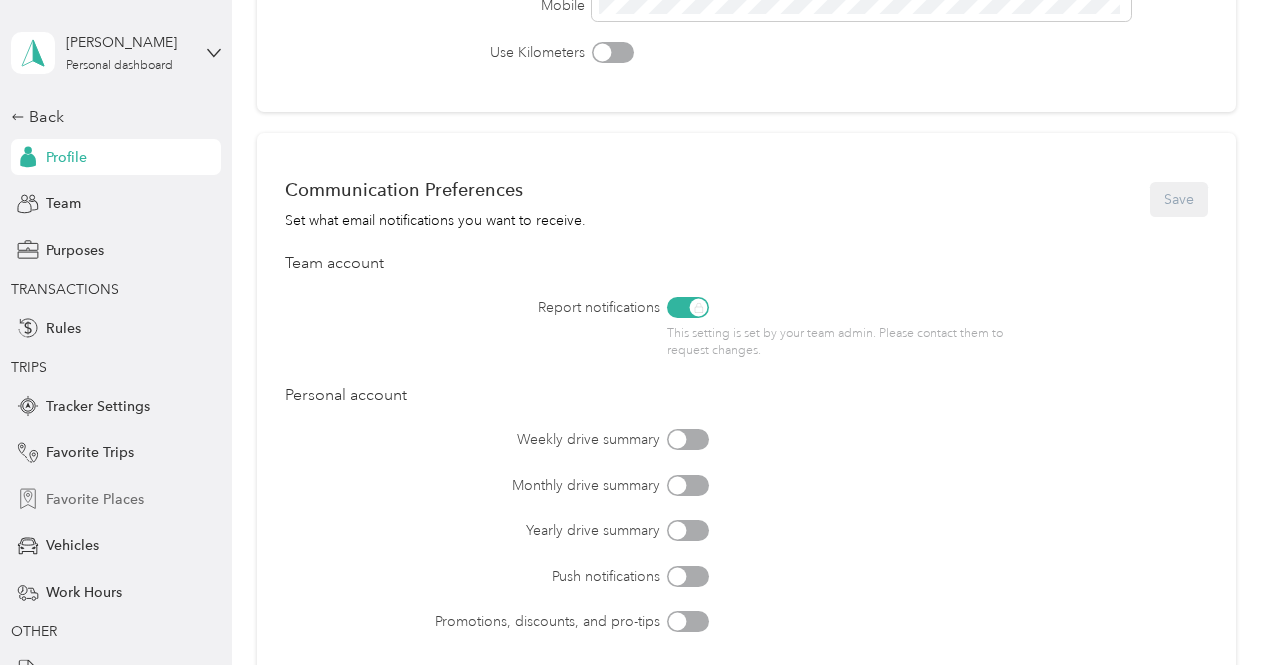 click on "Favorite Places" at bounding box center (95, 499) 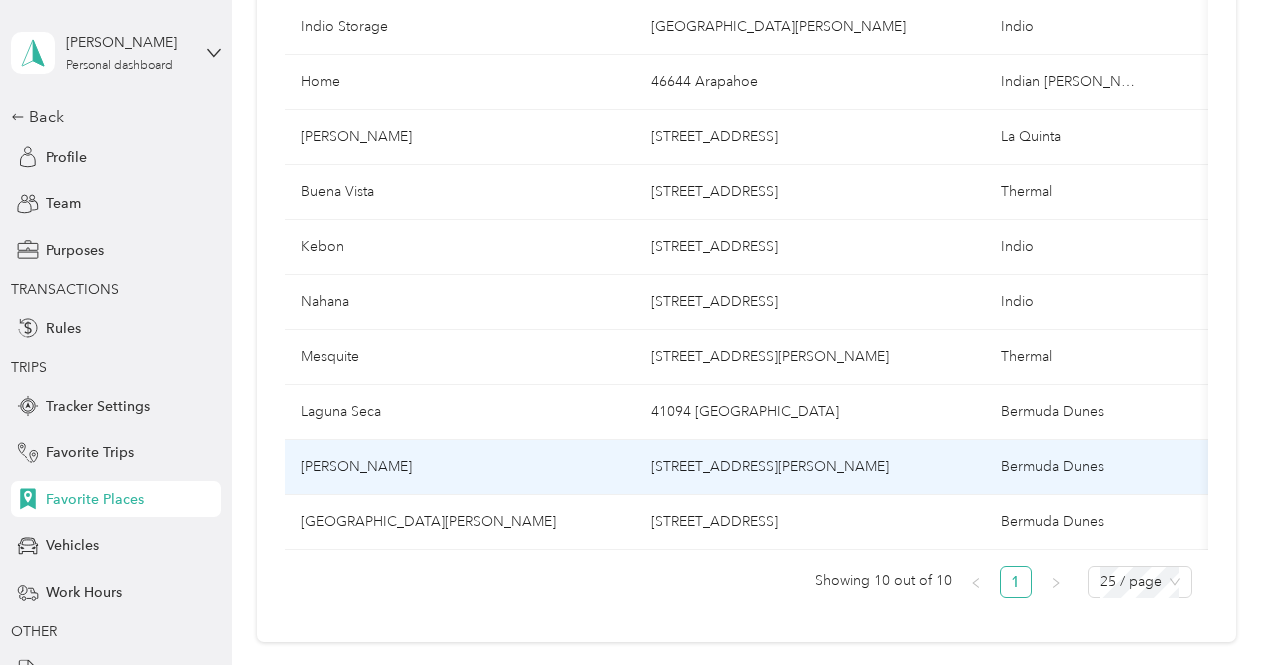 scroll, scrollTop: 325, scrollLeft: 0, axis: vertical 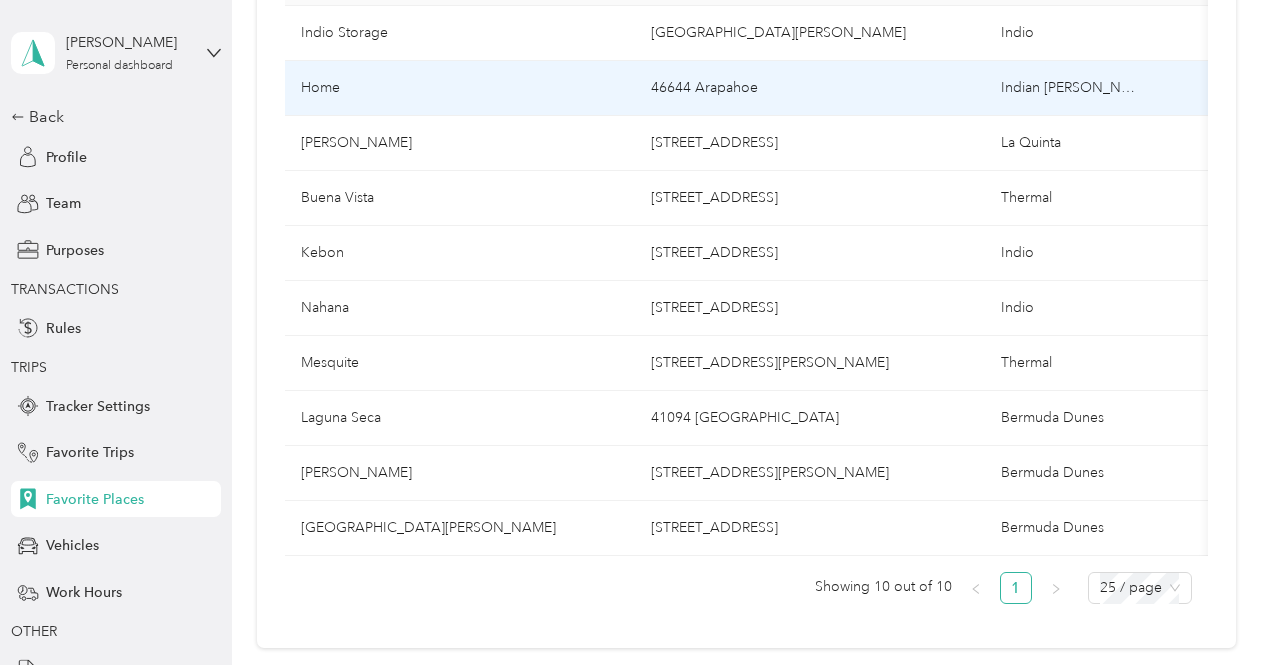 click on "Indian [PERSON_NAME]" at bounding box center [1069, 88] 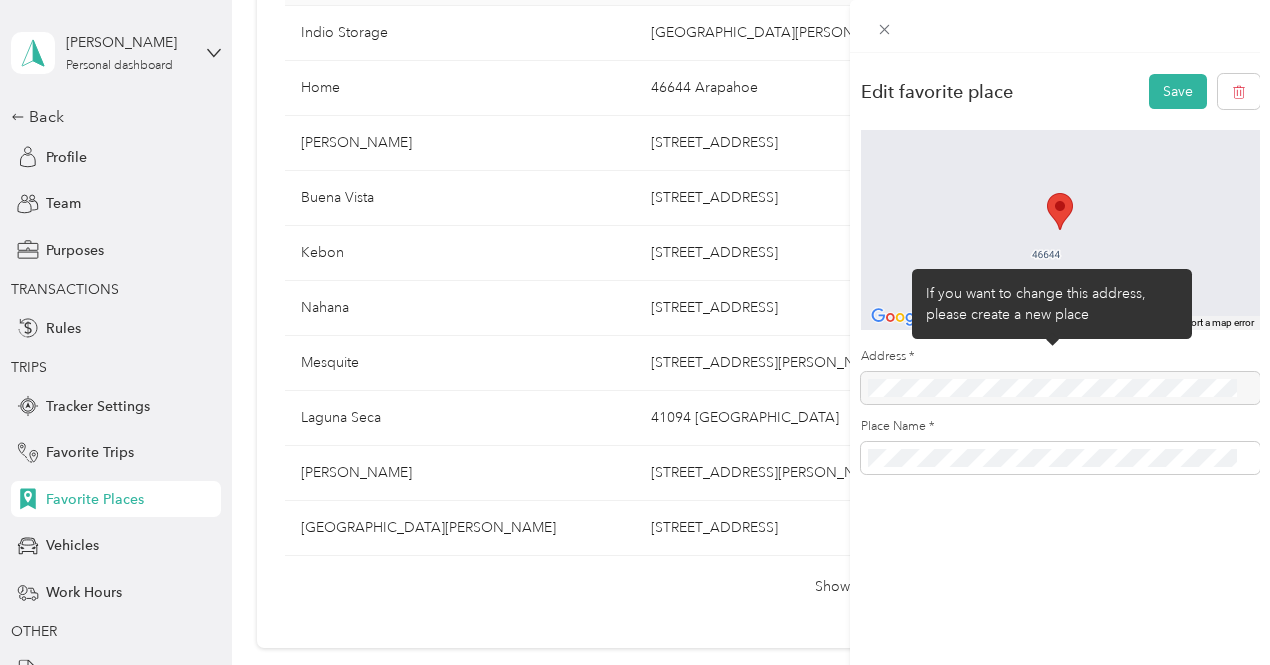 click at bounding box center [1060, 388] 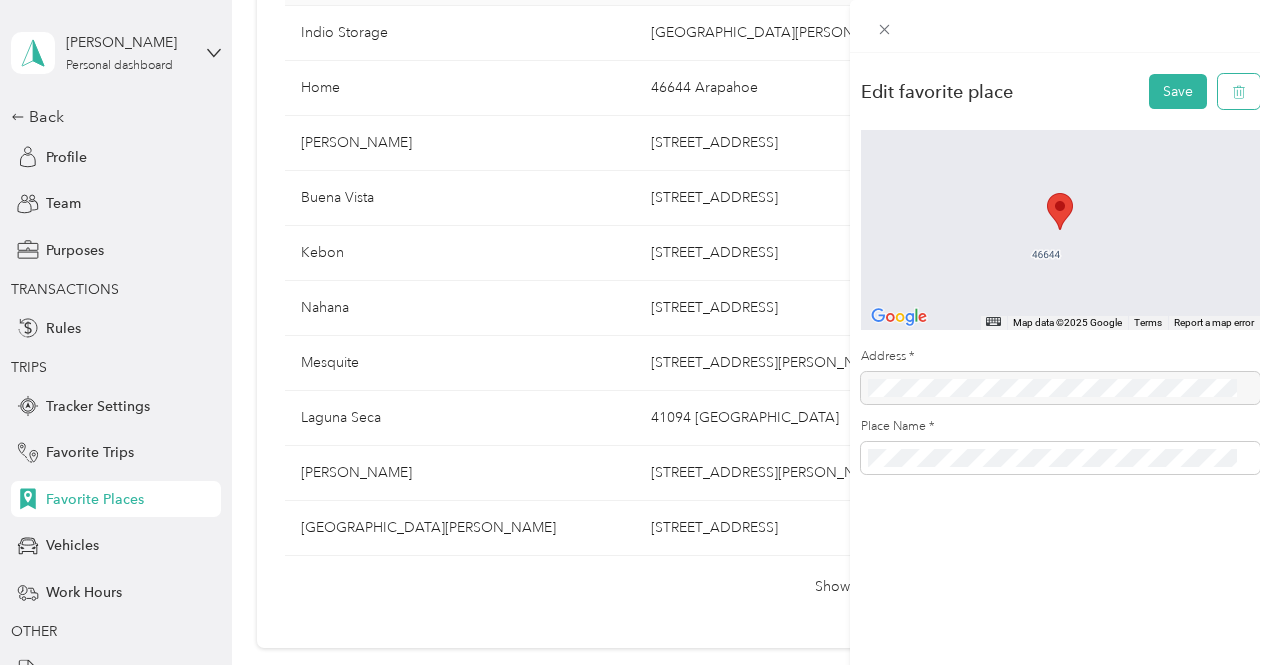 click at bounding box center (1239, 91) 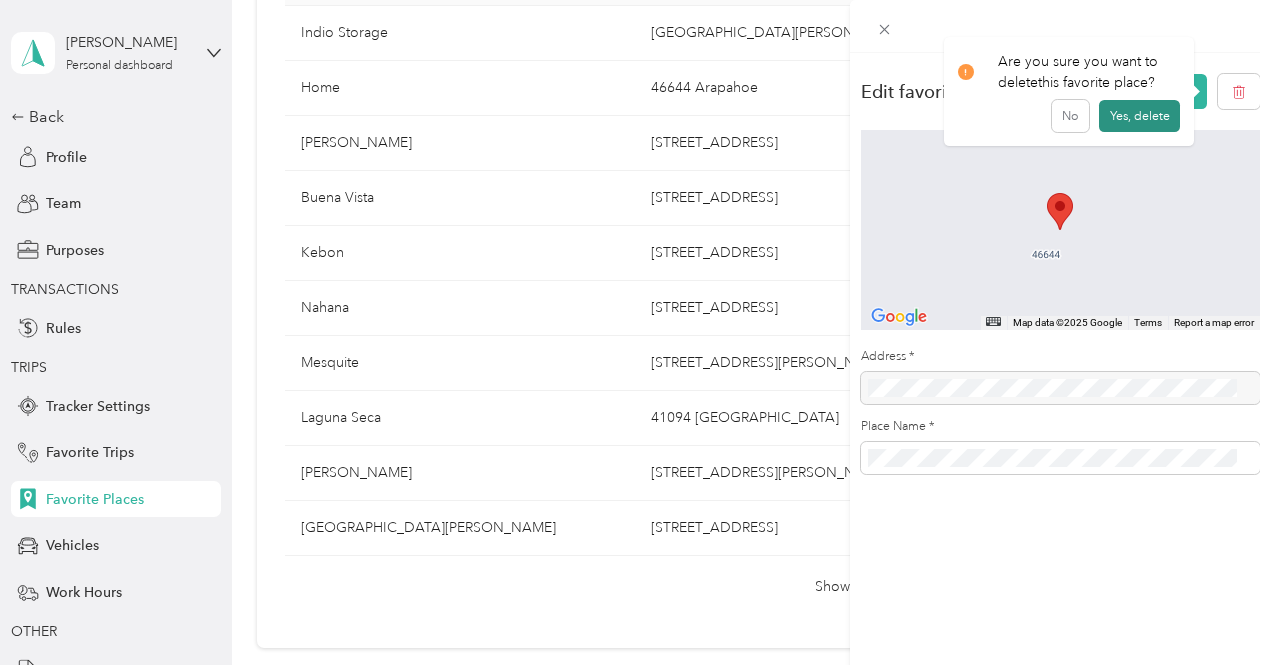 click on "Yes, delete" at bounding box center [1139, 116] 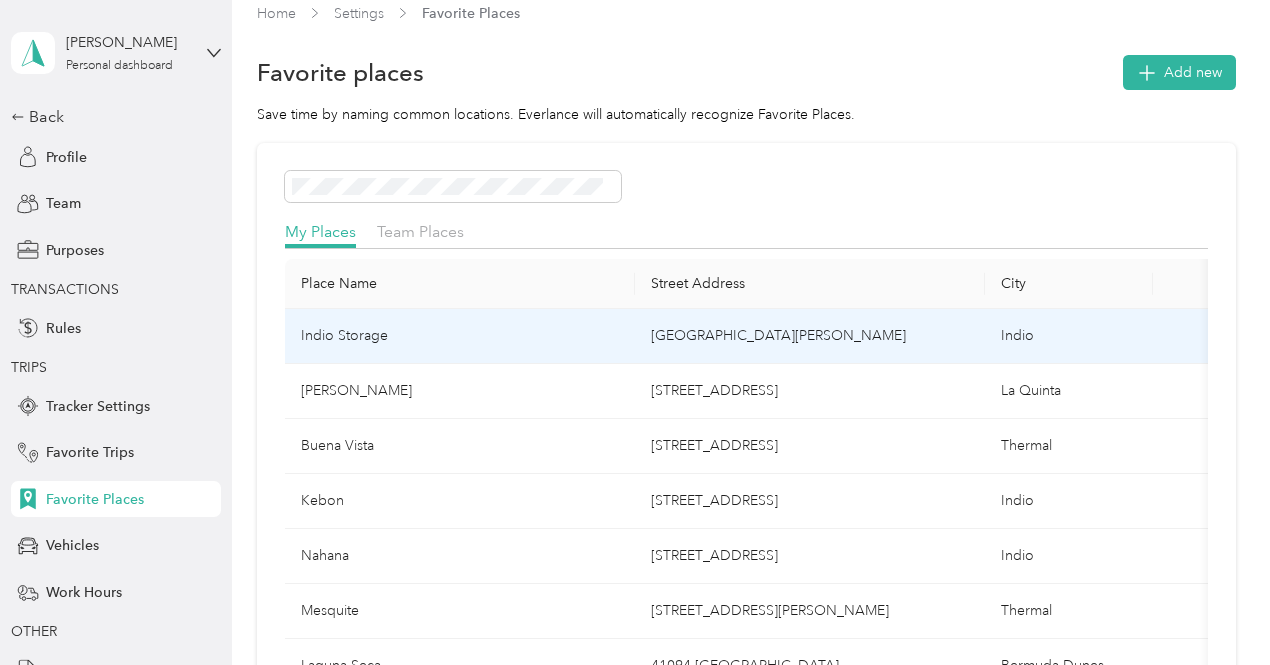 scroll, scrollTop: 21, scrollLeft: 0, axis: vertical 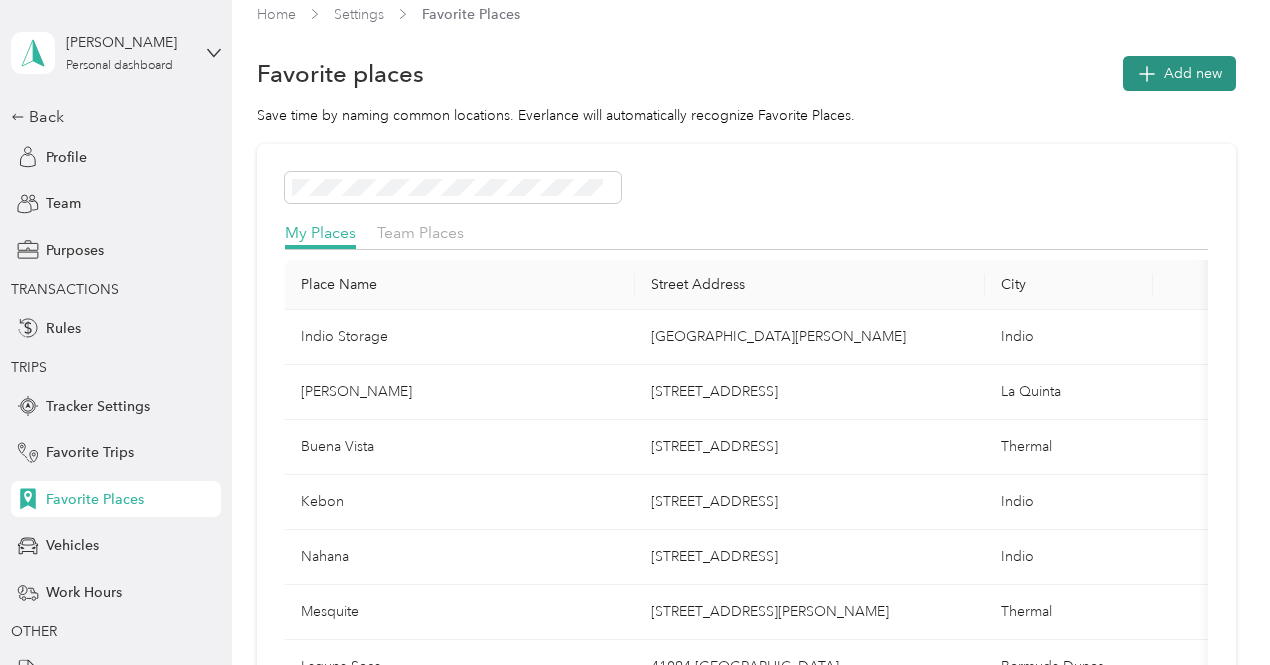 click 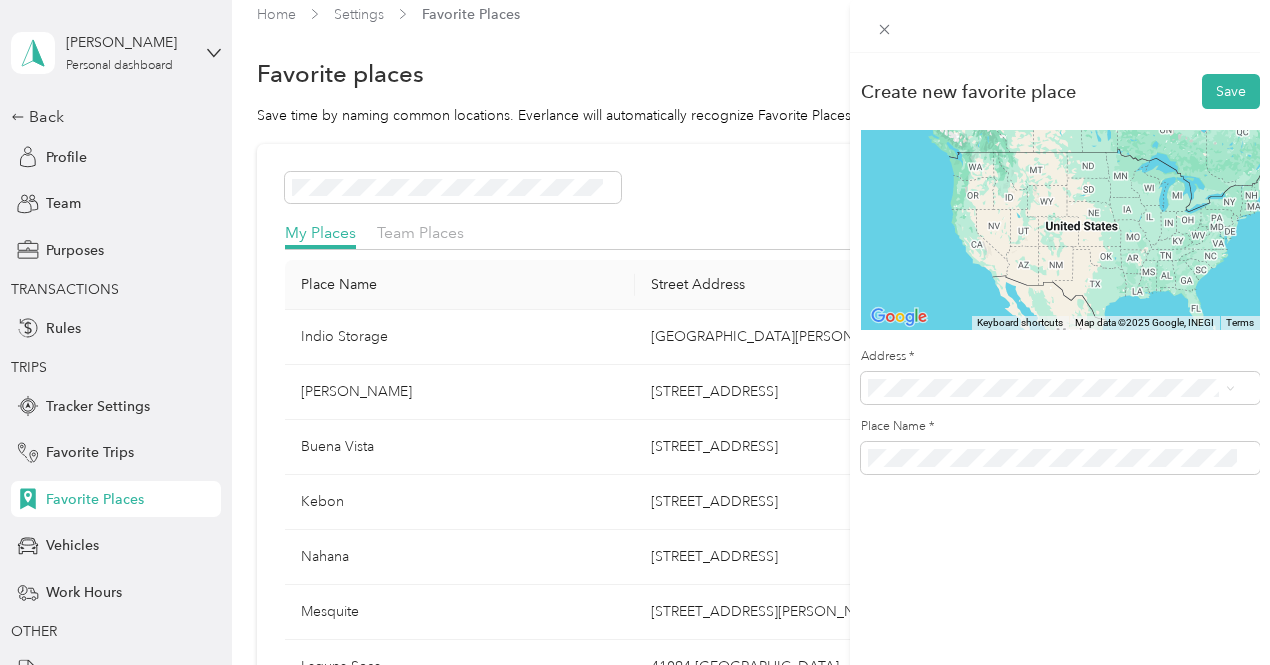 click on "[STREET_ADDRESS][US_STATE]" at bounding box center [1005, 144] 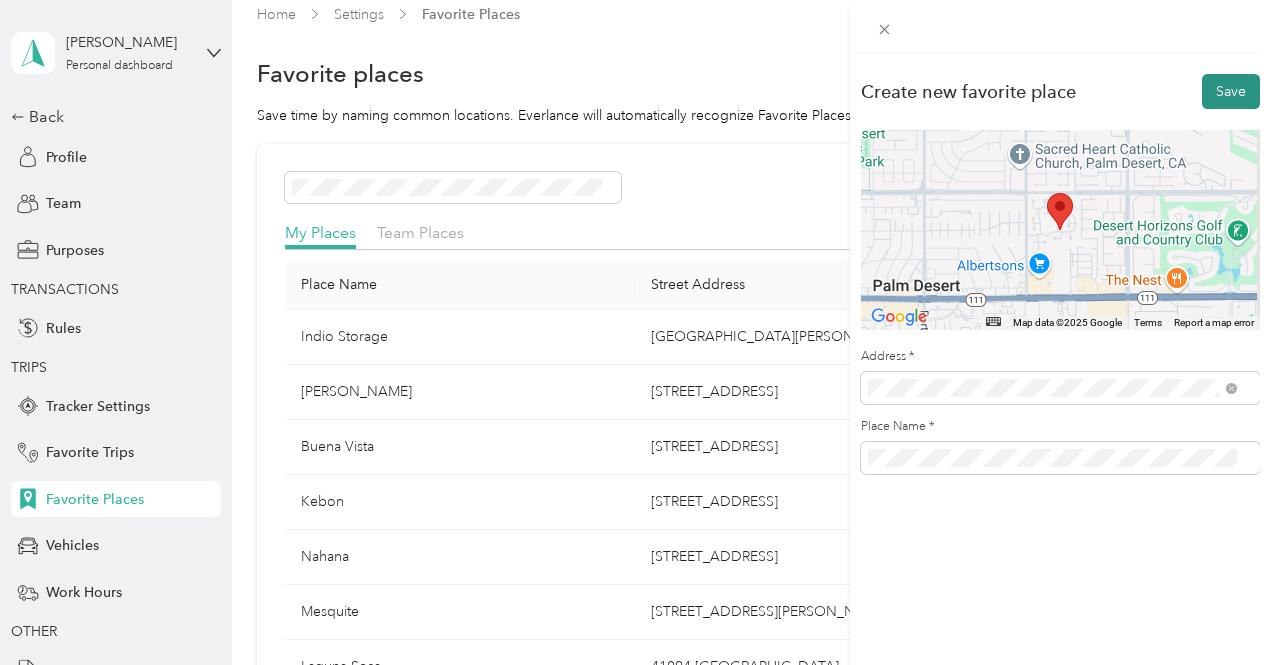 click on "Save" at bounding box center [1231, 91] 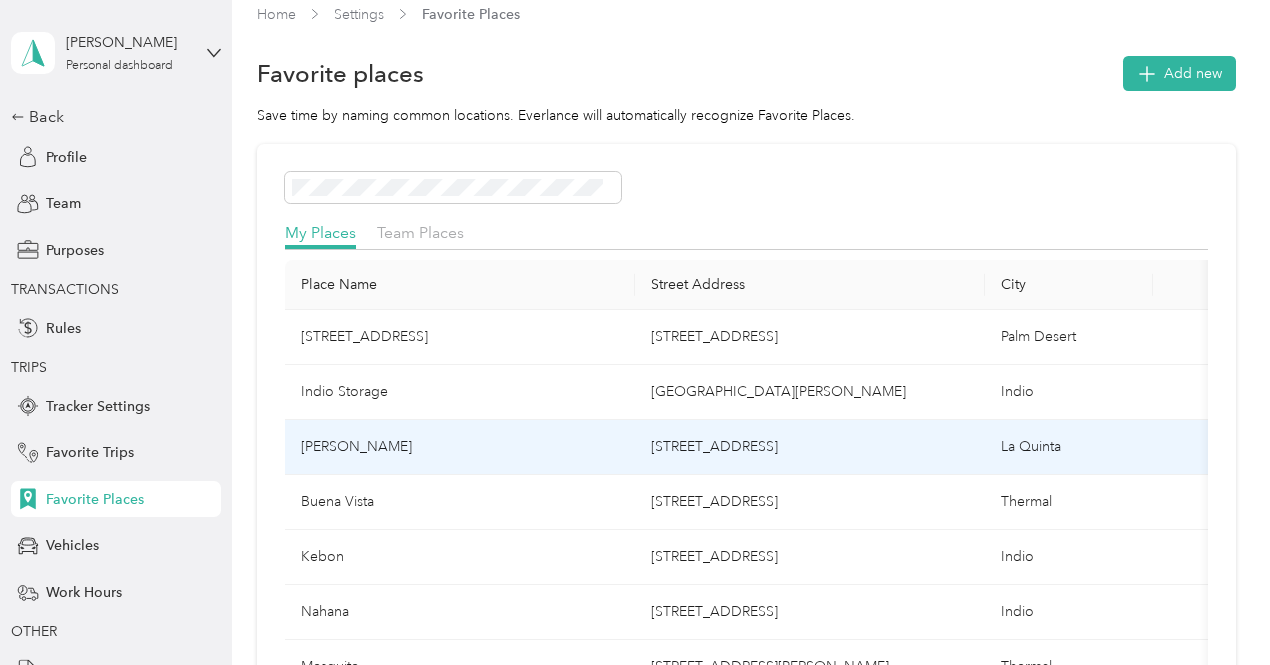 click on "[PERSON_NAME]" at bounding box center [460, 447] 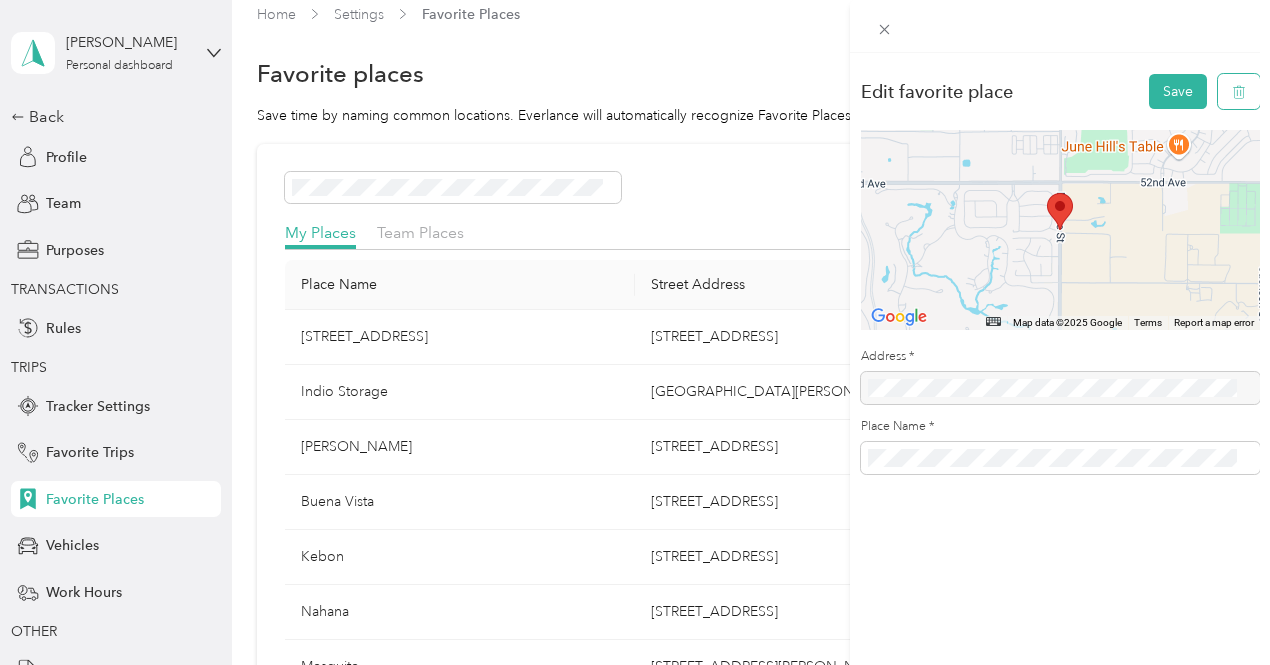 click 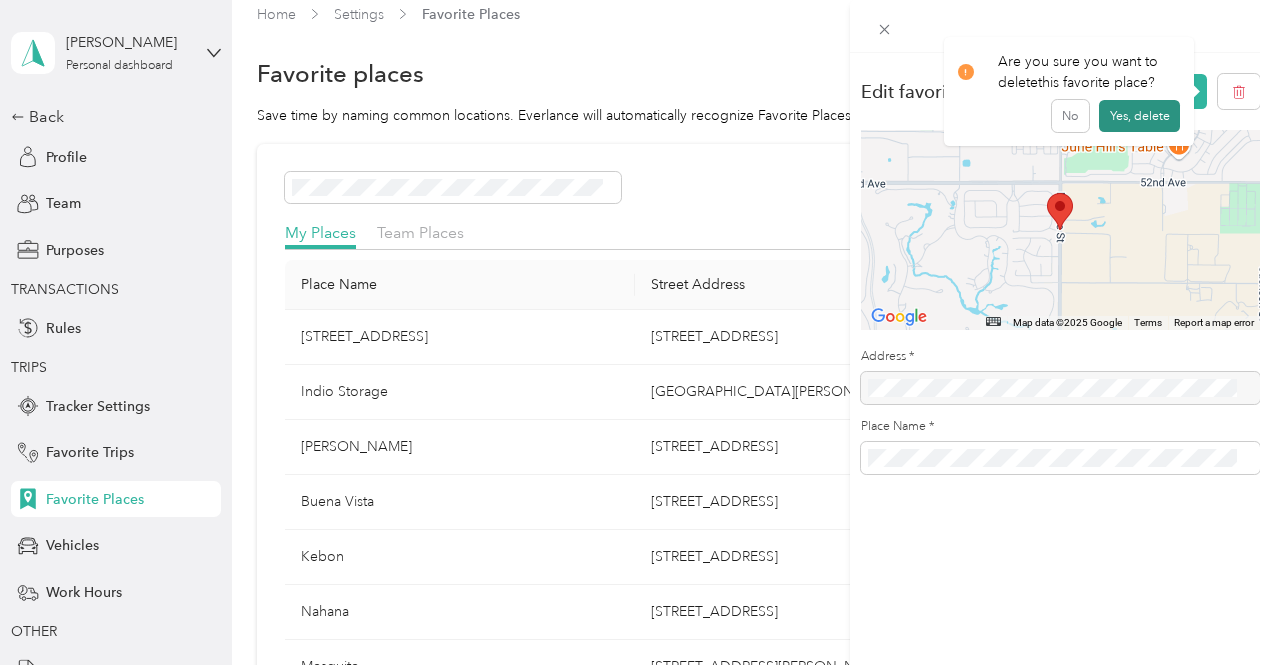click on "Yes, delete" at bounding box center (1139, 116) 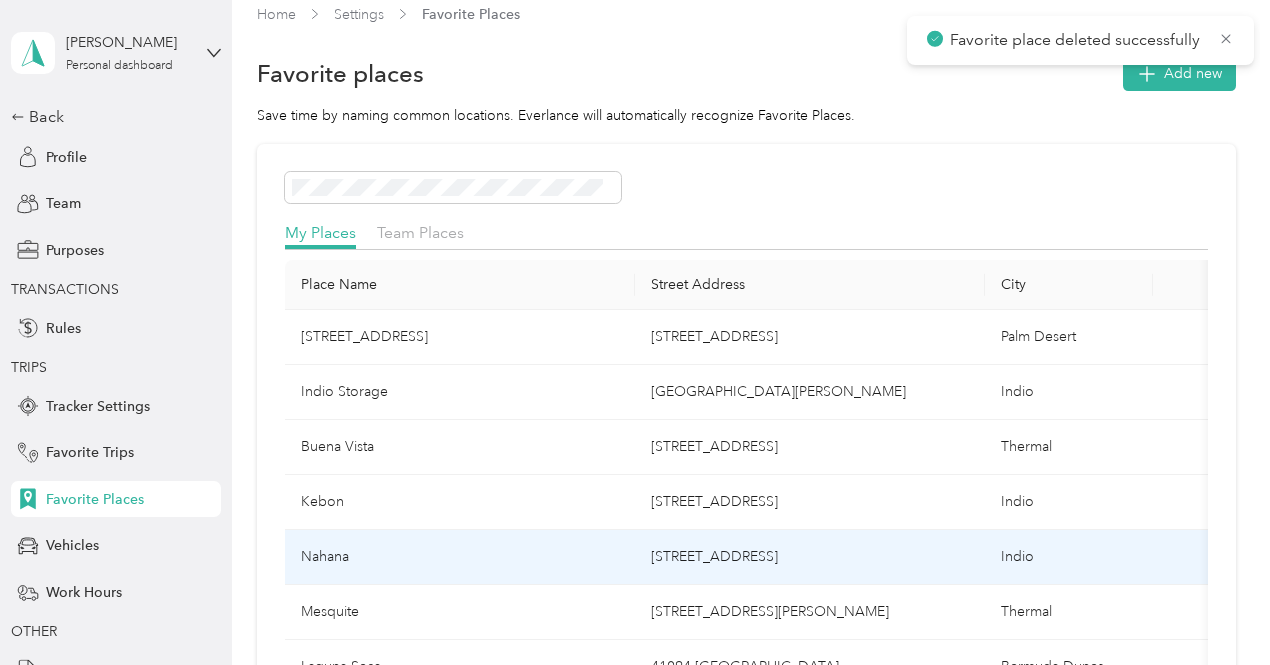 click on "Nahana" at bounding box center (460, 557) 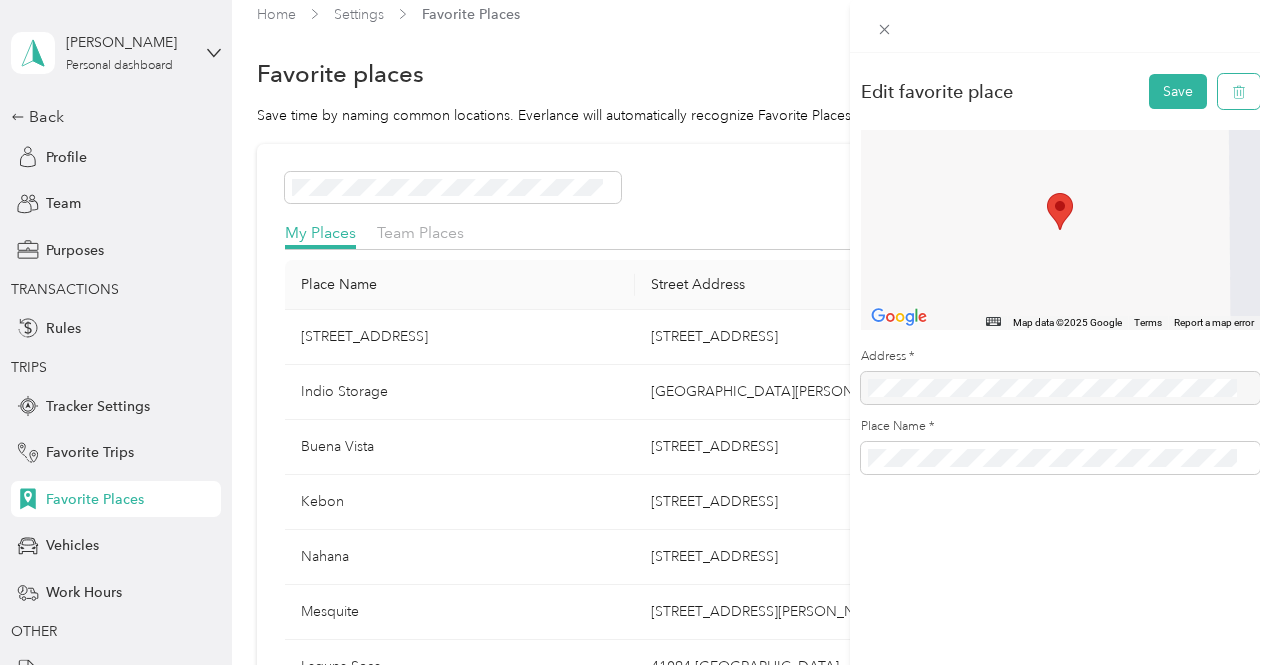 click at bounding box center [1239, 91] 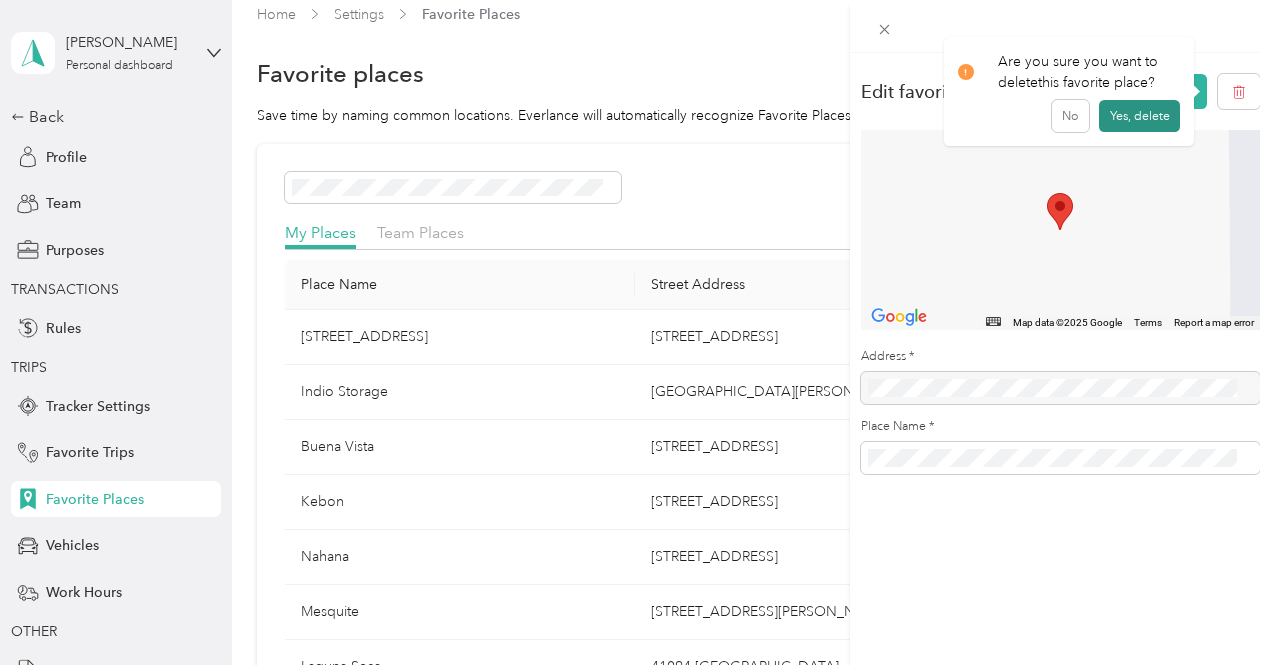 click on "Yes, delete" at bounding box center [1139, 116] 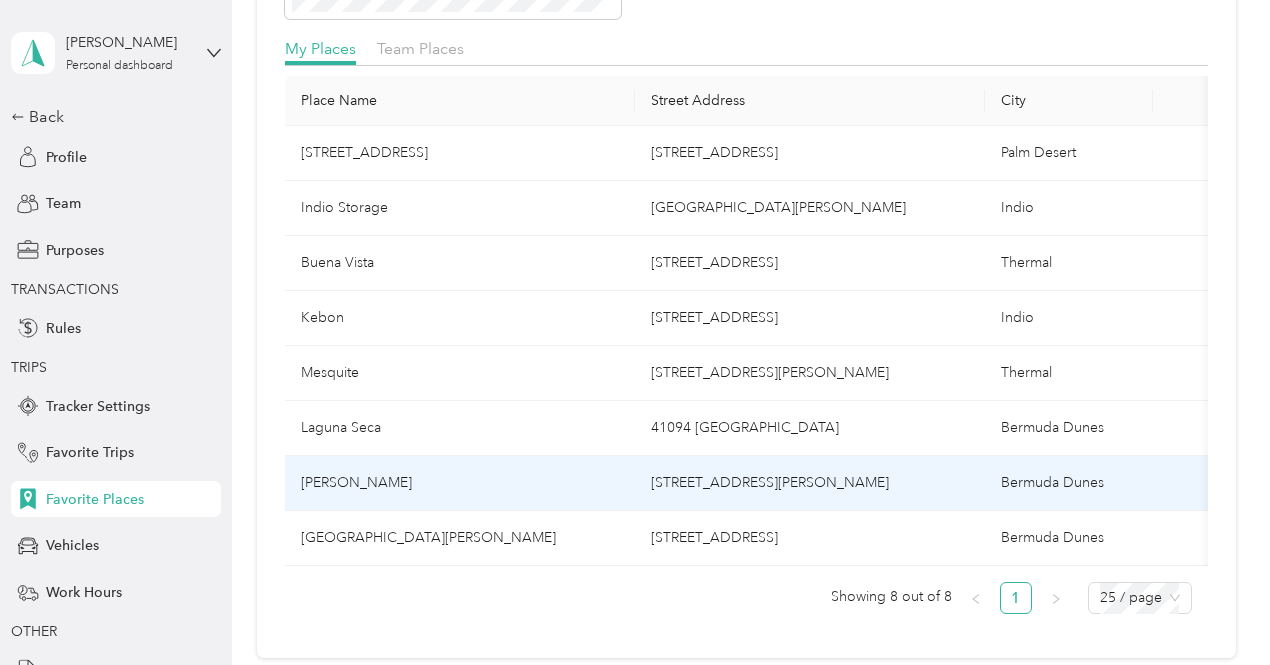 scroll, scrollTop: 0, scrollLeft: 0, axis: both 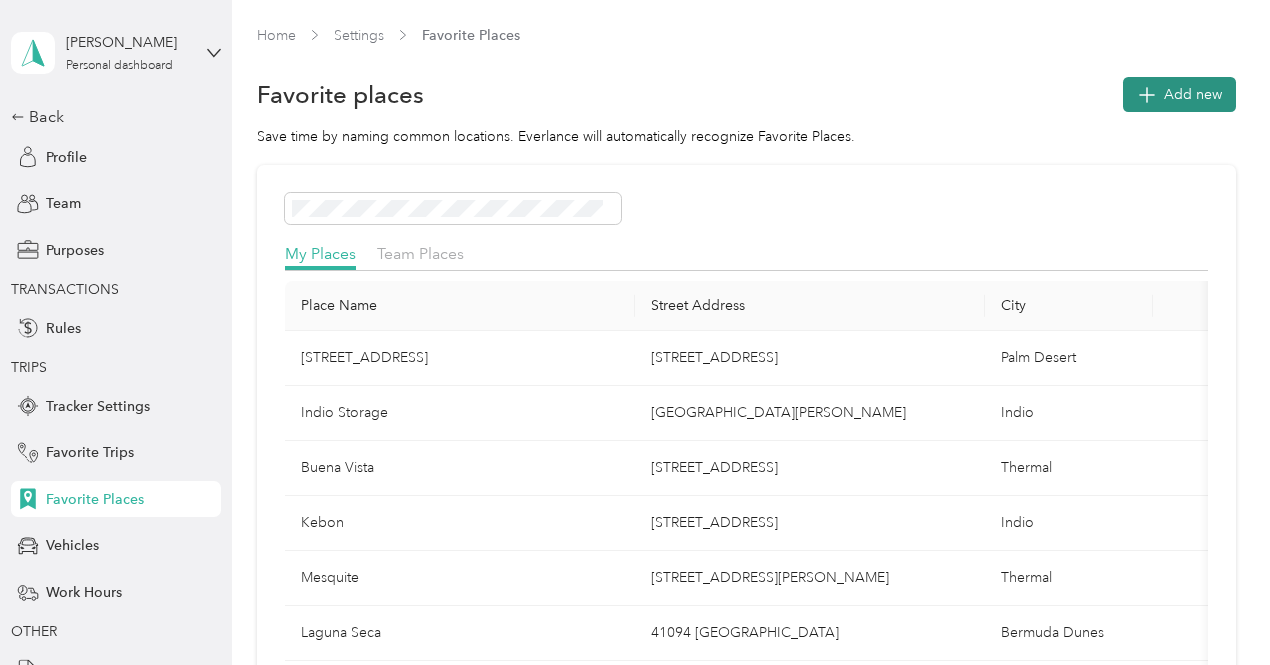 click on "Add new" at bounding box center (1179, 94) 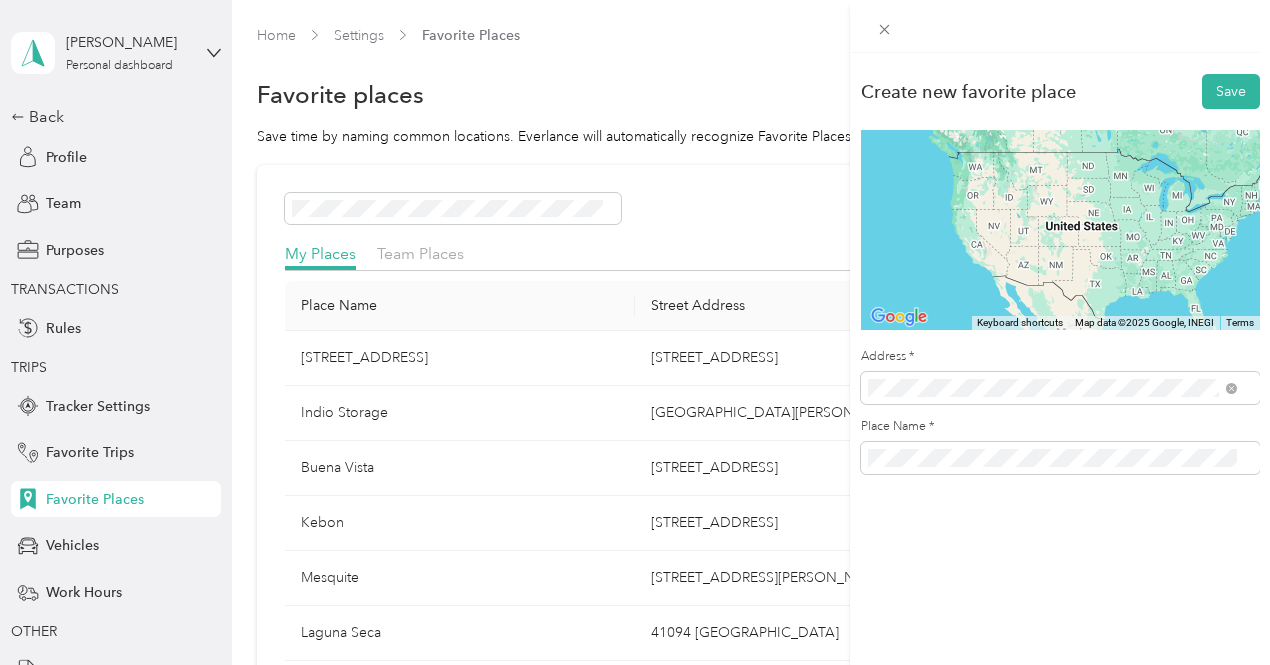 click on "[STREET_ADDRESS][US_STATE]" at bounding box center [1005, 460] 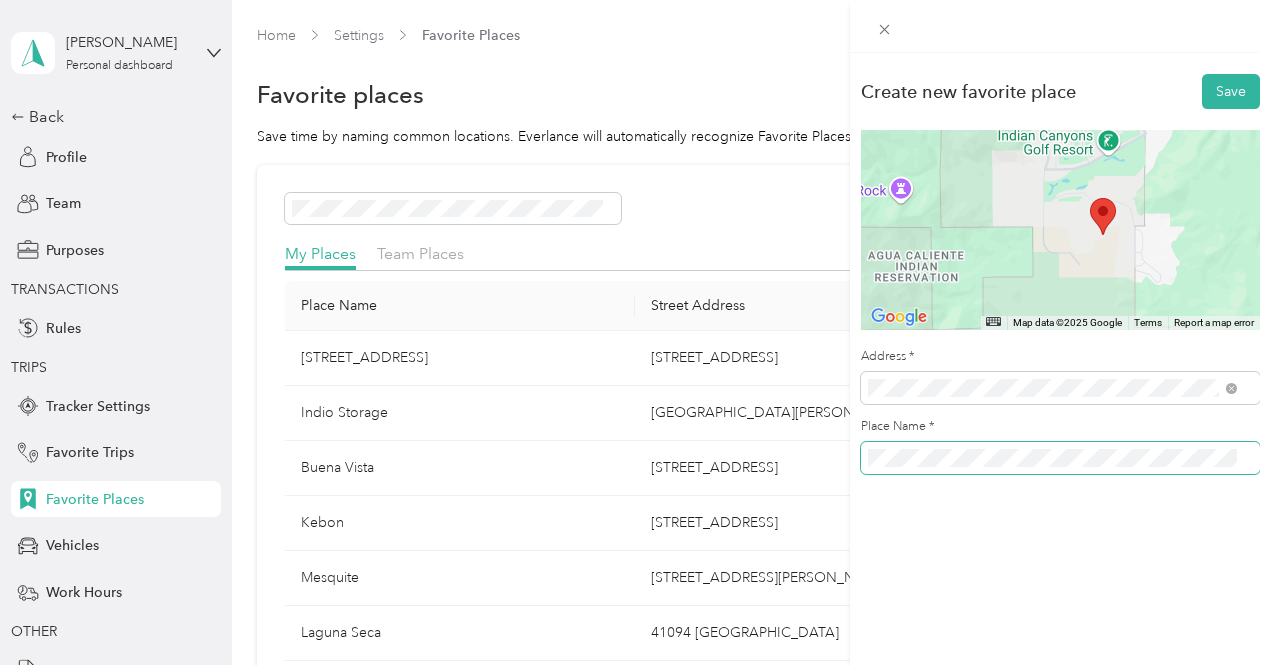 click on "Create new favorite place Save ← Move left → Move right ↑ Move up ↓ Move down + Zoom in - Zoom out Home Jump left by 75% End Jump right by 75% Page Up Jump up by 75% Page Down Jump down by 75% Map Data Map data ©2025 Google Map data ©2025 Google 1 km  Click to toggle between metric and imperial units Terms Report a map error Address   * Place Name   *" at bounding box center [1060, 279] 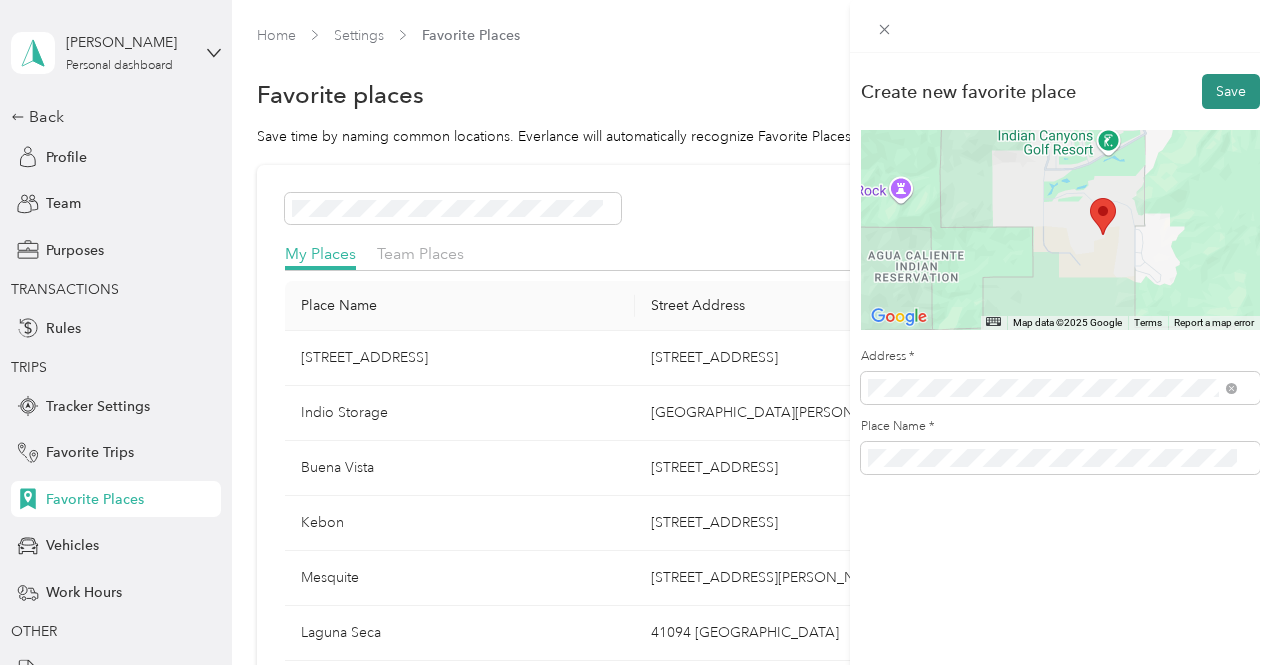 click on "Save" at bounding box center (1231, 91) 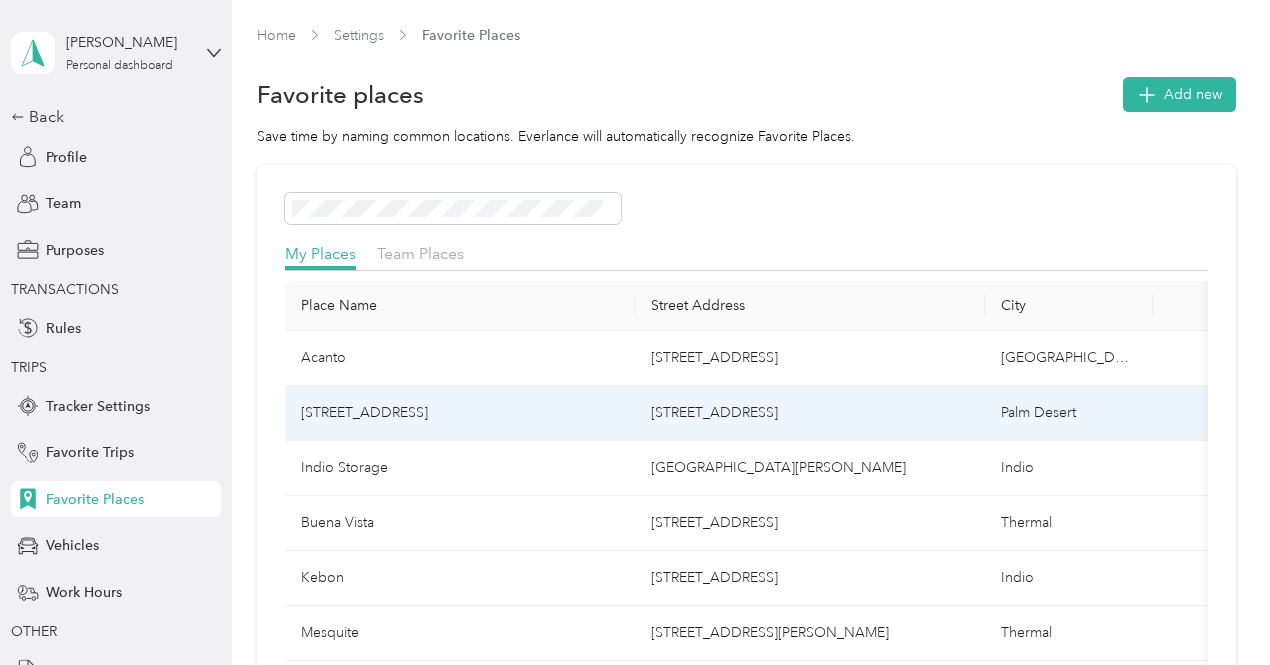 click on "[STREET_ADDRESS]" at bounding box center (810, 413) 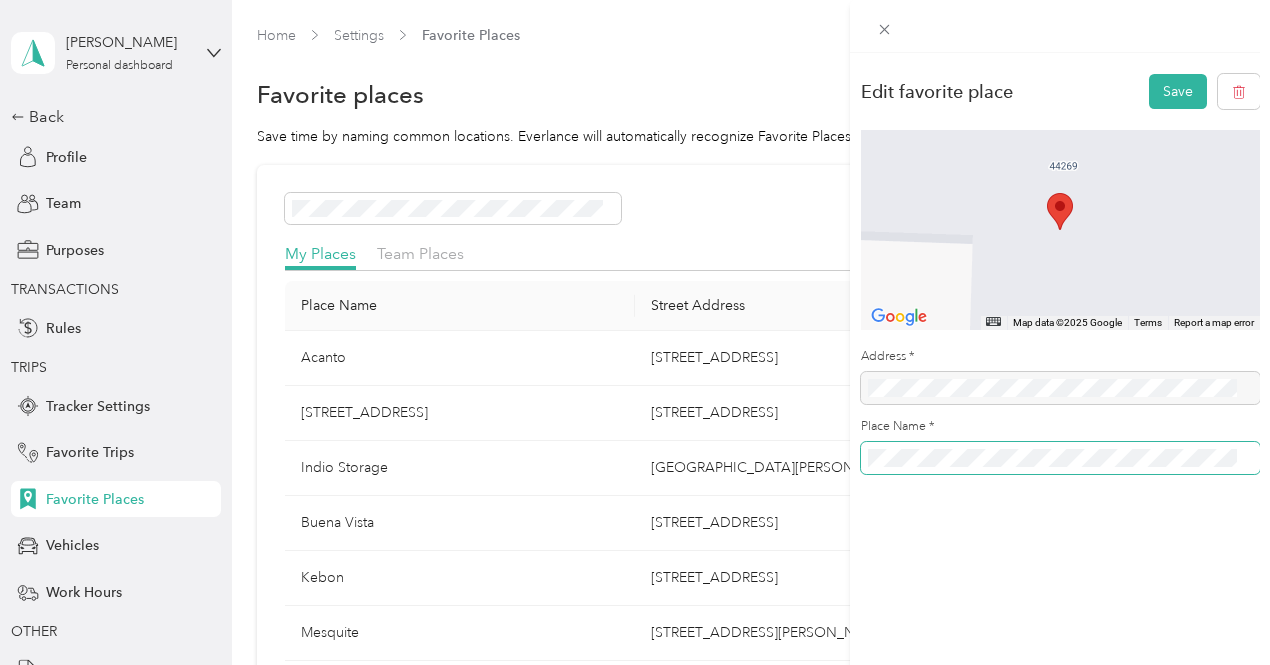 click on "Edit favorite place Save ← Move left → Move right ↑ Move up ↓ Move down + Zoom in - Zoom out Home Jump left by 75% End Jump right by 75% Page Up Jump up by 75% Page Down Jump down by 75% Map Data Map data ©2025 Google Map data ©2025 Google 2 m  Click to toggle between metric and imperial units Terms Report a map error Address   * Place Name   *" at bounding box center [1060, 279] 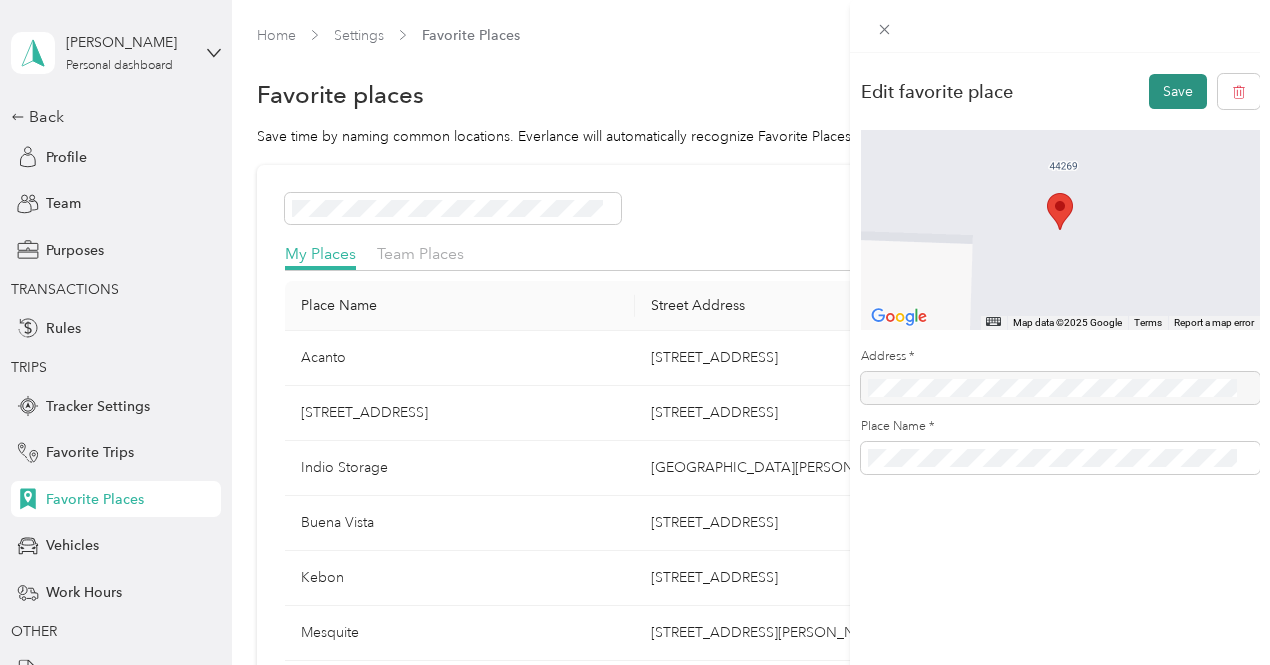 click on "Save" at bounding box center [1178, 91] 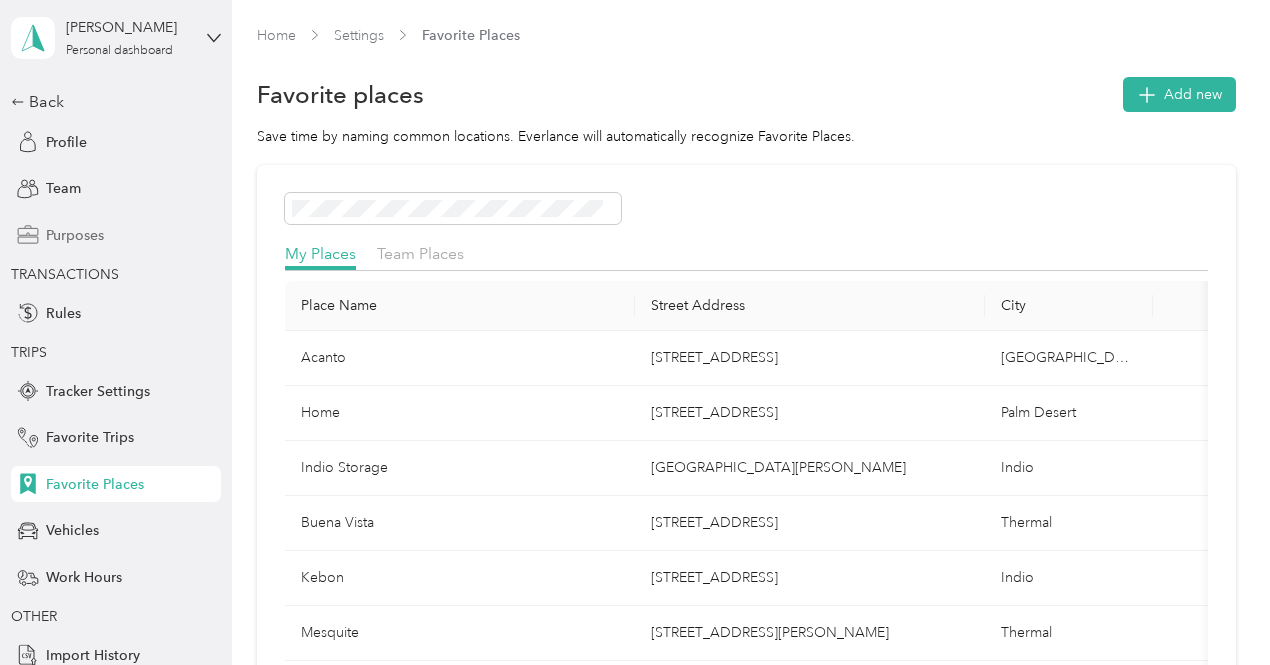 scroll, scrollTop: 14, scrollLeft: 0, axis: vertical 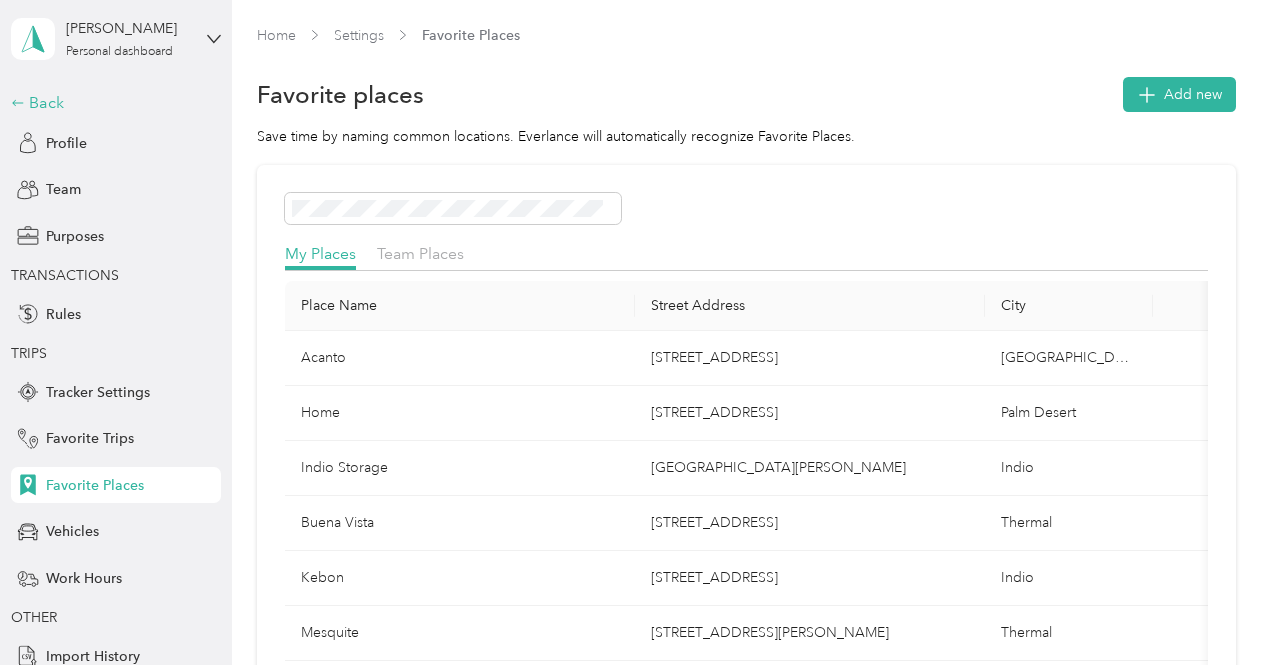 click on "Back" at bounding box center [111, 103] 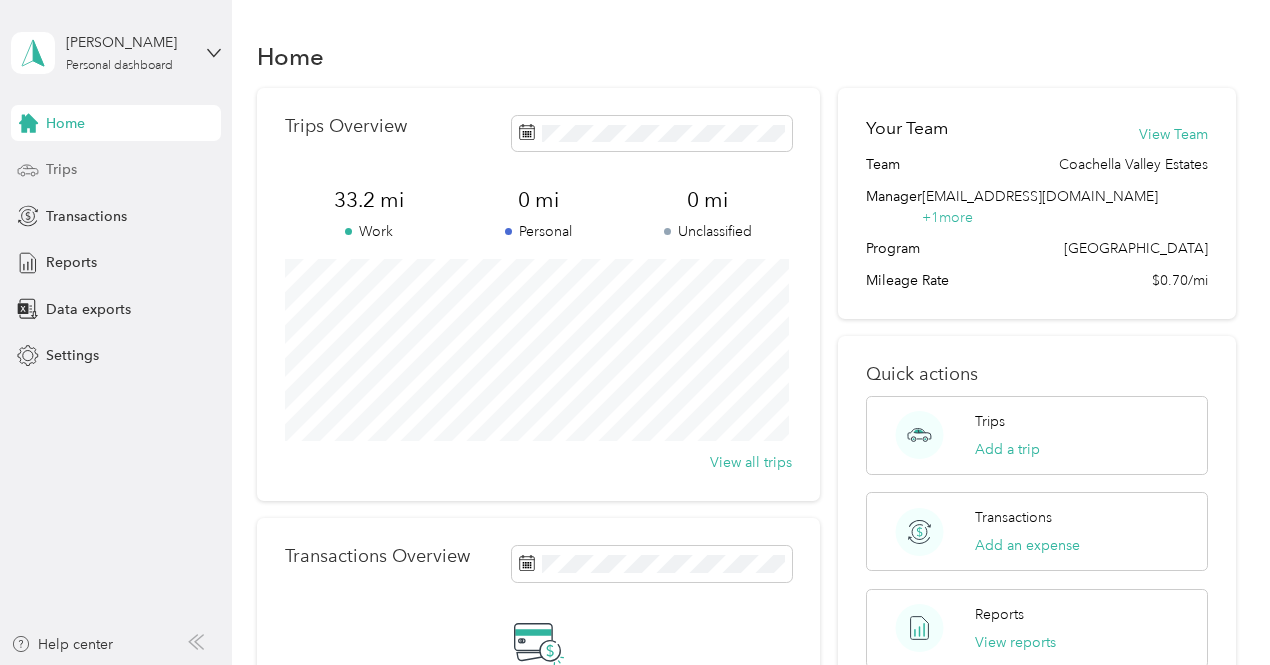 click on "Trips" at bounding box center [61, 169] 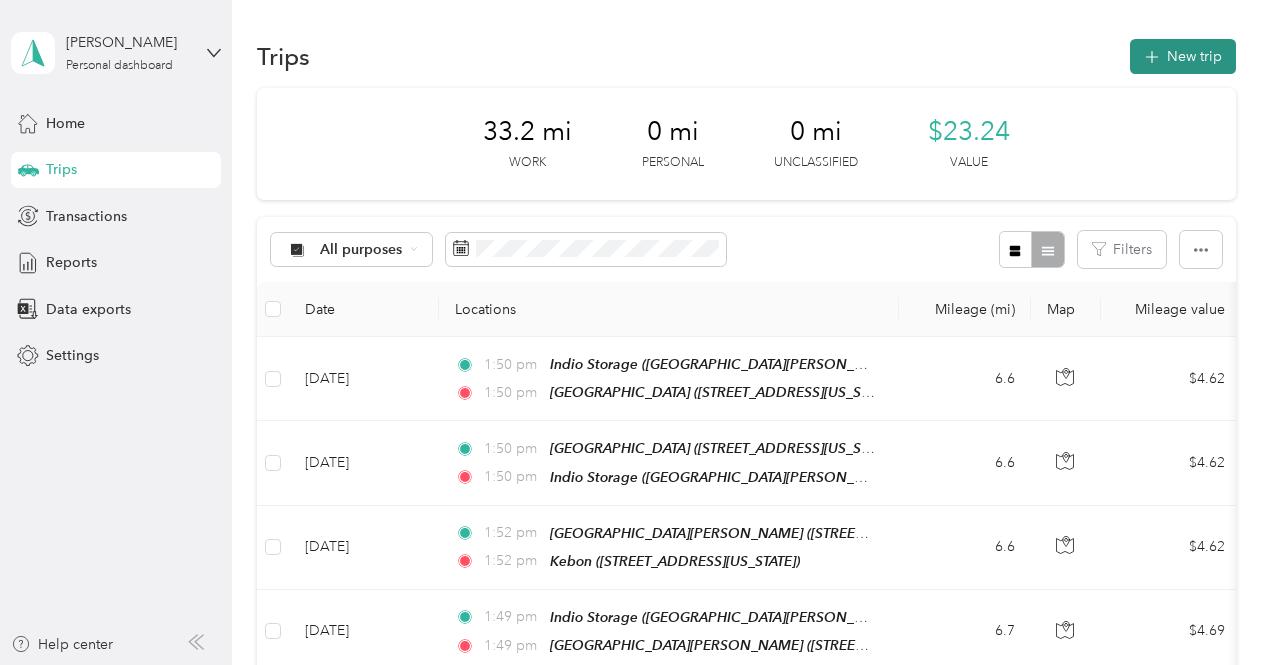 click on "New trip" at bounding box center [1183, 56] 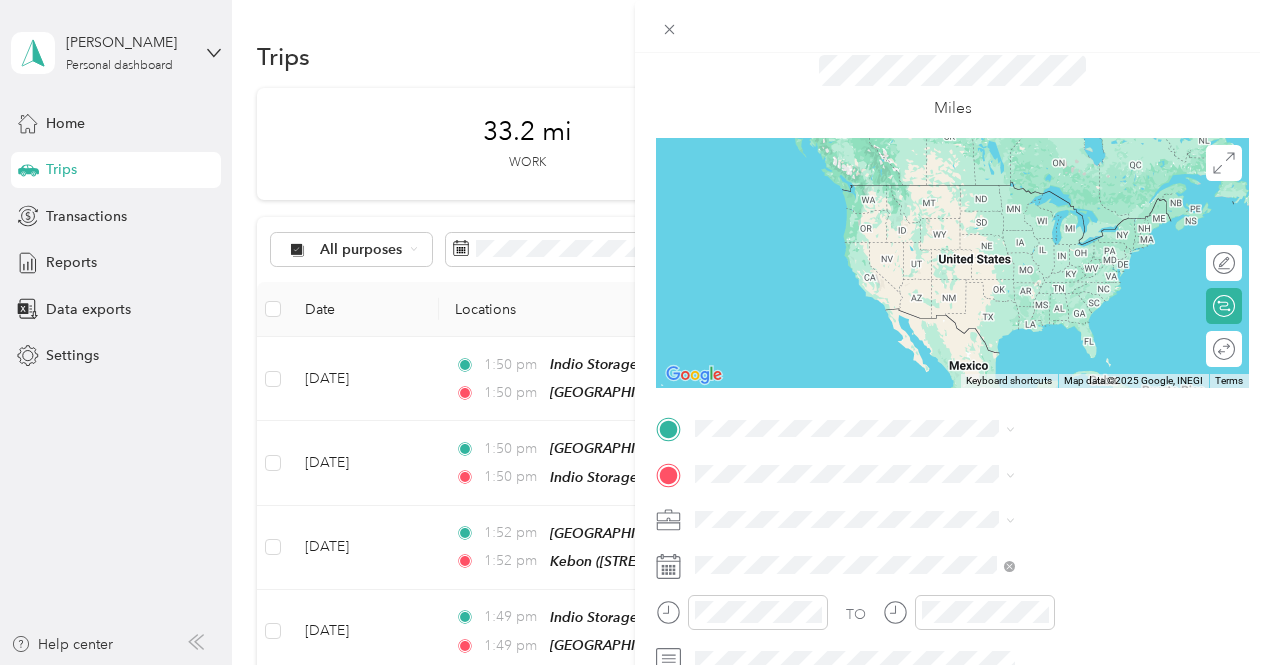 scroll, scrollTop: 66, scrollLeft: 0, axis: vertical 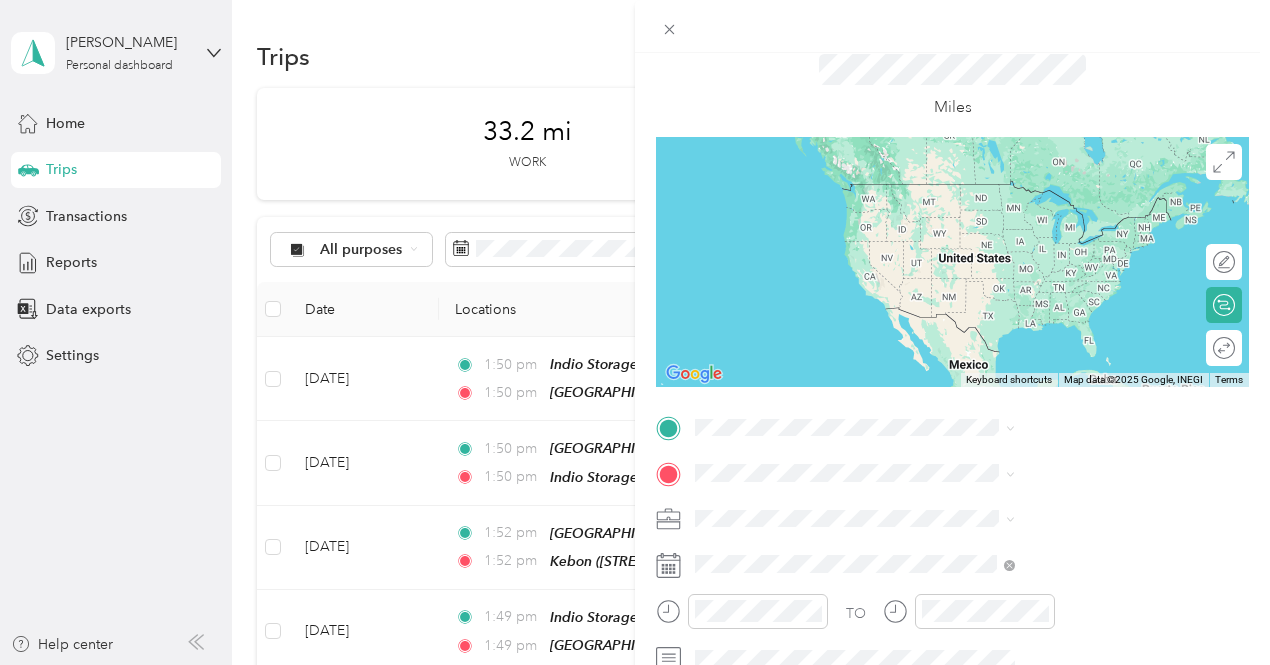 click 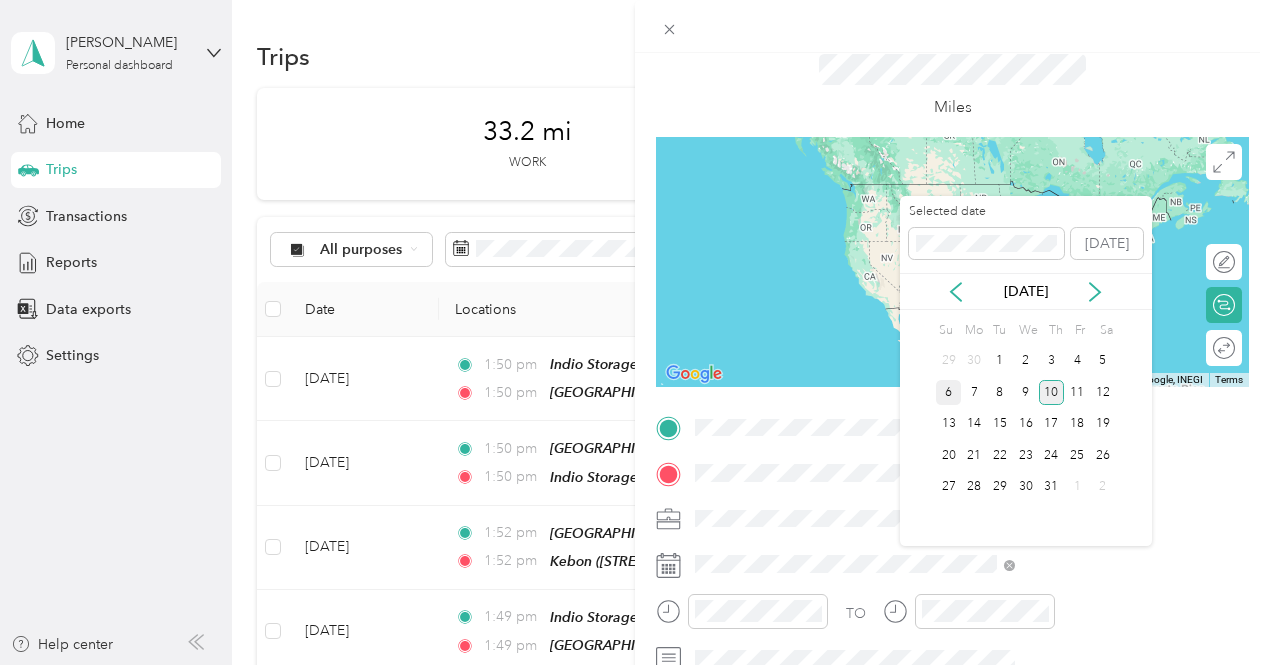 click on "6" at bounding box center (949, 392) 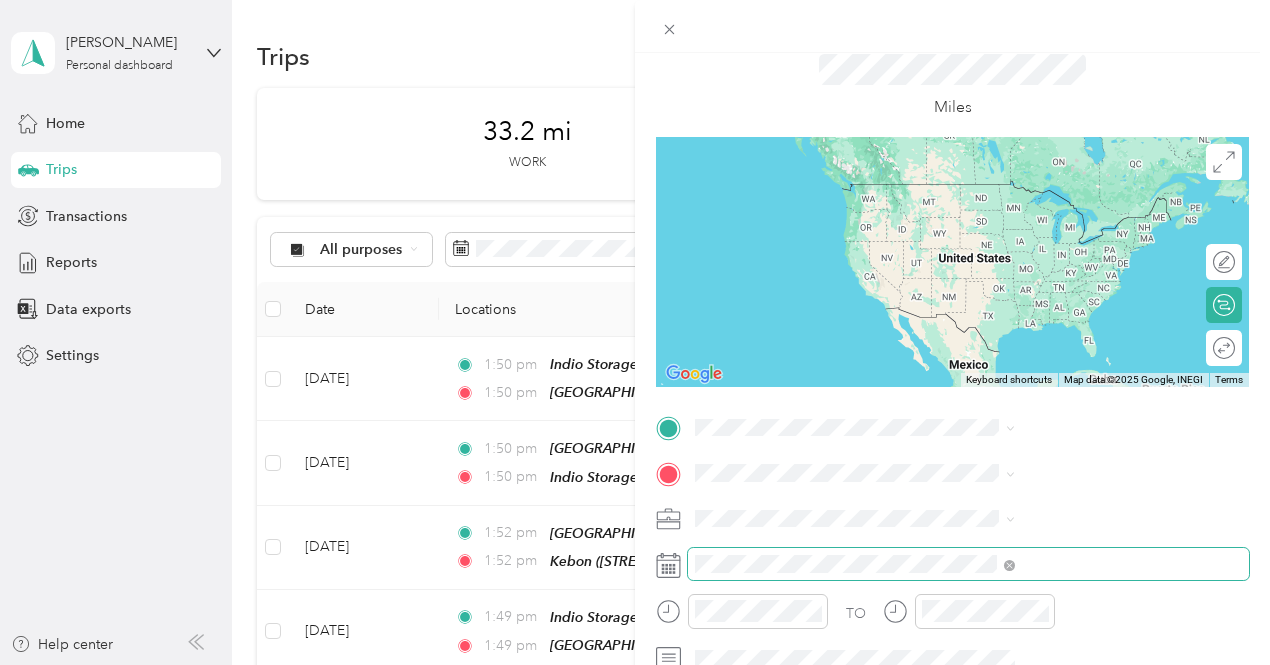 click at bounding box center [968, 564] 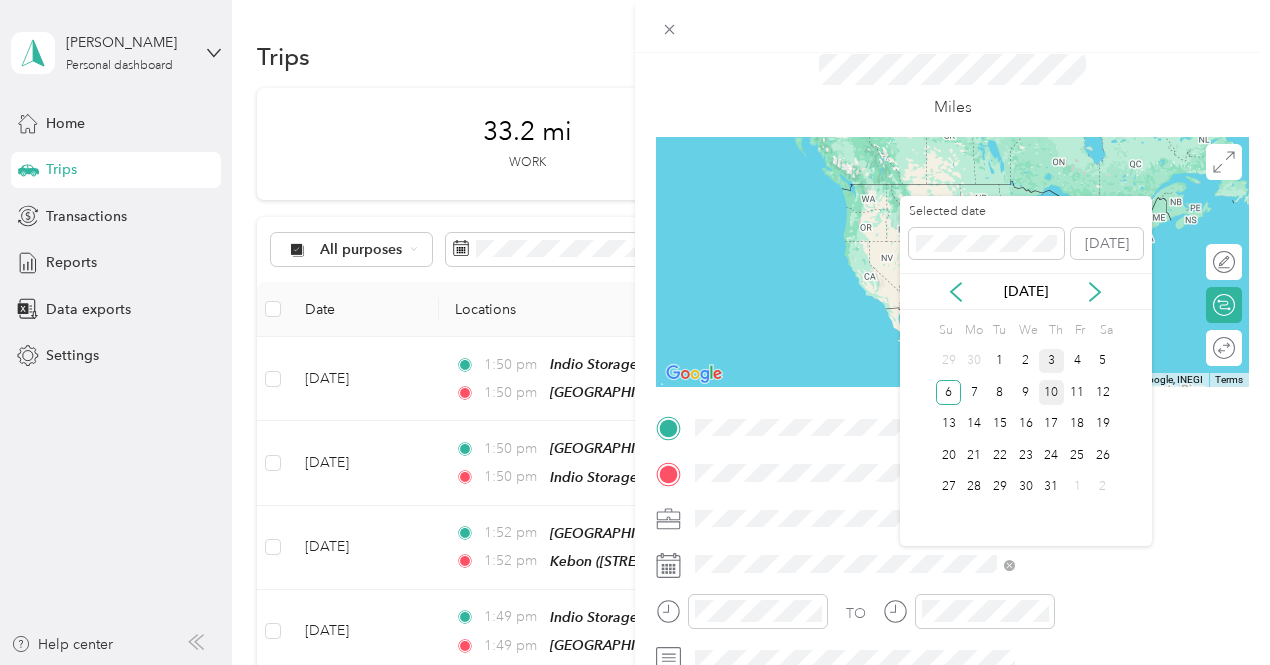 click on "3" at bounding box center (1052, 361) 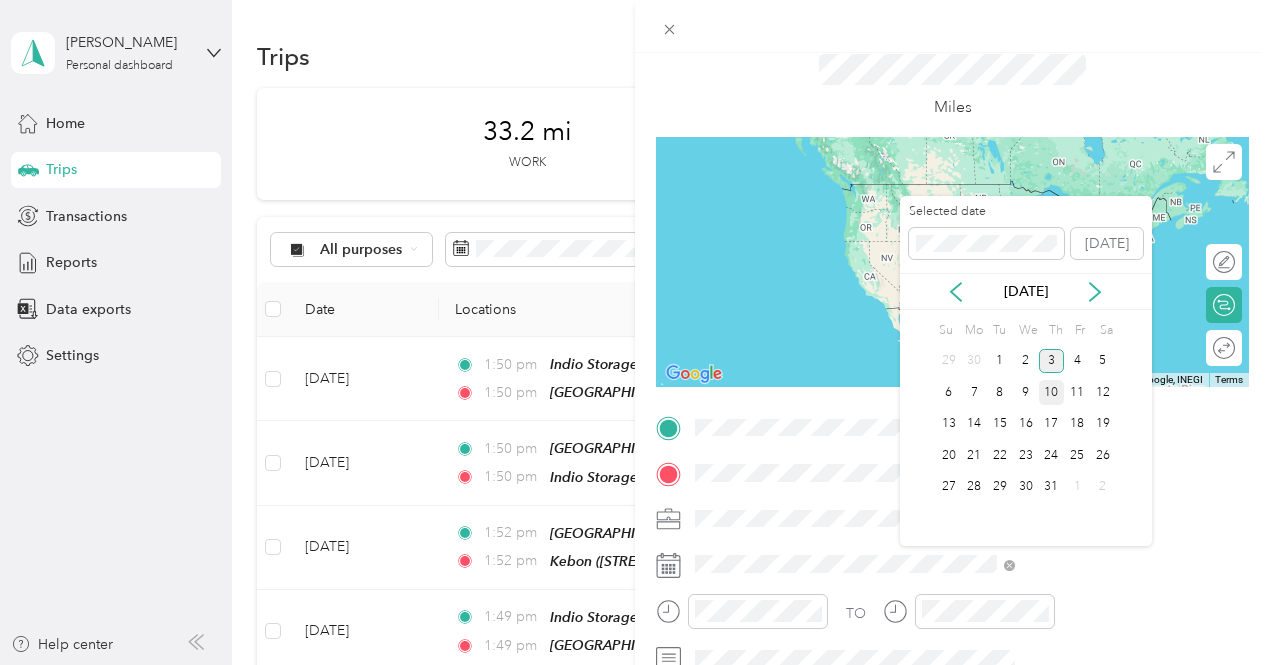 click on "3" at bounding box center [1052, 361] 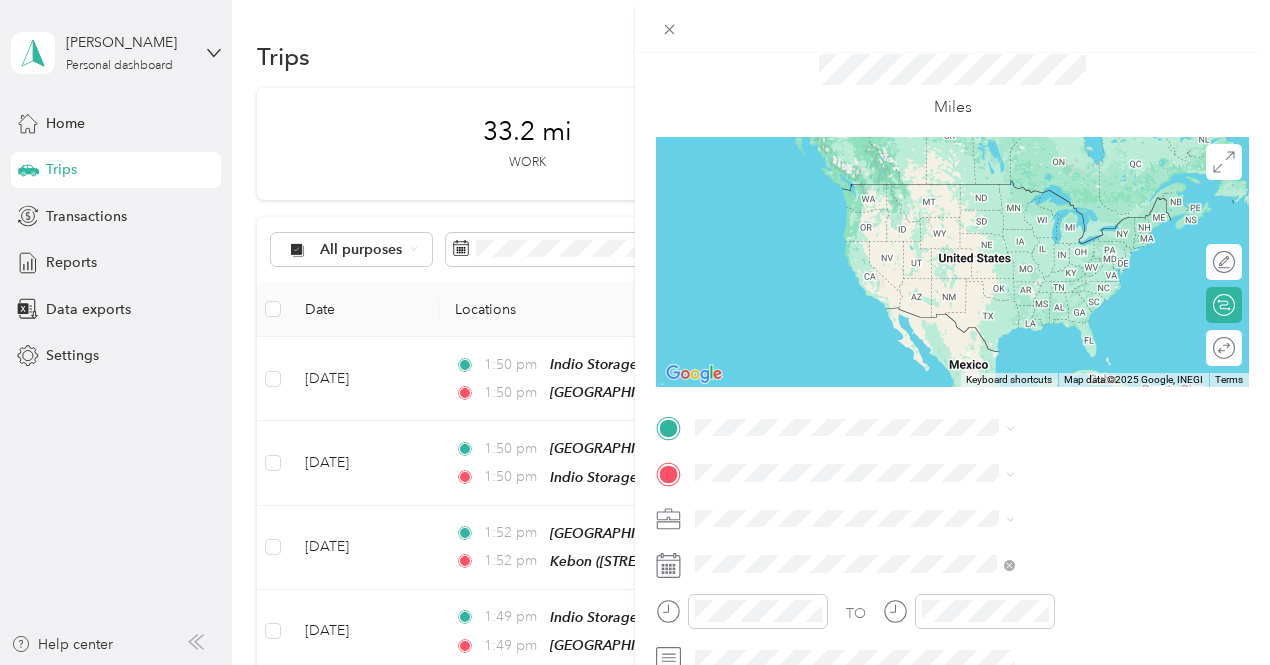 click at bounding box center [952, 262] 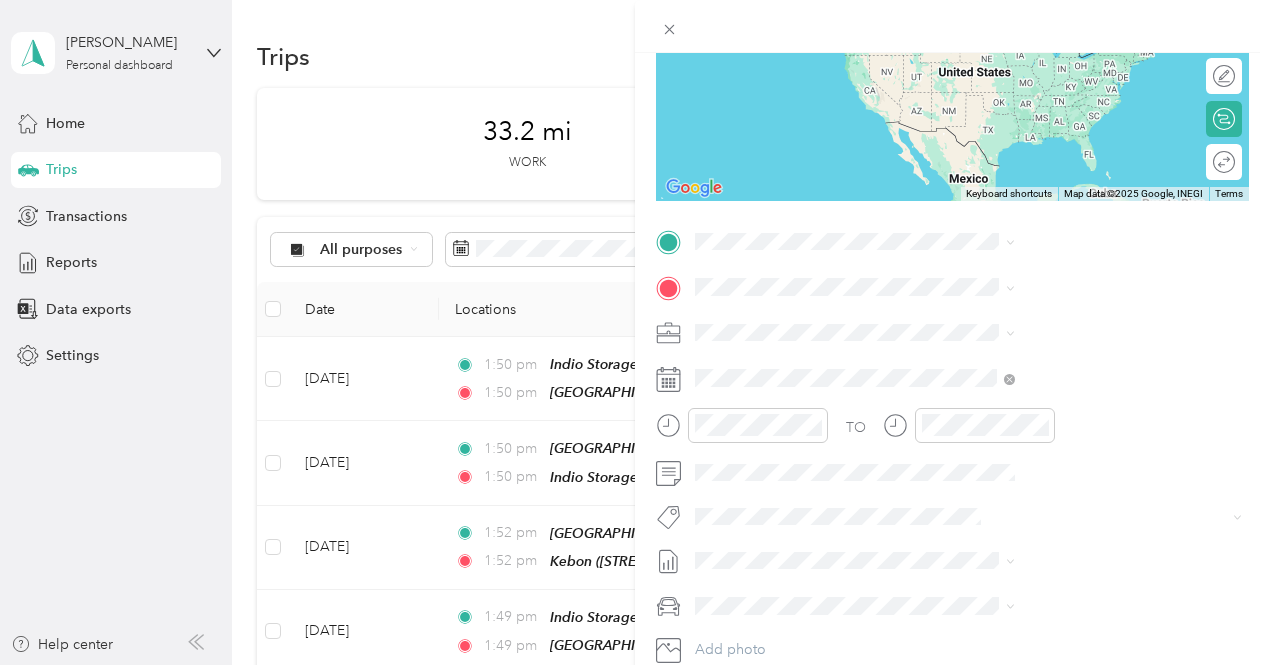 scroll, scrollTop: 251, scrollLeft: 9, axis: both 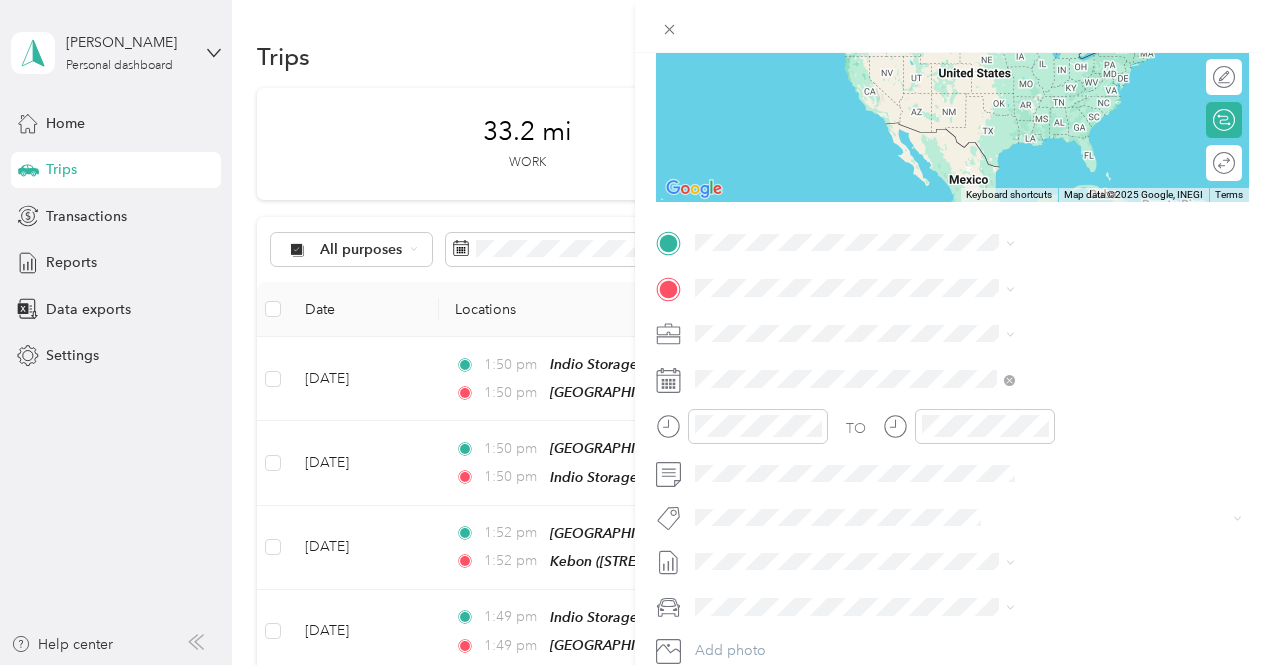 click on "TO Add photo" at bounding box center [952, 468] 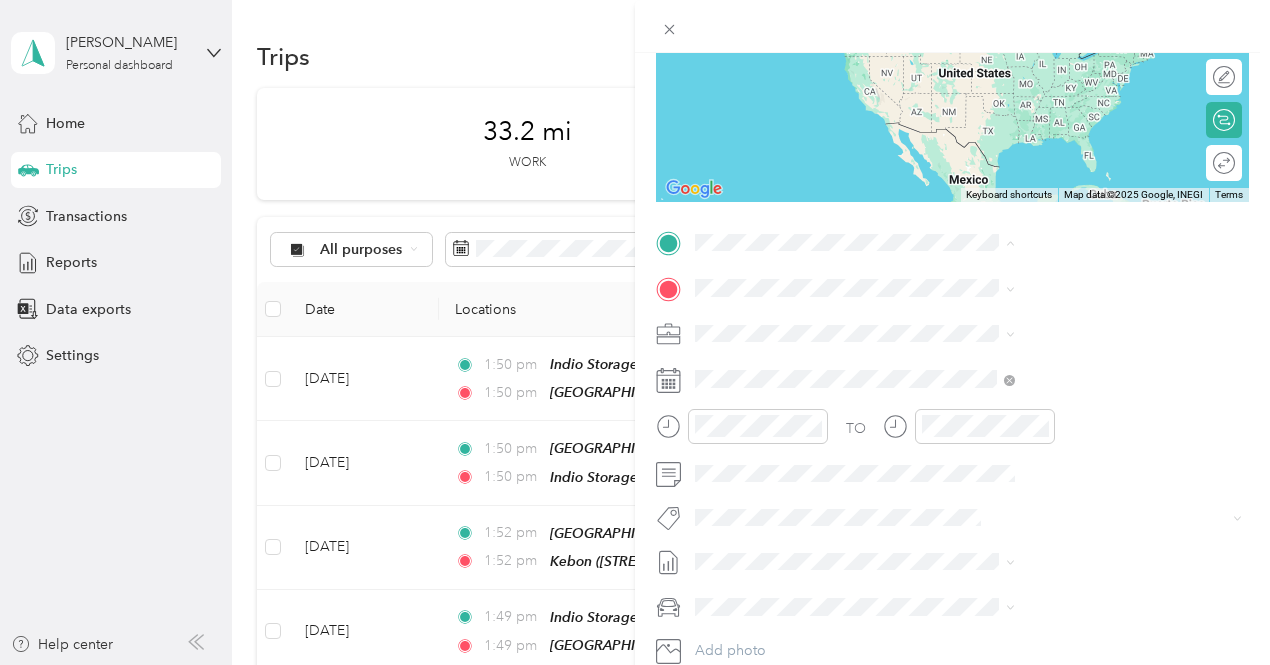 click on "[STREET_ADDRESS][US_STATE]" at bounding box center [1035, 343] 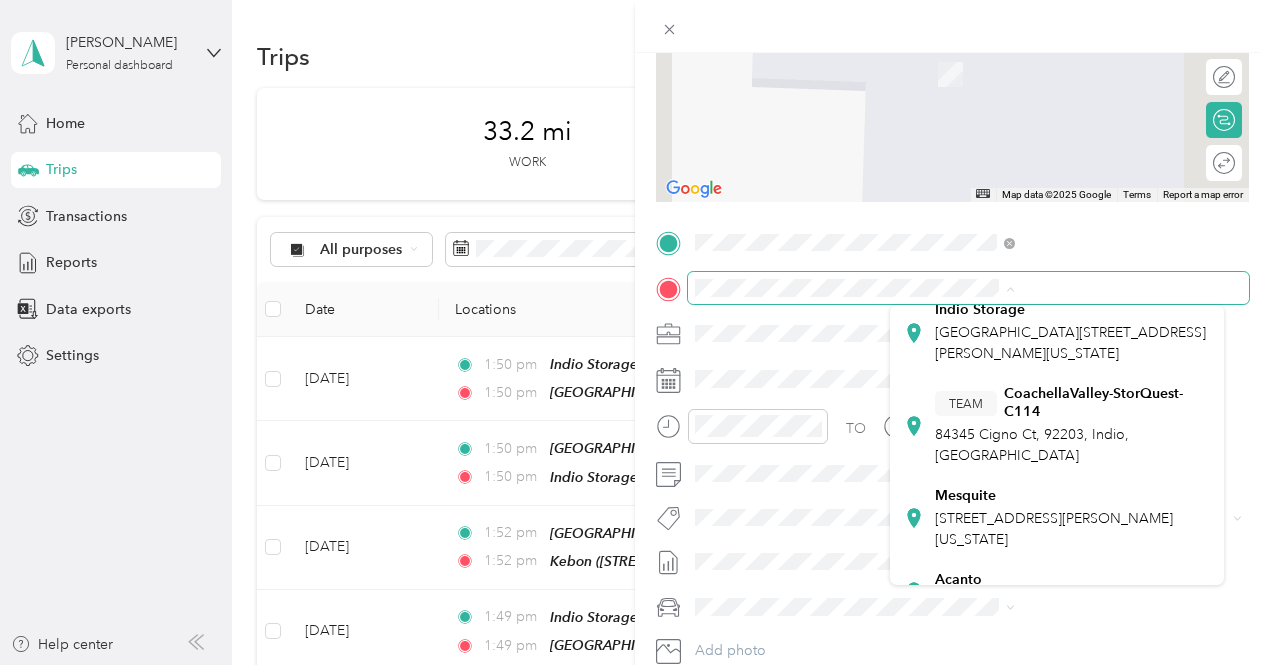 scroll, scrollTop: 637, scrollLeft: 0, axis: vertical 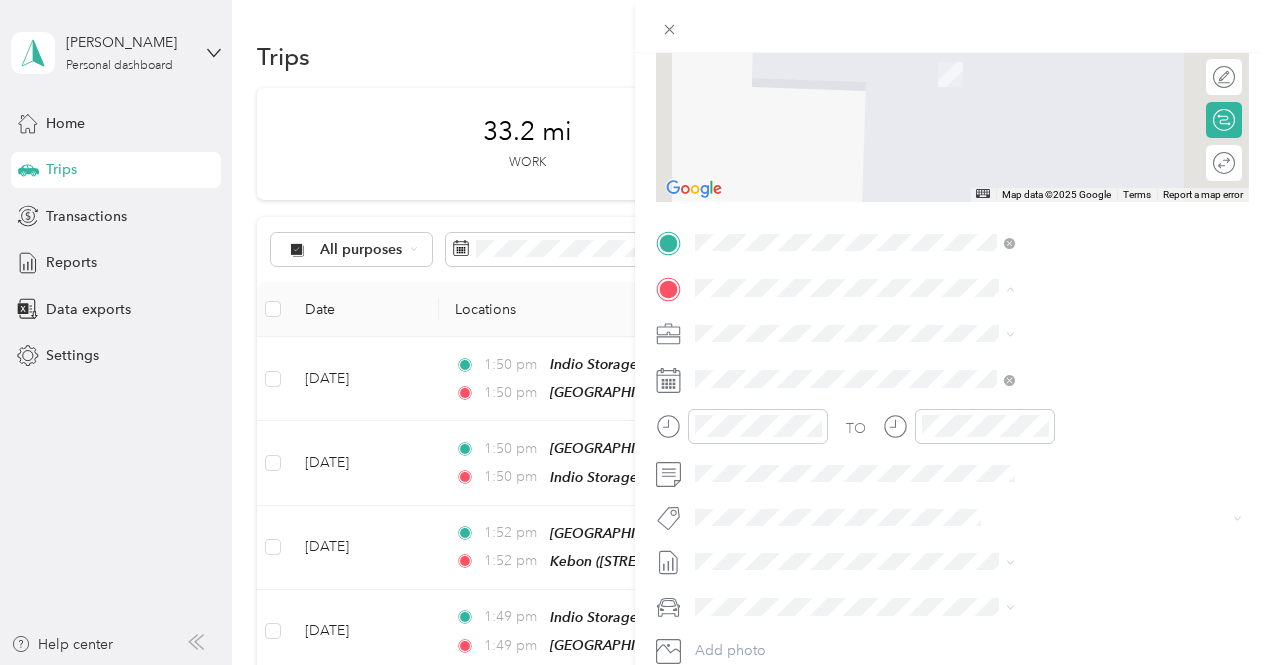 click on "Acanto" at bounding box center [958, 542] 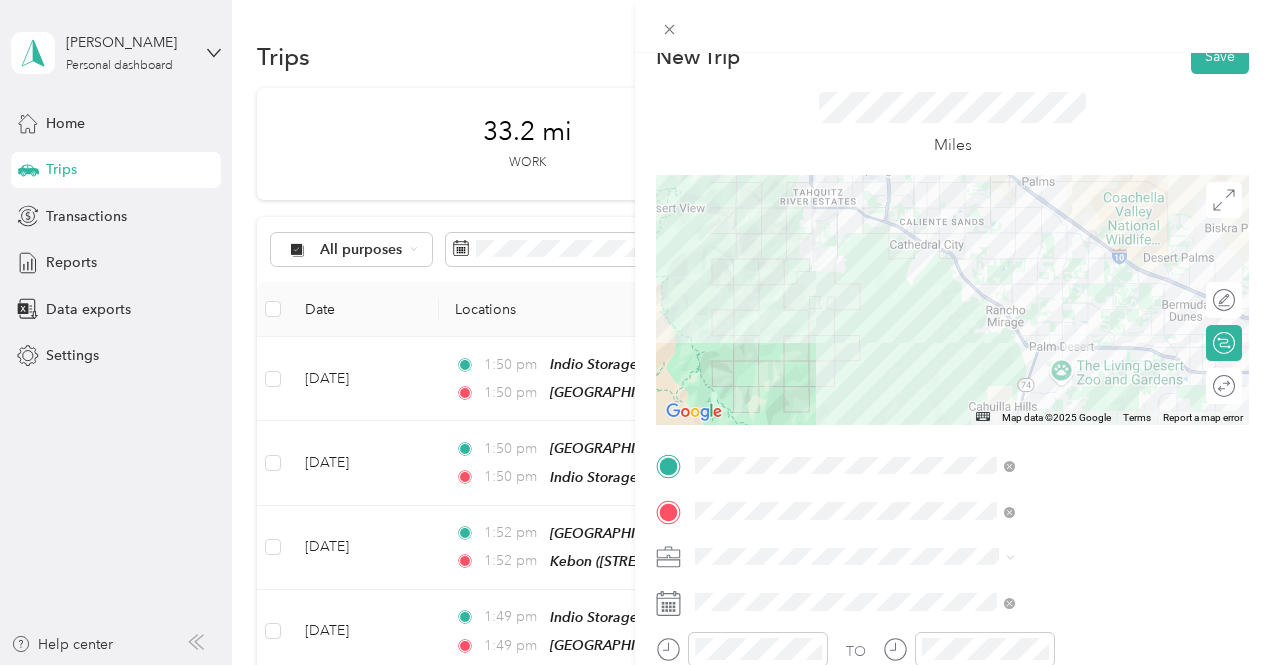 scroll, scrollTop: 0, scrollLeft: 11, axis: horizontal 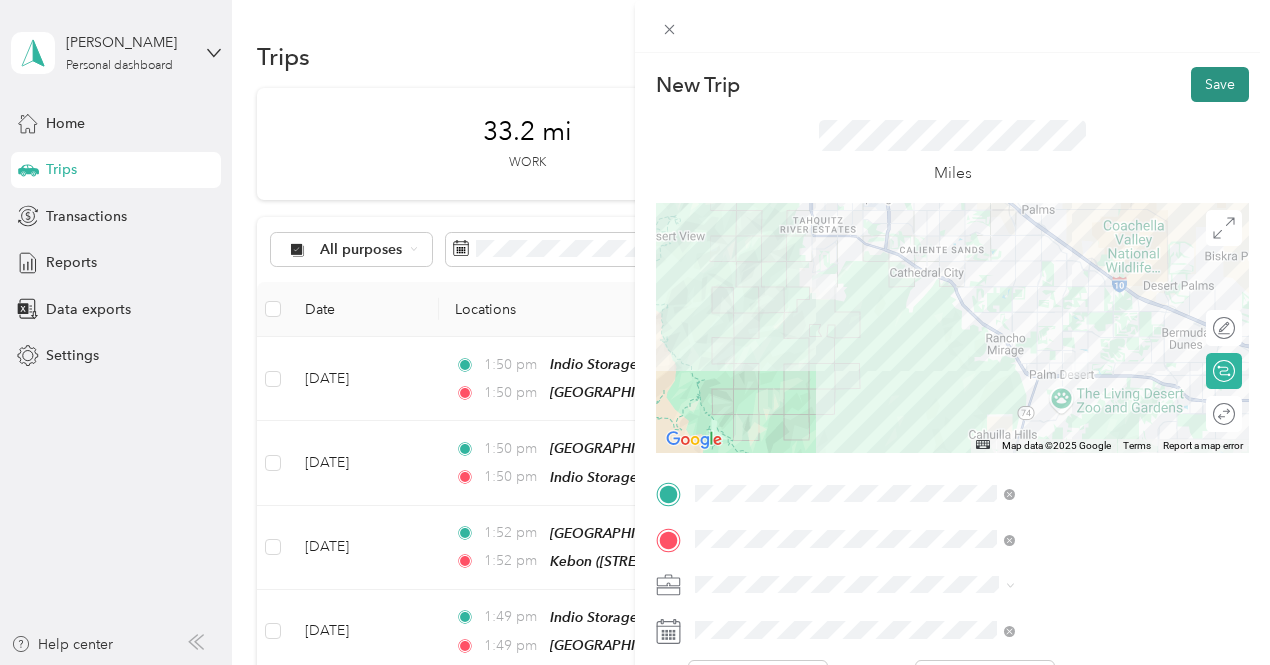 click on "Save" at bounding box center (1220, 84) 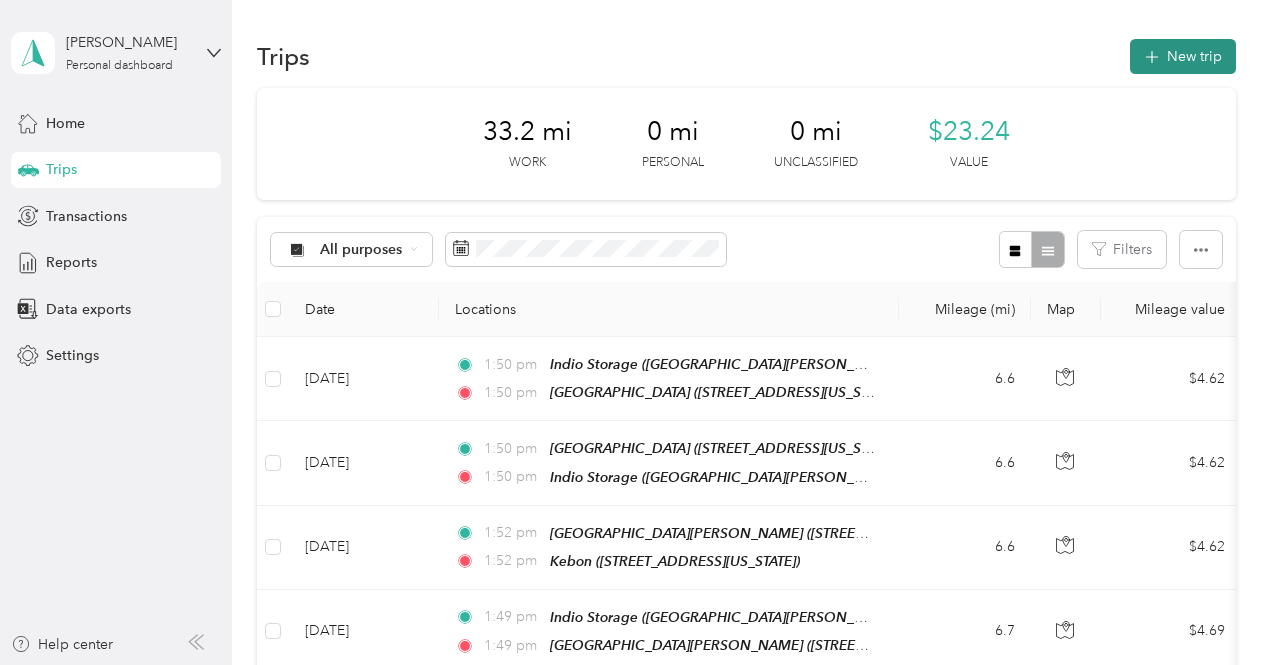 click on "New trip" at bounding box center (1183, 56) 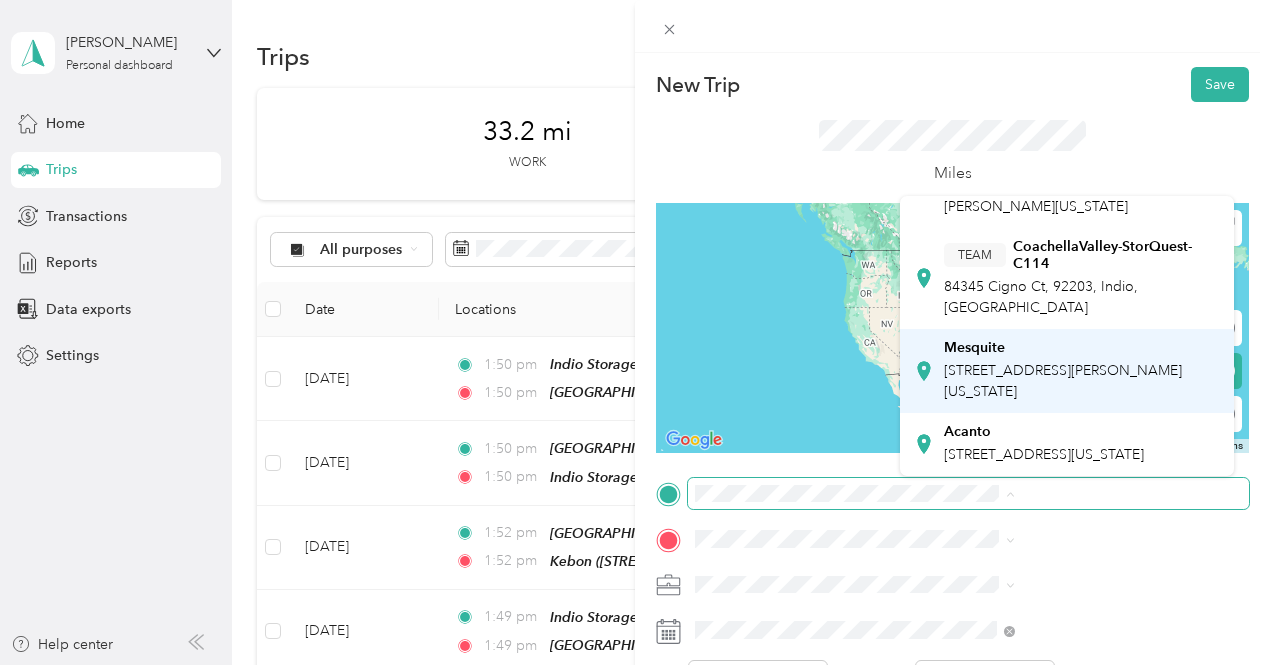 scroll, scrollTop: 636, scrollLeft: 0, axis: vertical 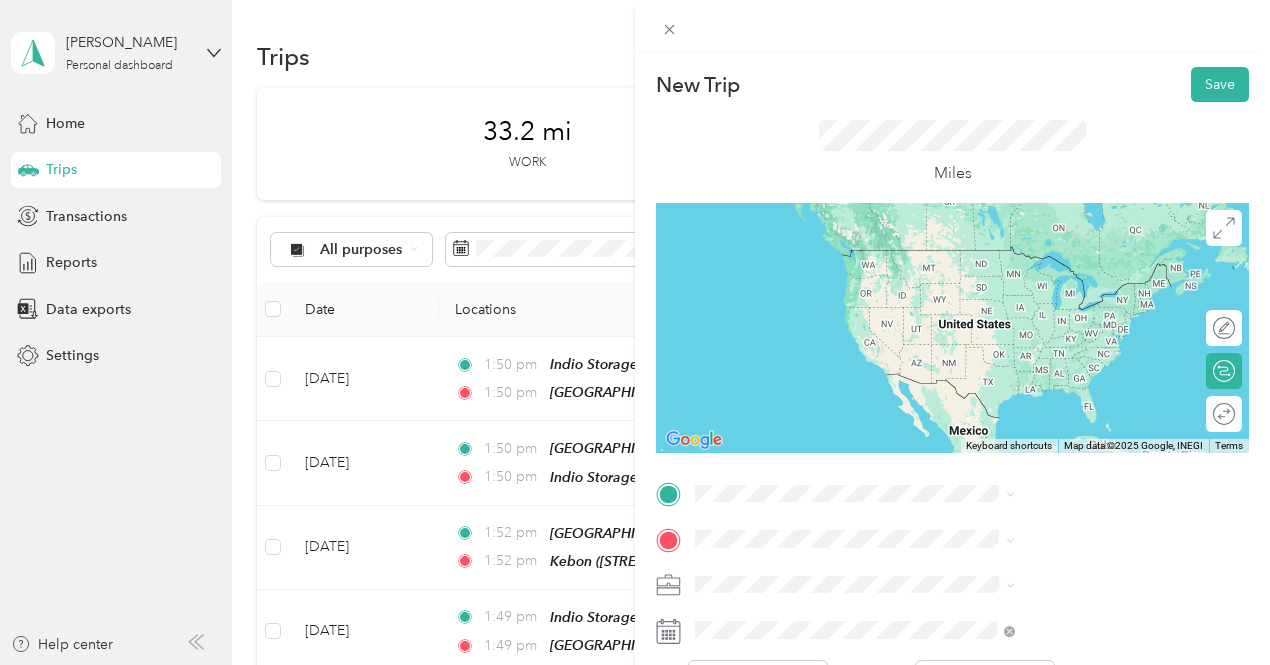 click on "Acanto [STREET_ADDRESS][US_STATE]" at bounding box center (1044, 444) 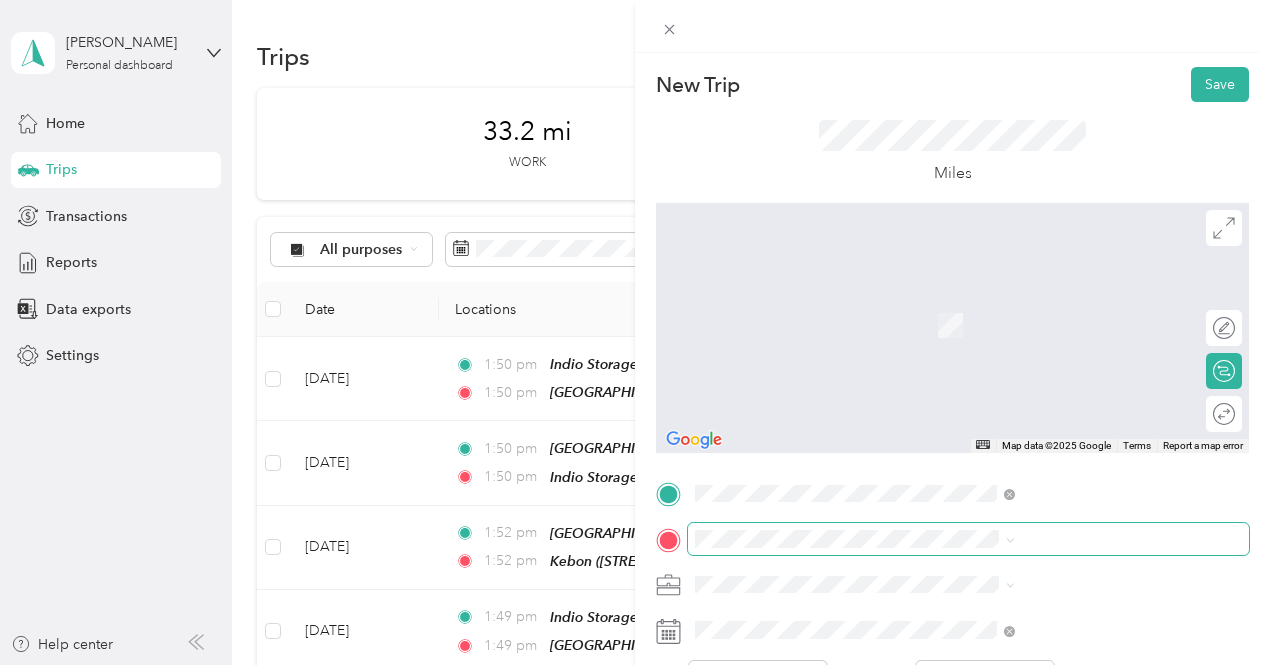 click at bounding box center [968, 539] 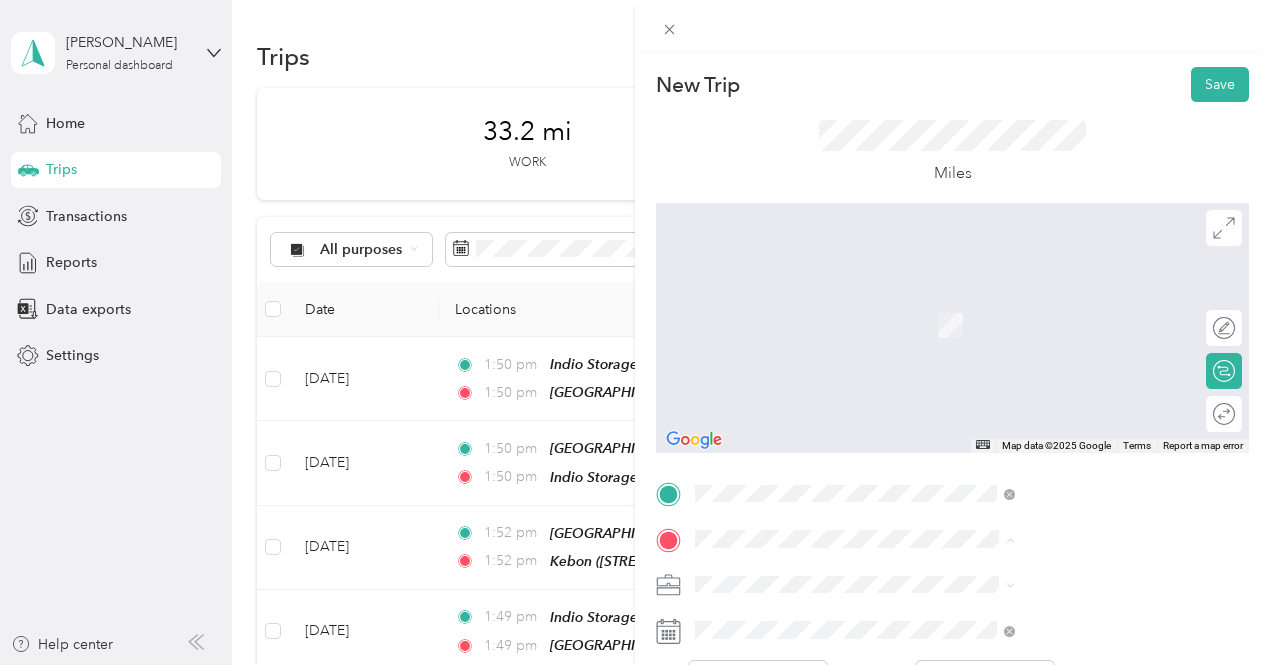 click on "Home [STREET_ADDRESS][US_STATE]" at bounding box center (1044, 315) 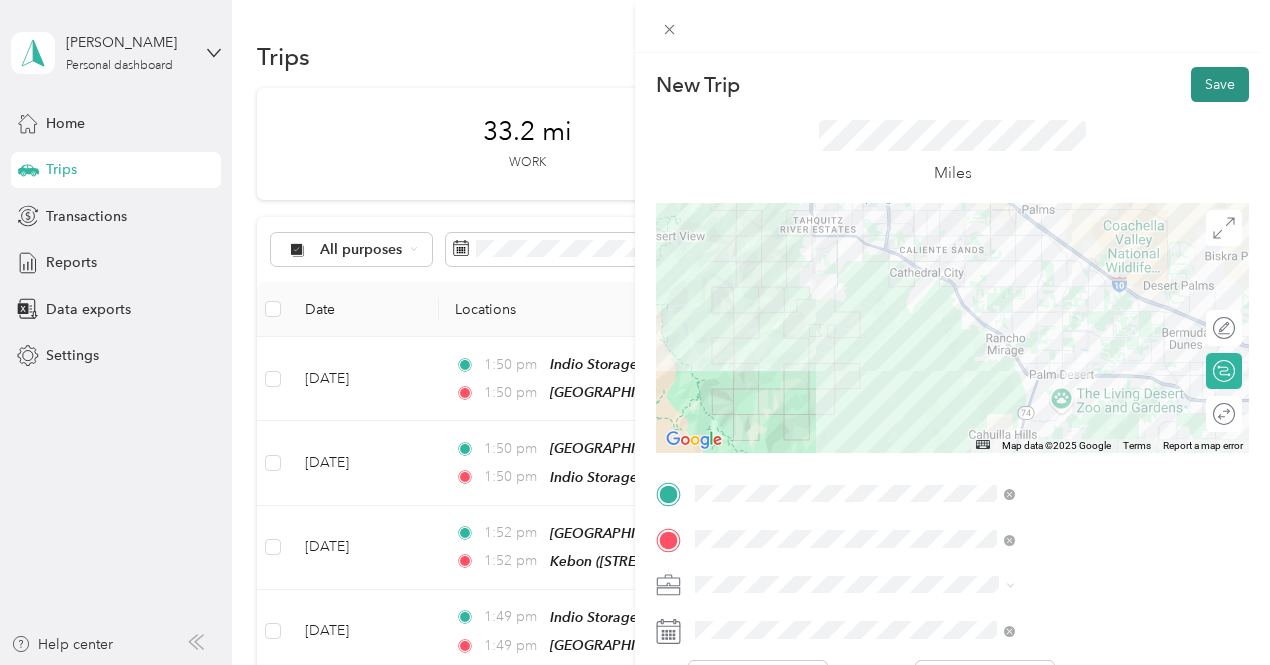 click on "Save" at bounding box center (1220, 84) 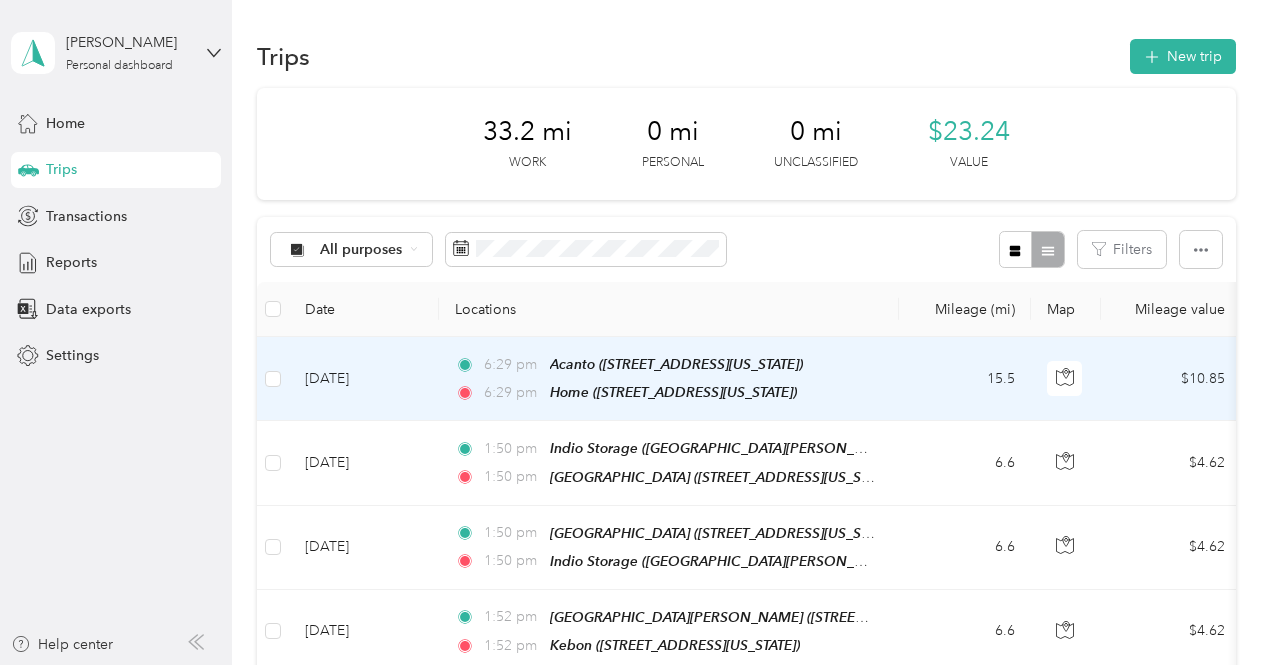 click on "6:29 pm Acanto ([STREET_ADDRESS][US_STATE]) 6:29 pm Home ([STREET_ADDRESS][US_STATE])" at bounding box center [665, 378] 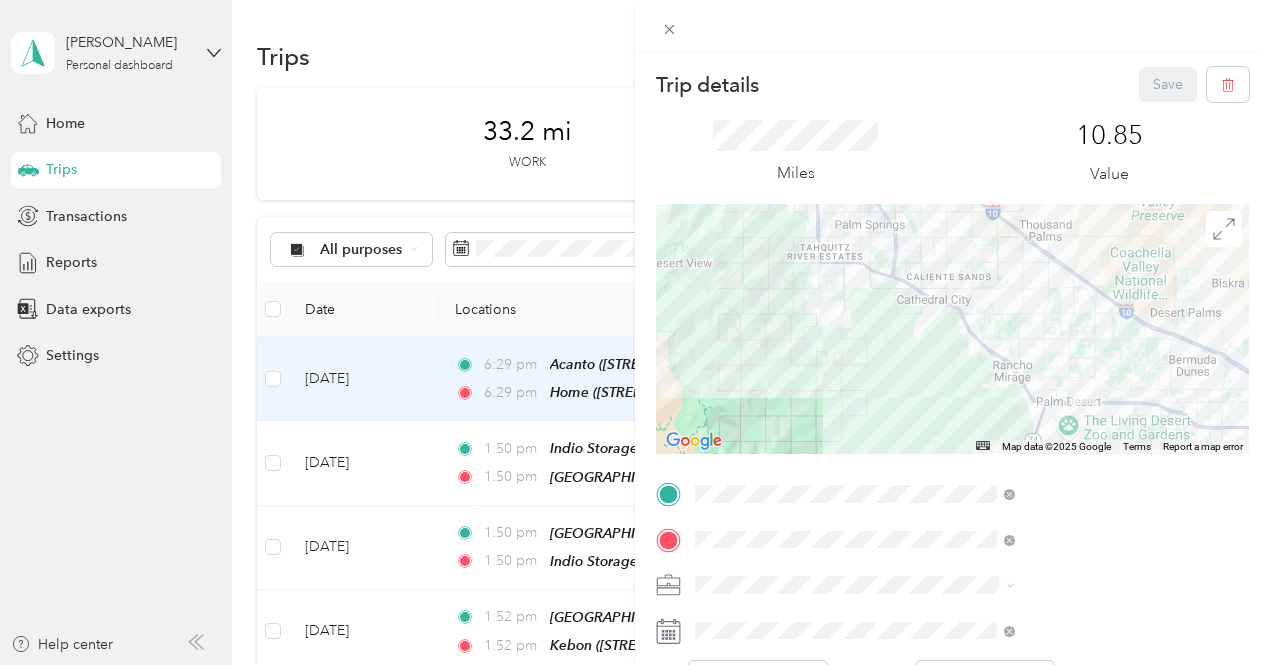 click 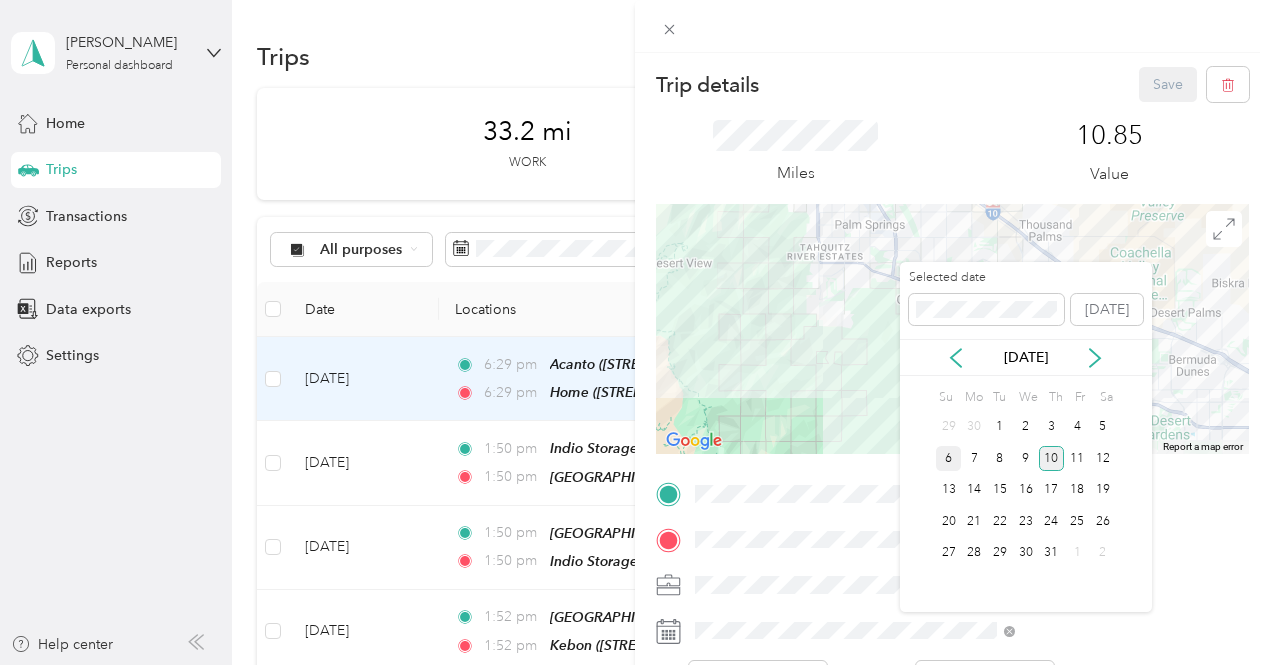 click on "6" at bounding box center [949, 458] 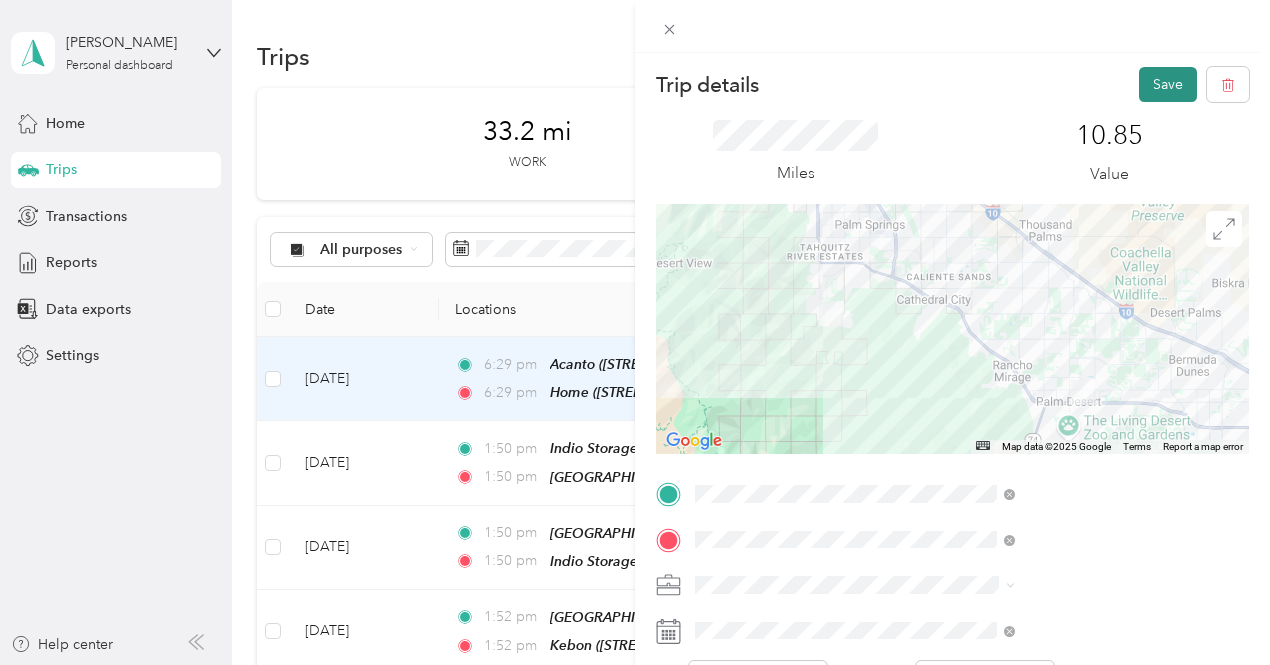 click on "Save" at bounding box center [1168, 84] 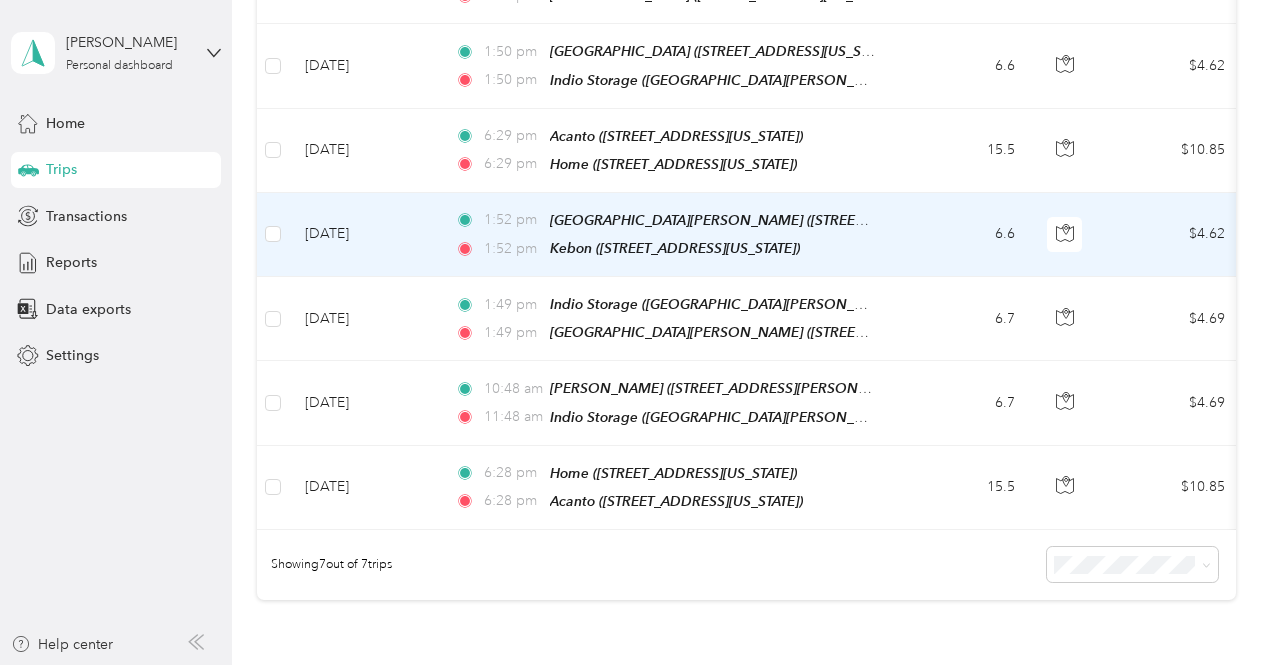 scroll, scrollTop: 396, scrollLeft: 0, axis: vertical 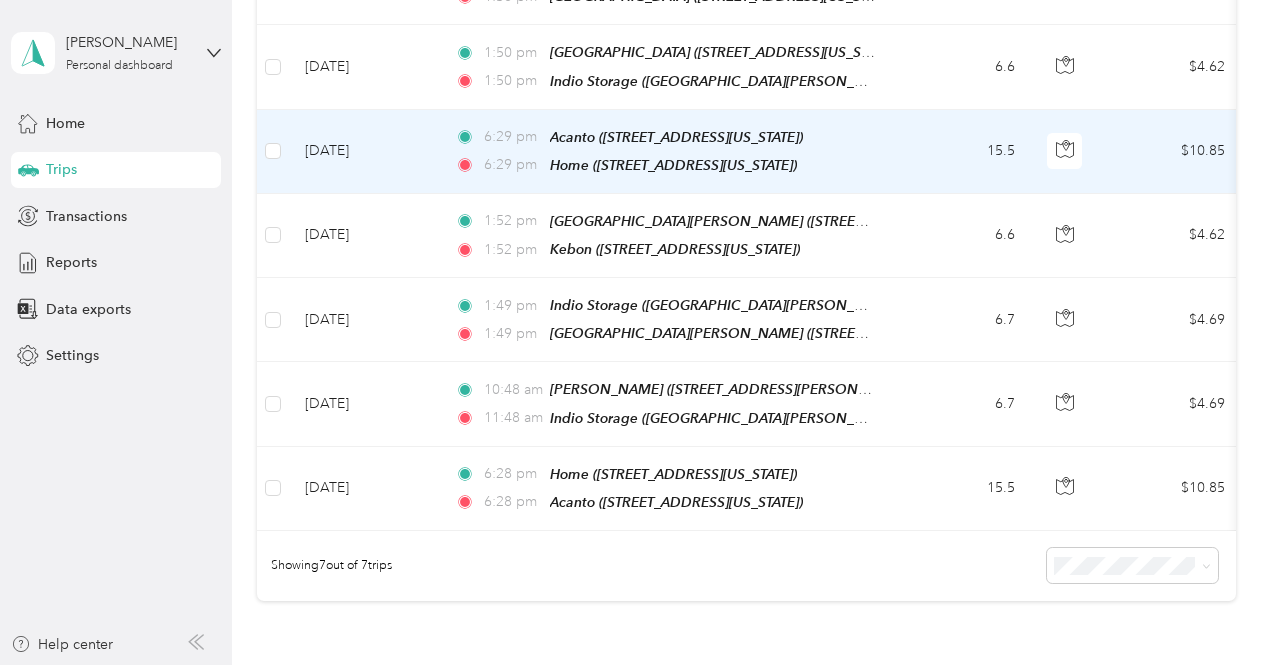 click on "6:29 pm Acanto ([STREET_ADDRESS][US_STATE]) 6:29 pm Home ([STREET_ADDRESS][US_STATE])" at bounding box center (665, 151) 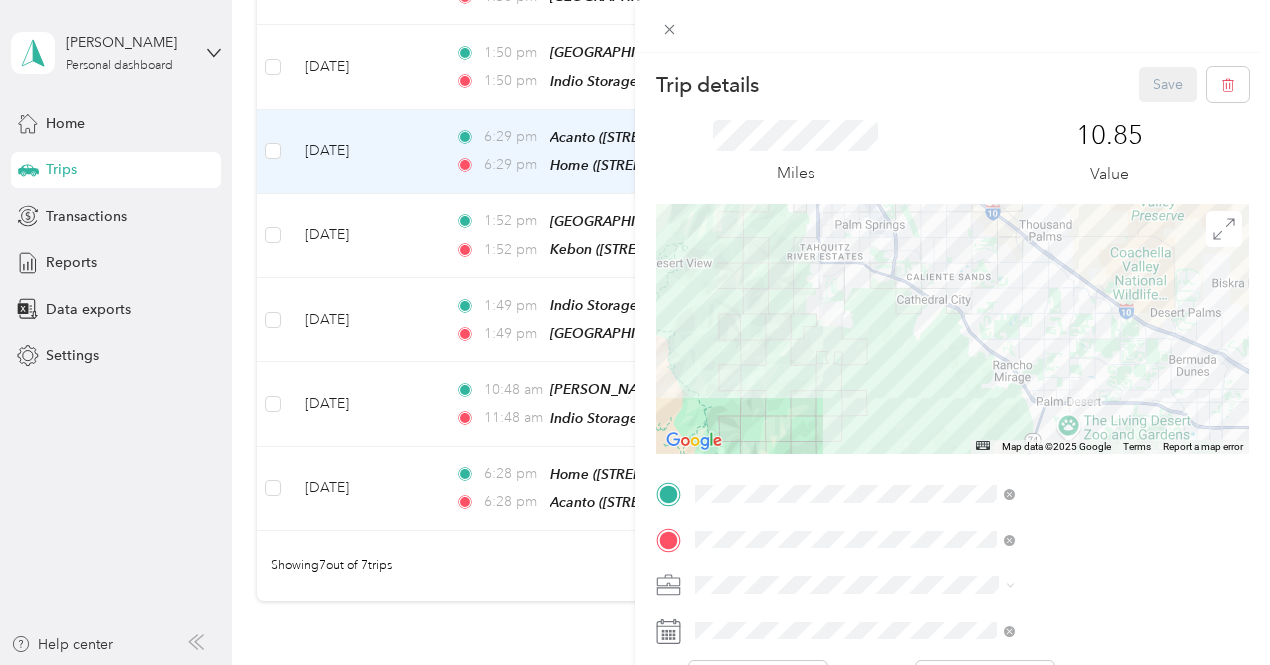 click 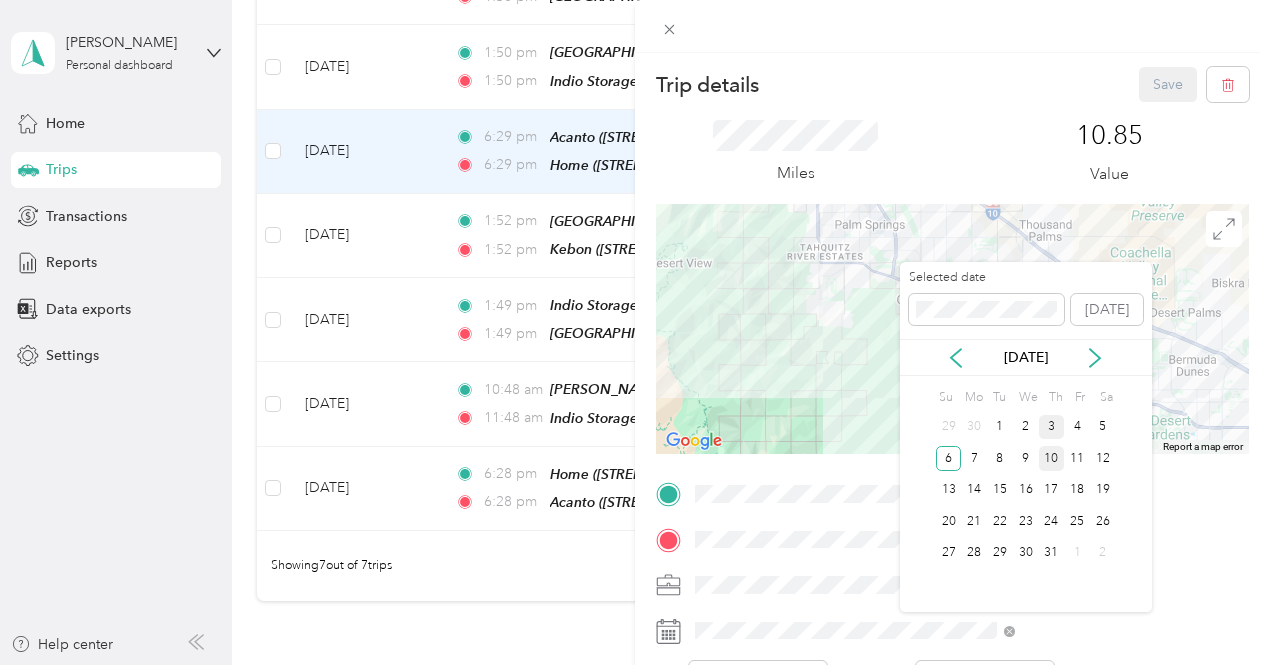 click on "3" at bounding box center (1052, 427) 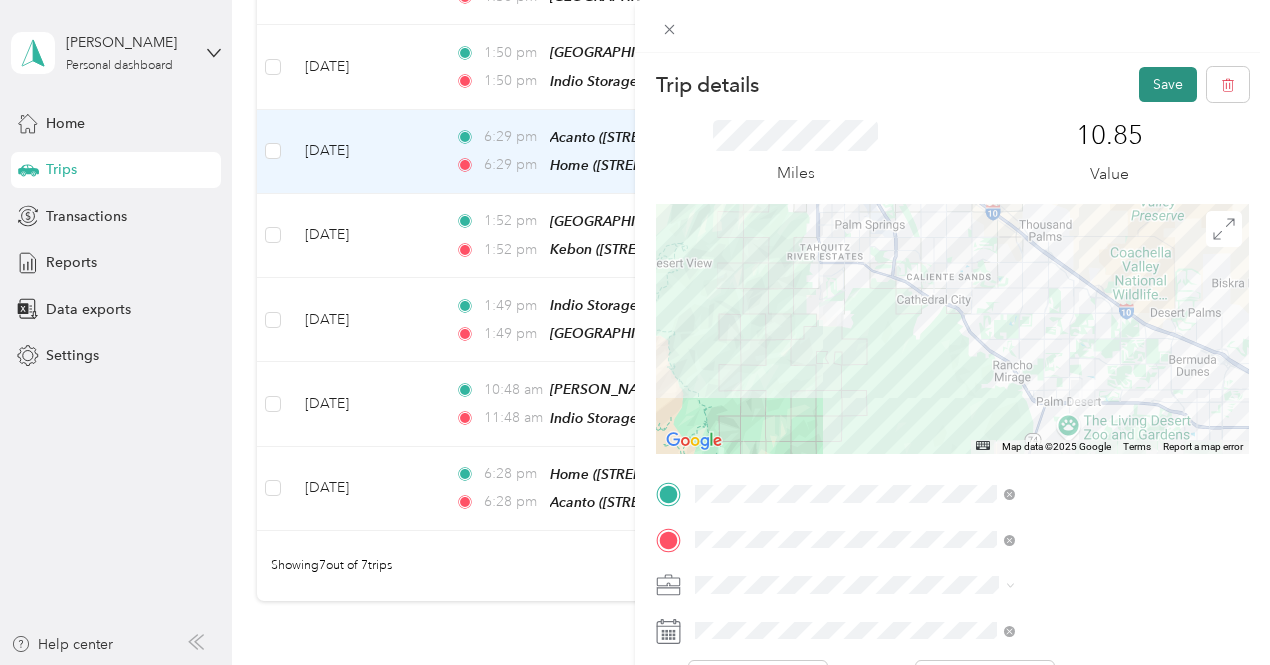 click on "Save" at bounding box center [1168, 84] 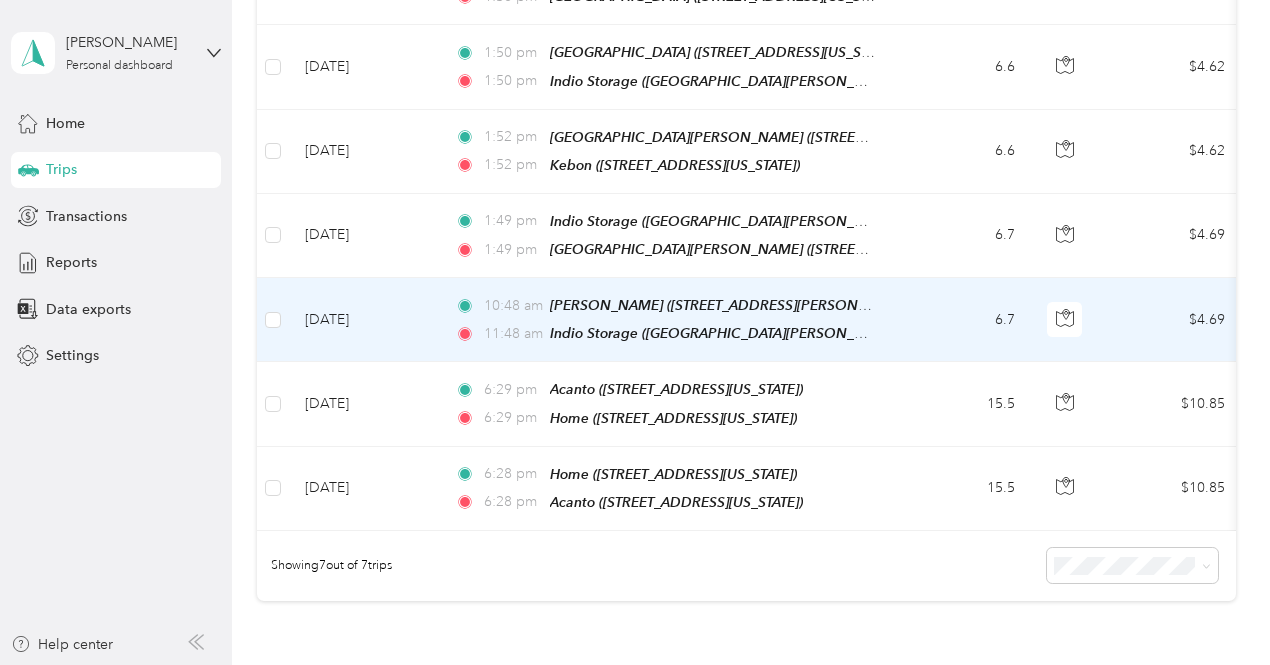 click on "10:[GEOGRAPHIC_DATA][PERSON_NAME] ([STREET_ADDRESS][PERSON_NAME][US_STATE]) 11:48 am Indio Storage ([GEOGRAPHIC_DATA][PERSON_NAME], [US_STATE])" at bounding box center (665, 319) 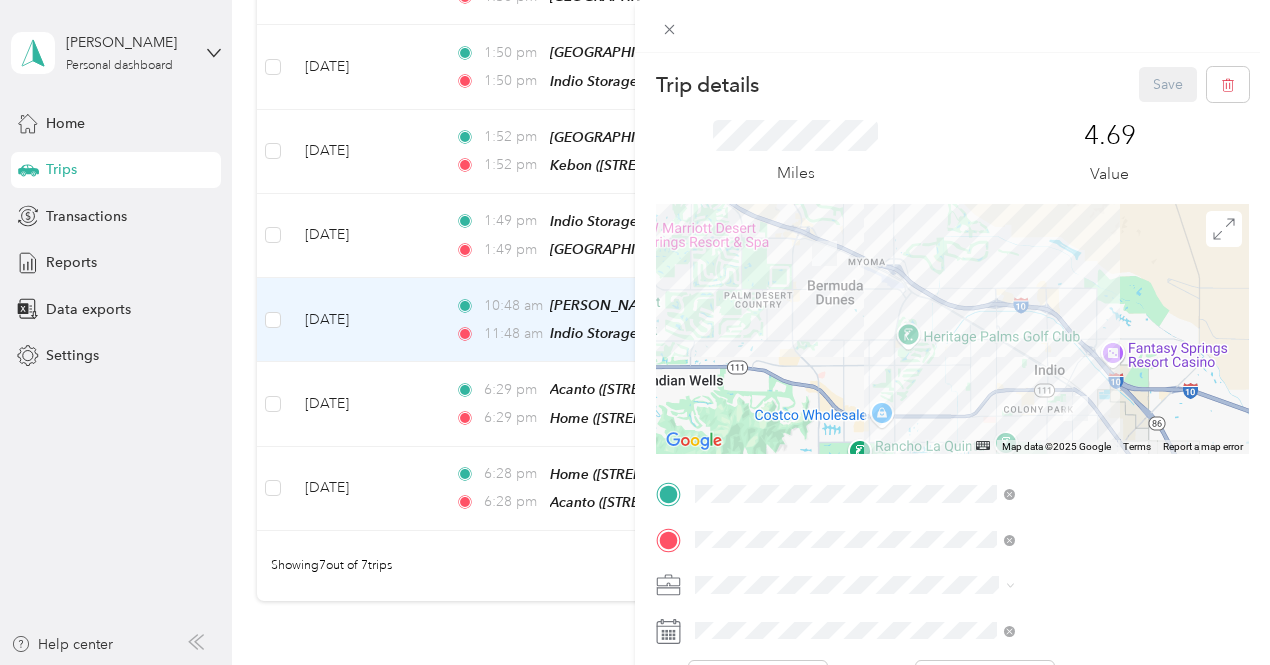 click on "Home [STREET_ADDRESS][US_STATE]" at bounding box center [1044, 395] 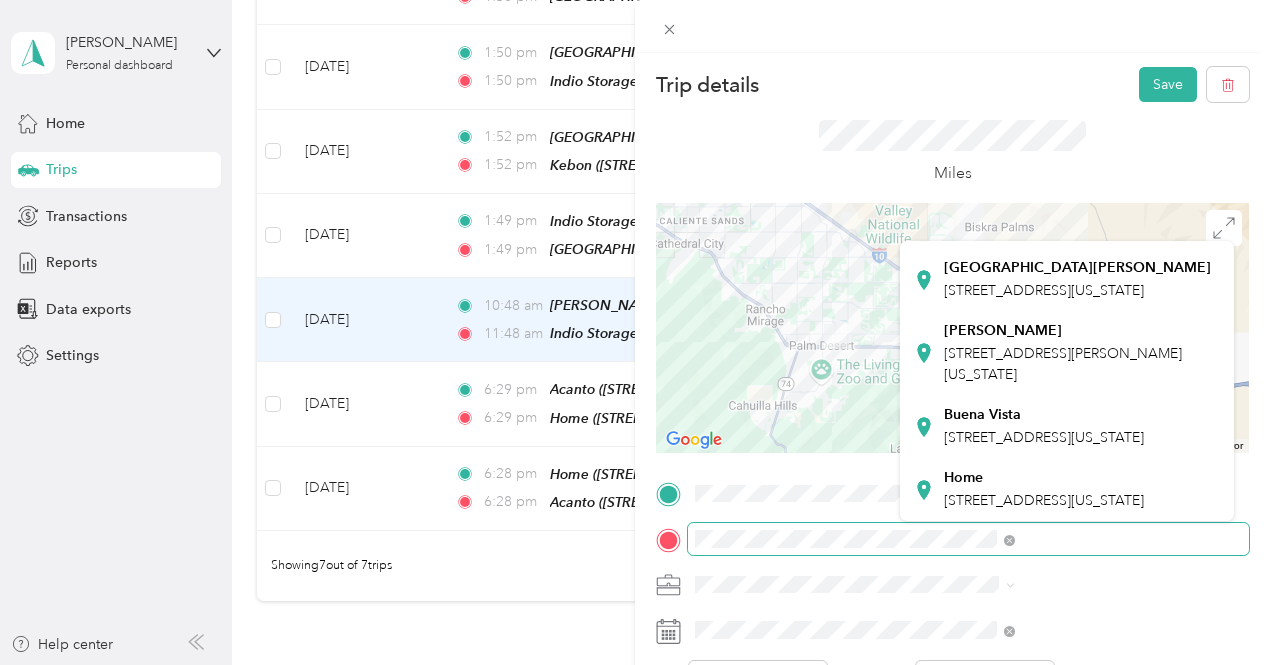 scroll, scrollTop: 443, scrollLeft: 0, axis: vertical 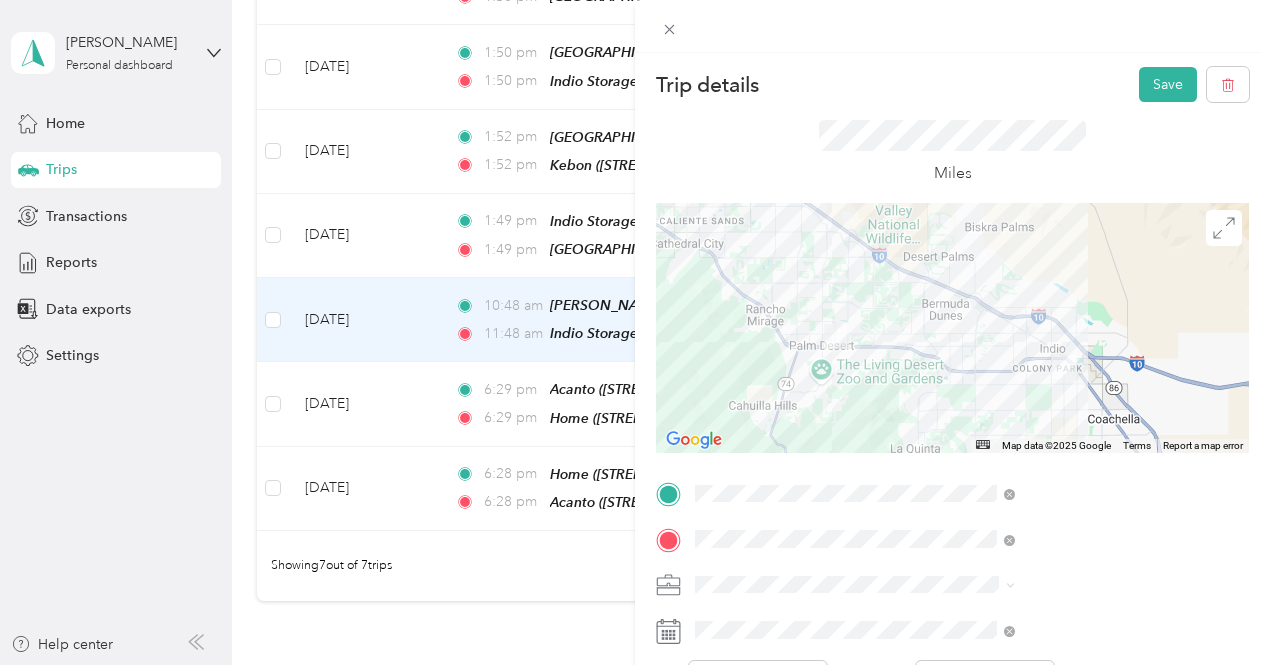 click on "[STREET_ADDRESS][PERSON_NAME][US_STATE]" at bounding box center (1063, 364) 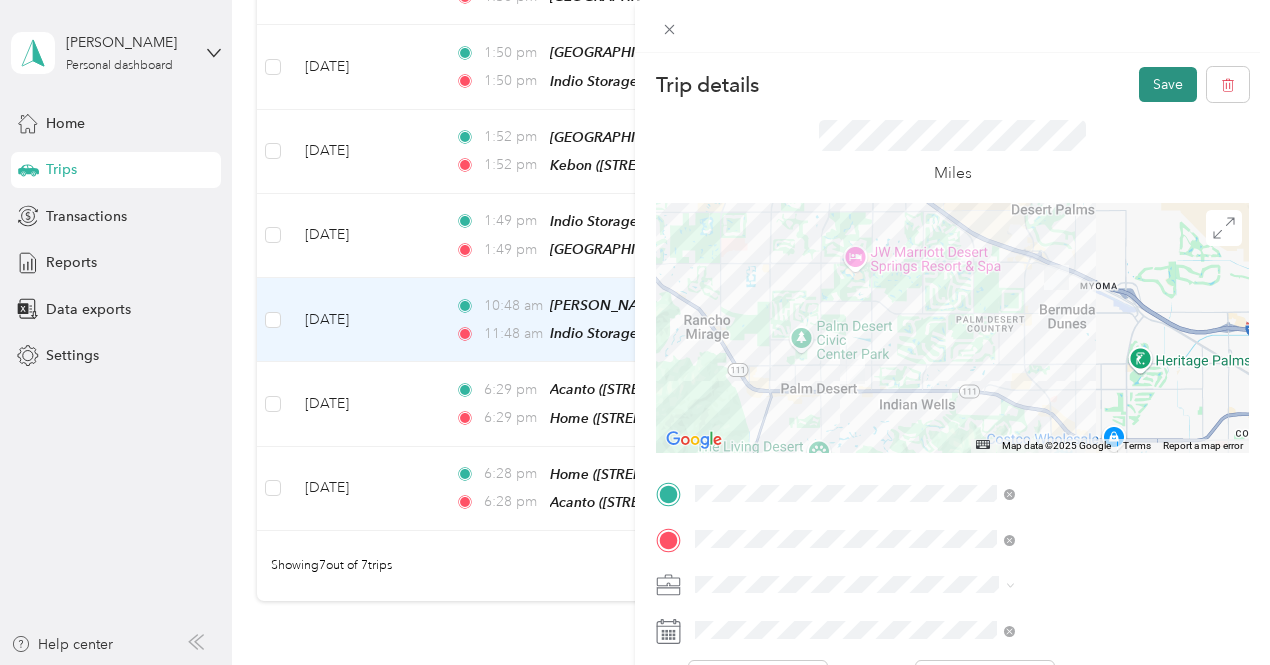 click on "Save" at bounding box center (1168, 84) 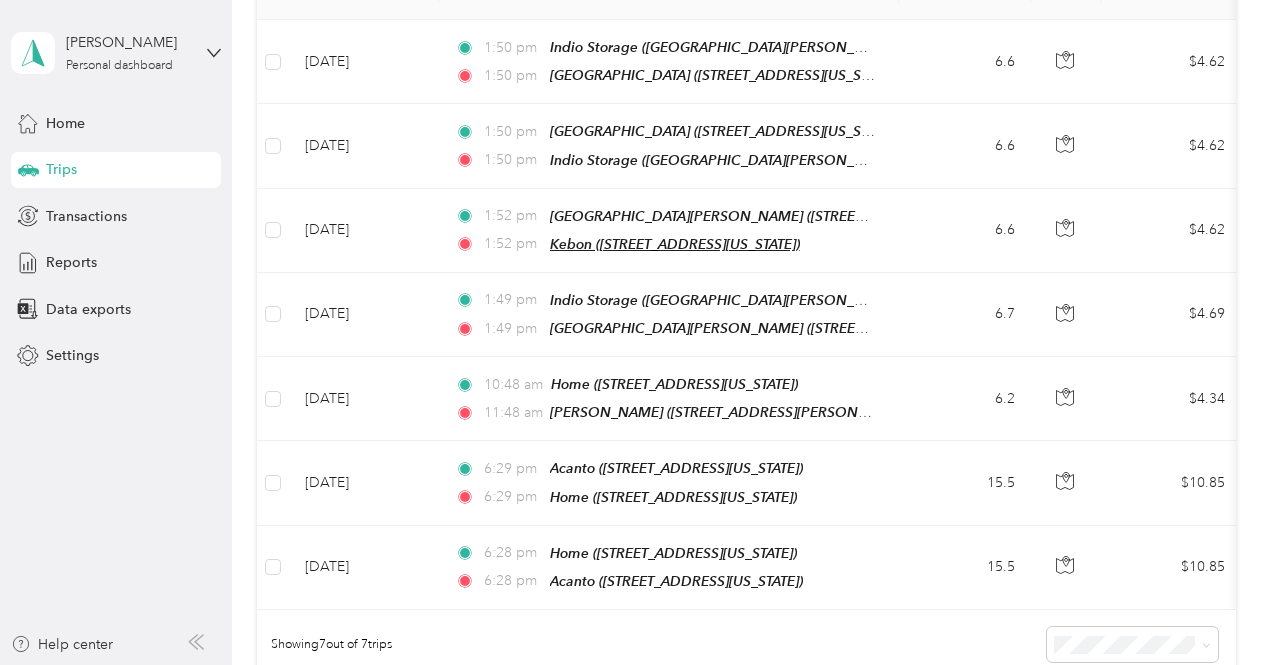 scroll, scrollTop: 318, scrollLeft: 0, axis: vertical 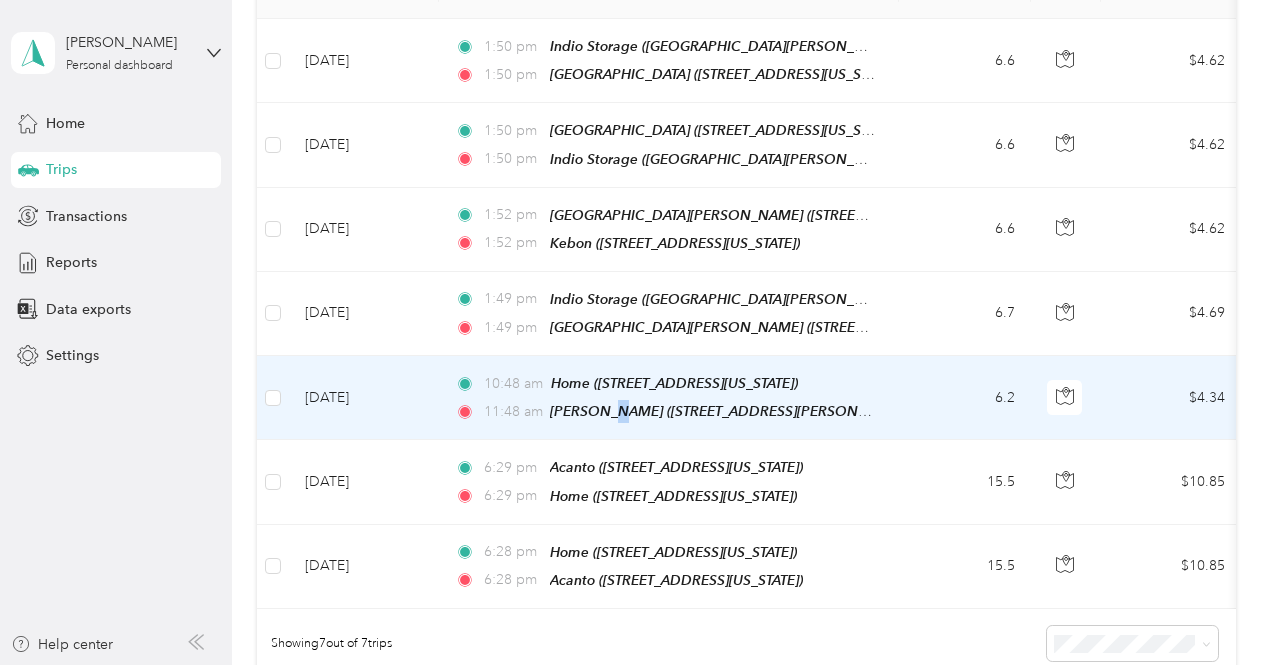 drag, startPoint x: 640, startPoint y: 389, endPoint x: 604, endPoint y: 389, distance: 36 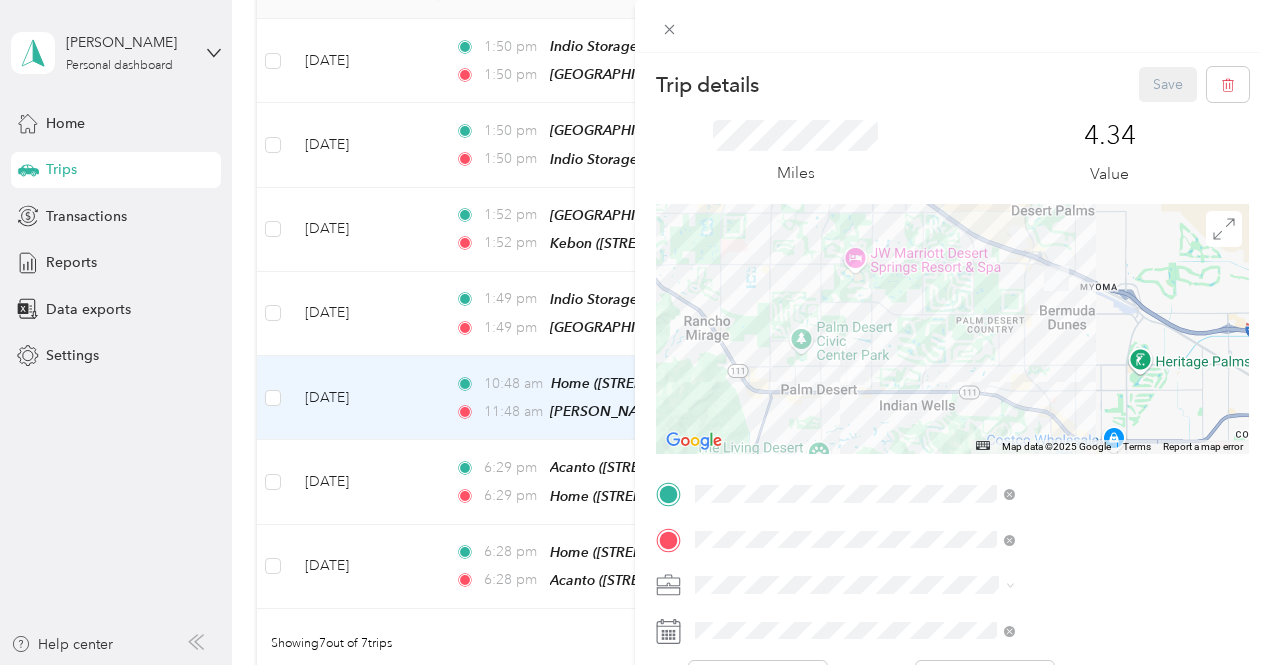 click on "[STREET_ADDRESS][US_STATE]" at bounding box center (1044, 325) 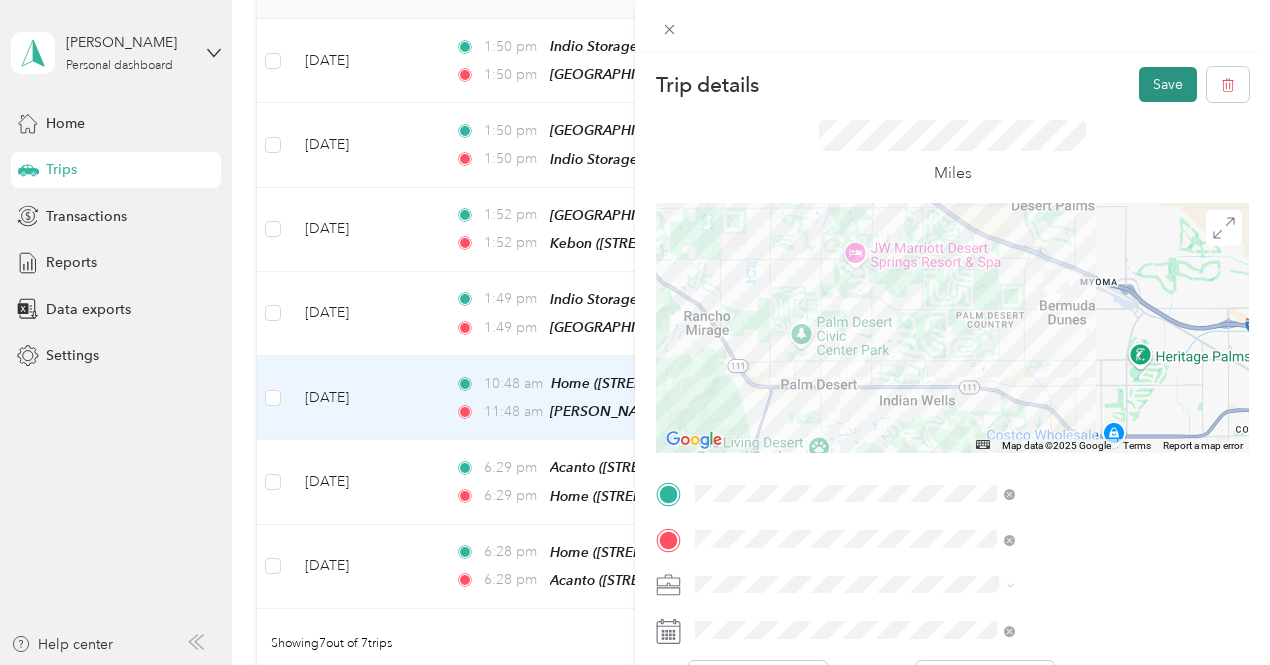 click on "Save" at bounding box center (1168, 84) 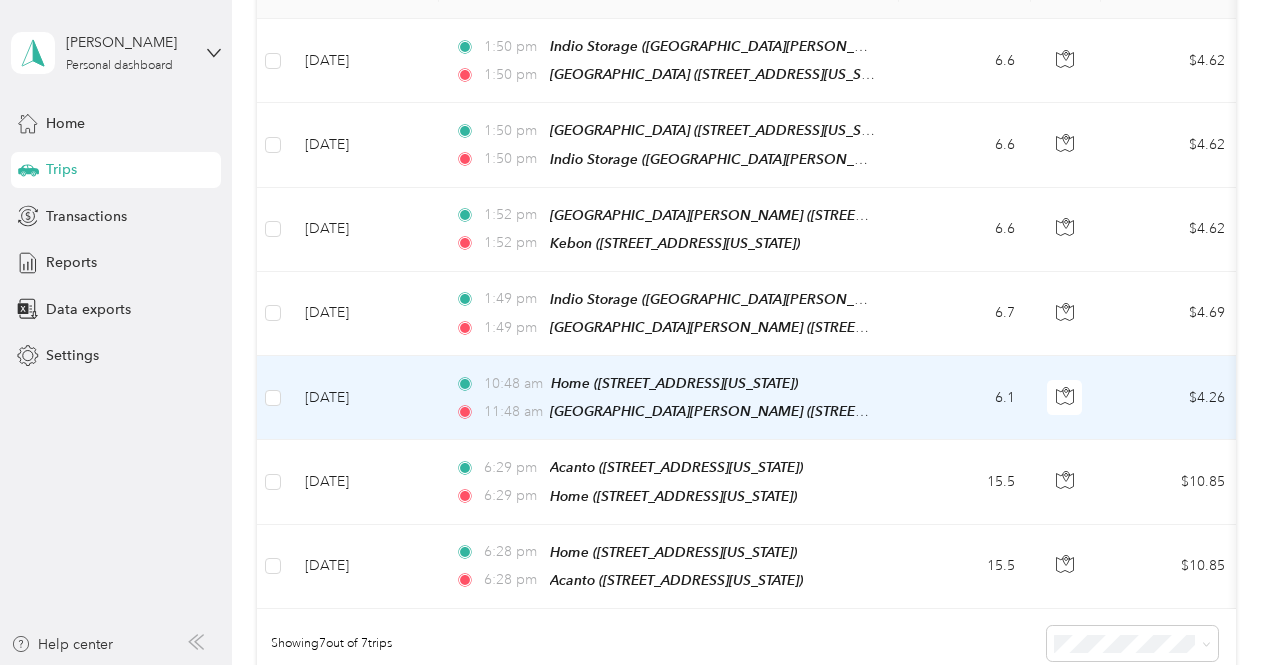 click on "6.1" at bounding box center (965, 398) 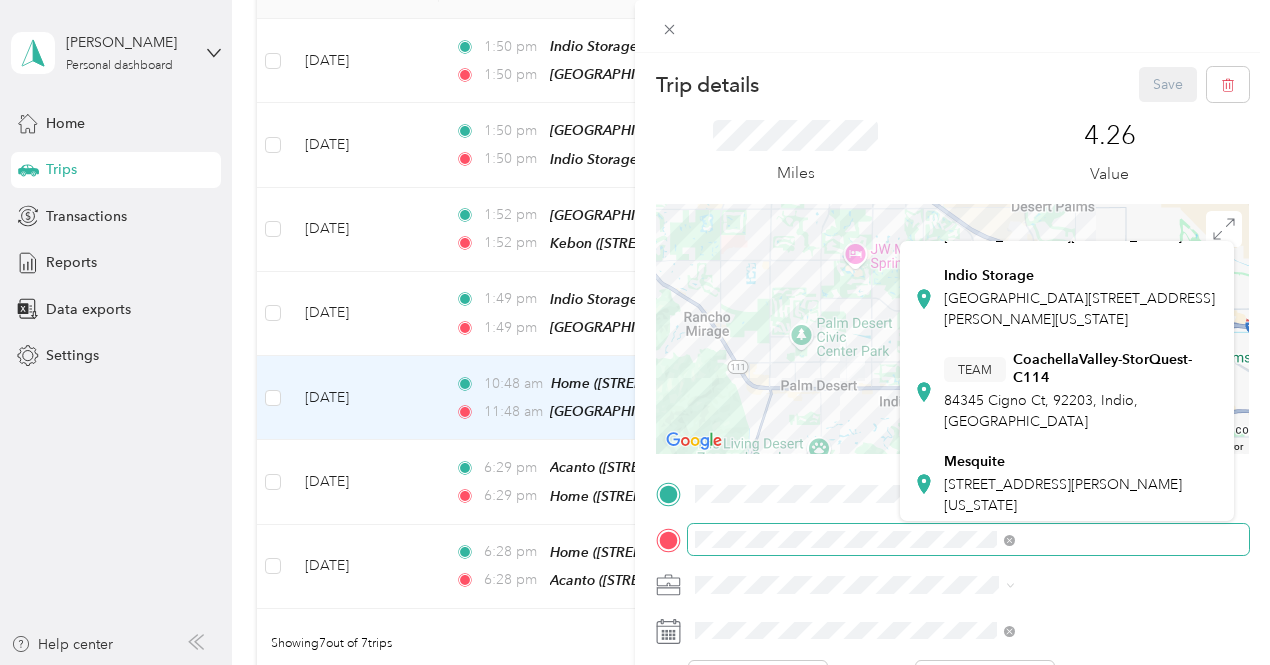 scroll, scrollTop: 379, scrollLeft: 0, axis: vertical 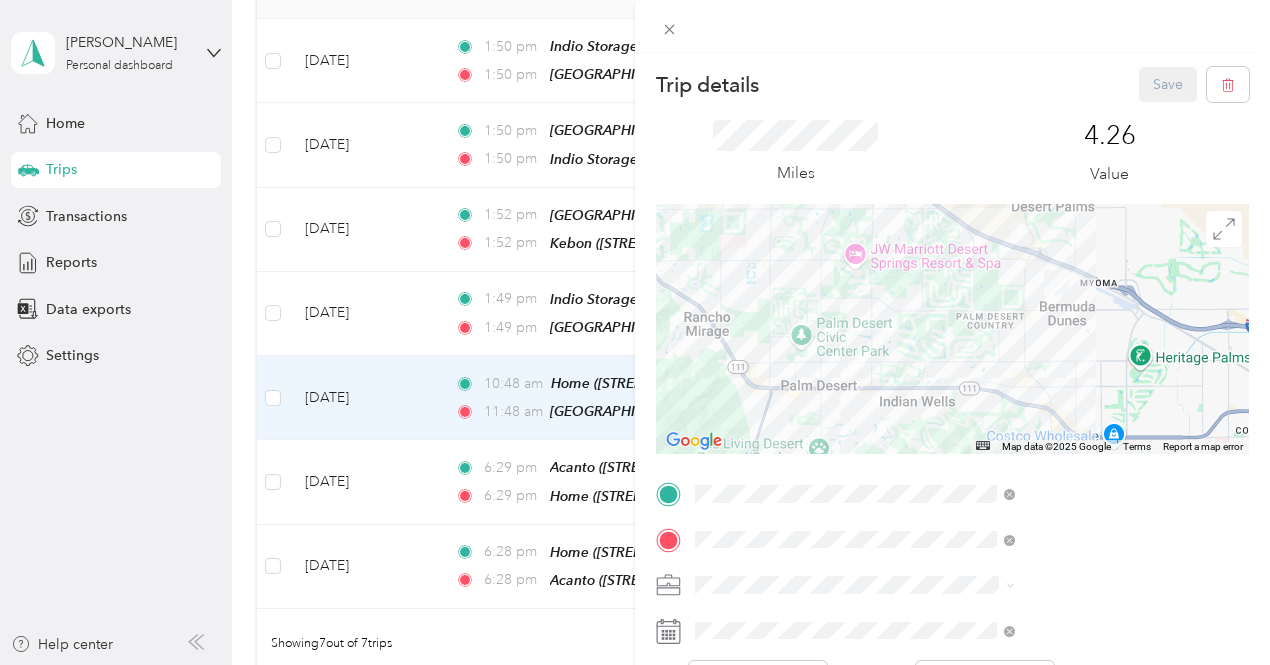 click on "CoachellaValley-StorQuest-C114" at bounding box center [1116, 369] 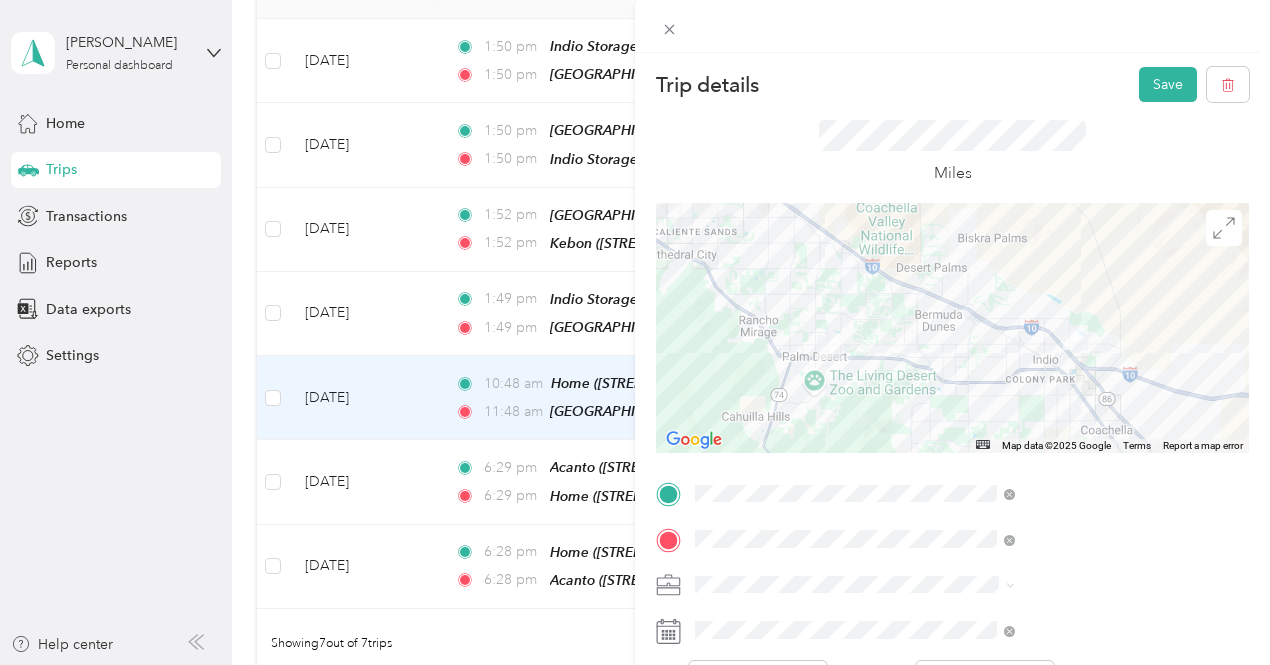 click on "Miles" at bounding box center [952, 152] 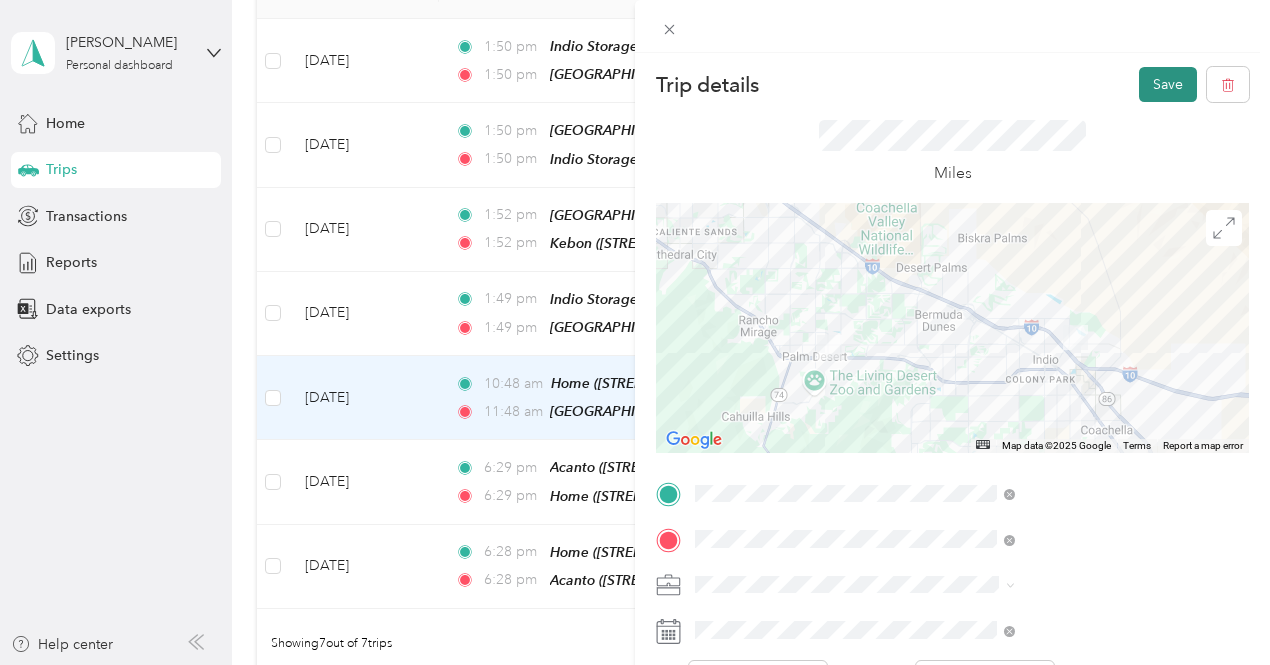 click on "Save" at bounding box center [1168, 84] 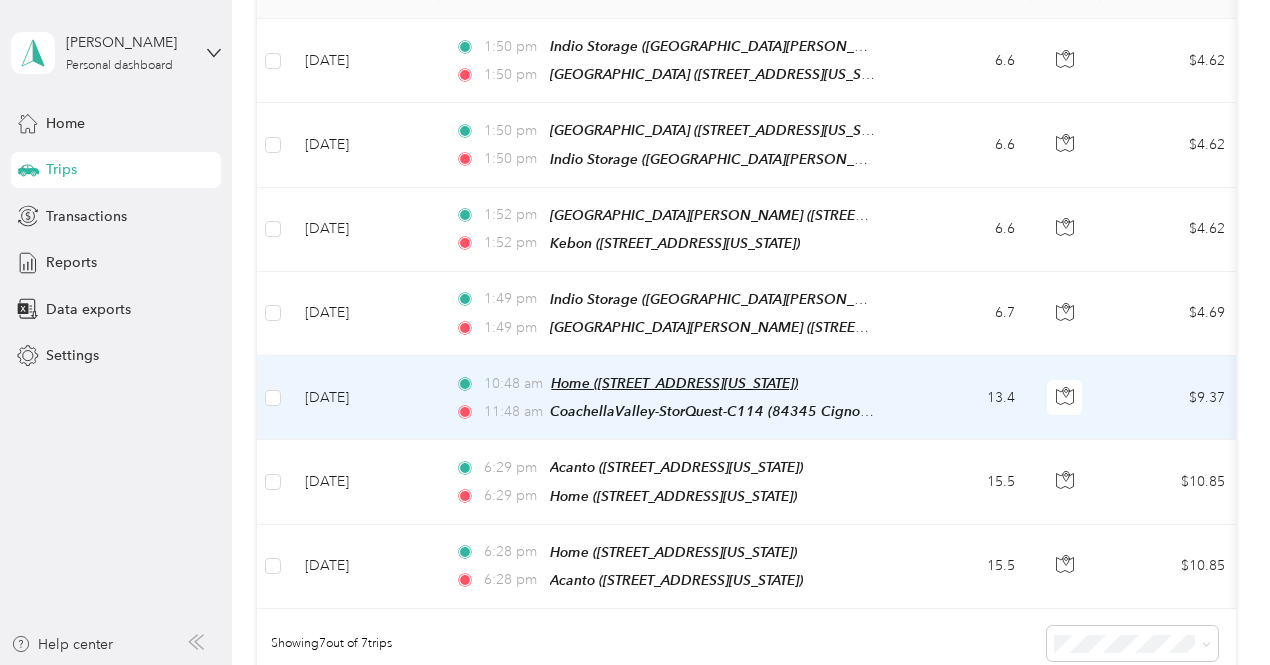 click on "Home ([STREET_ADDRESS][US_STATE])" at bounding box center (674, 383) 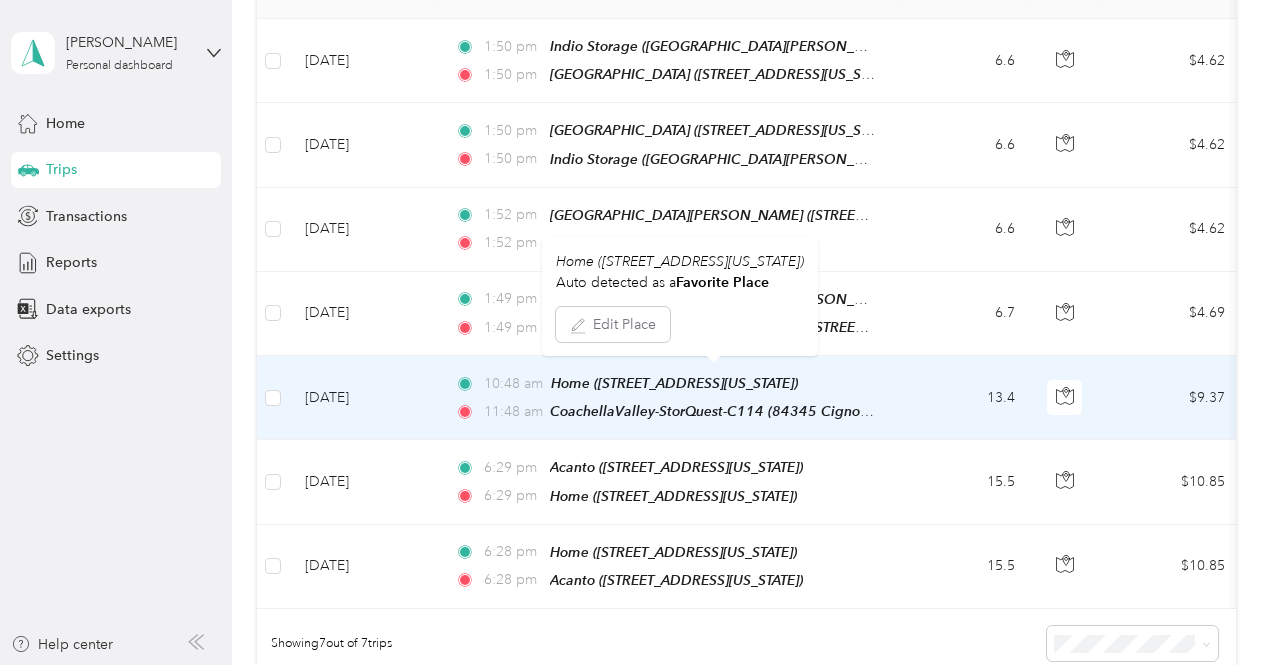 click on "10:48 am" at bounding box center [513, 384] 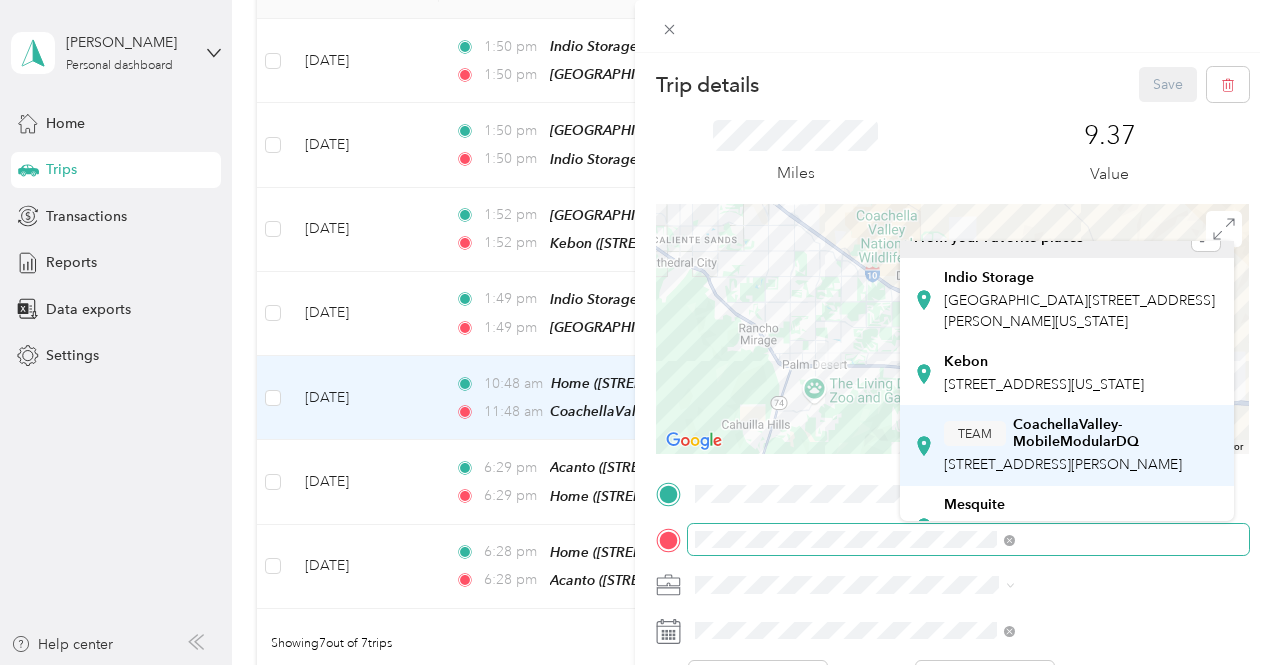 scroll, scrollTop: 0, scrollLeft: 0, axis: both 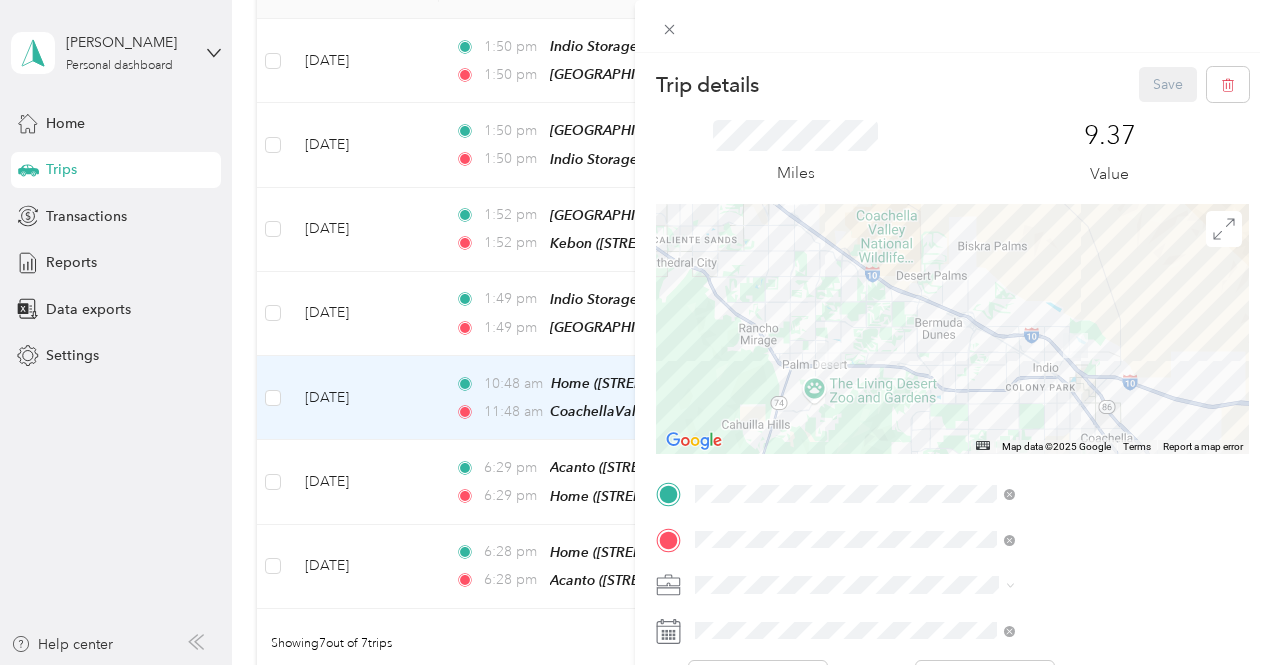 click on "[GEOGRAPHIC_DATA][STREET_ADDRESS][PERSON_NAME][US_STATE]" at bounding box center [1079, 336] 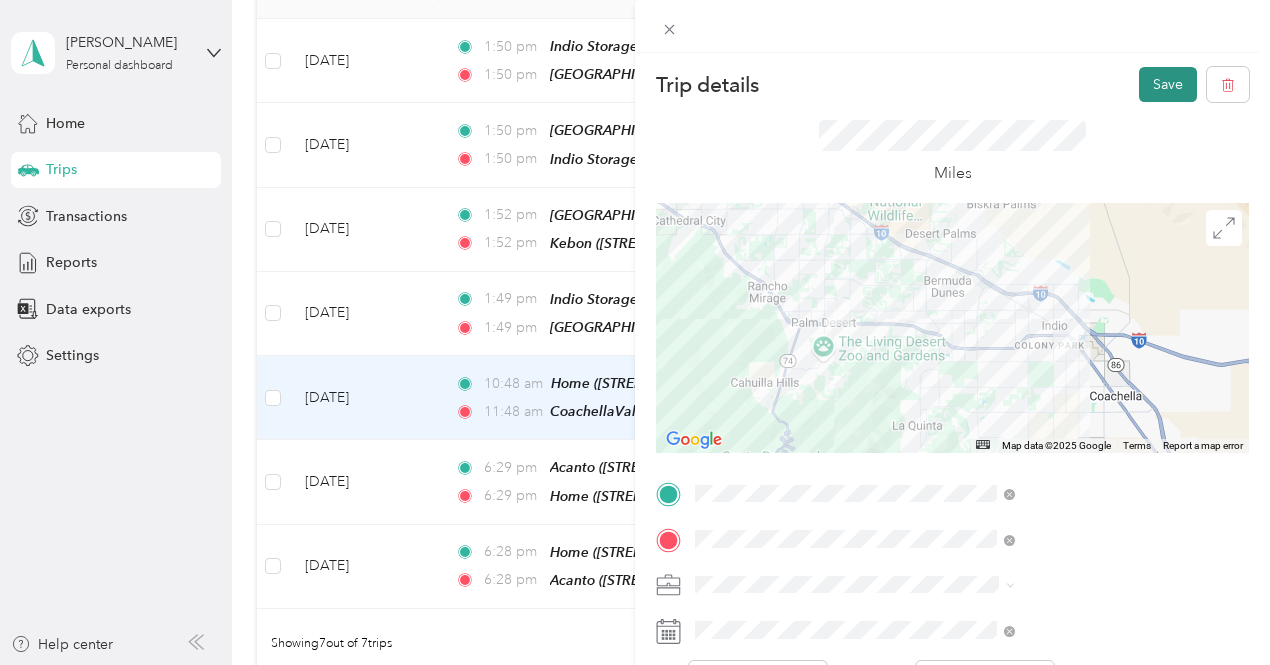 click on "Save" at bounding box center (1168, 84) 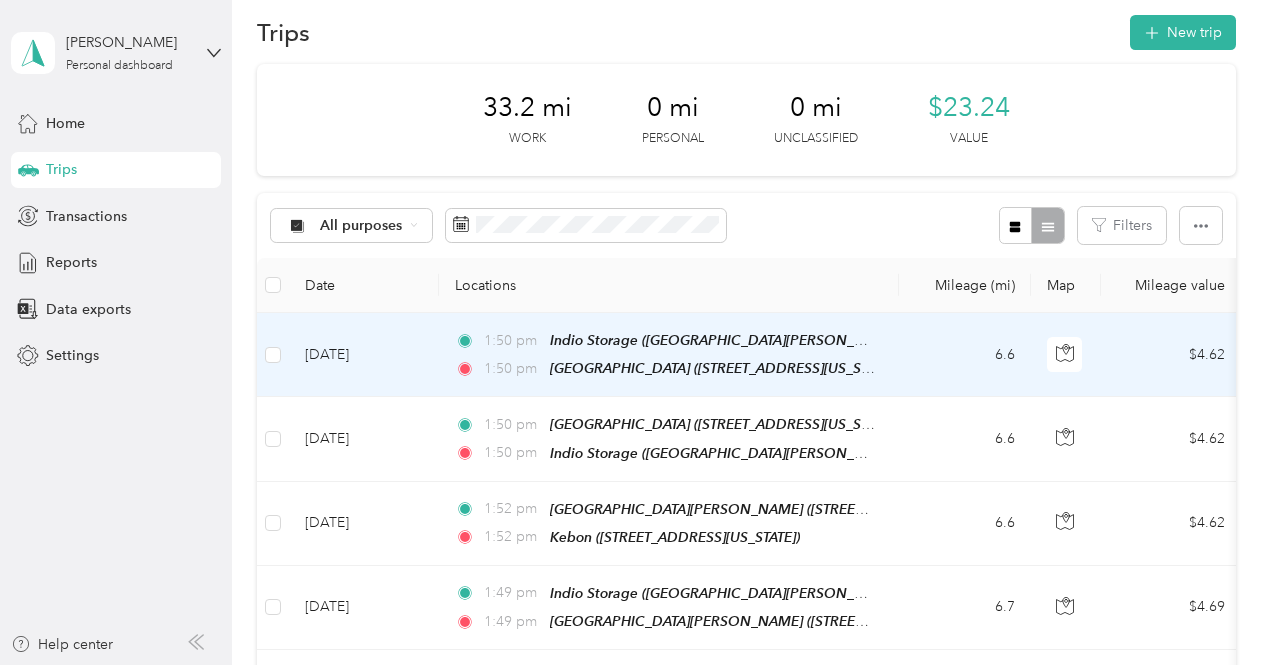 scroll, scrollTop: 0, scrollLeft: 0, axis: both 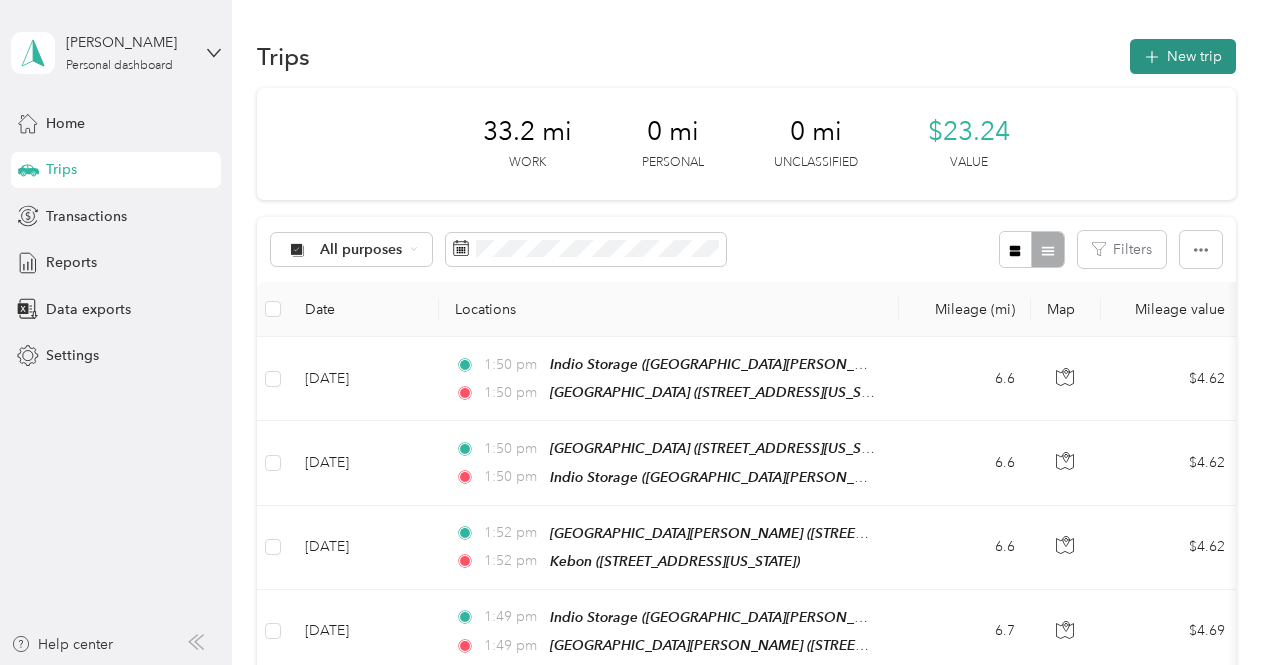 click on "New trip" at bounding box center [1183, 56] 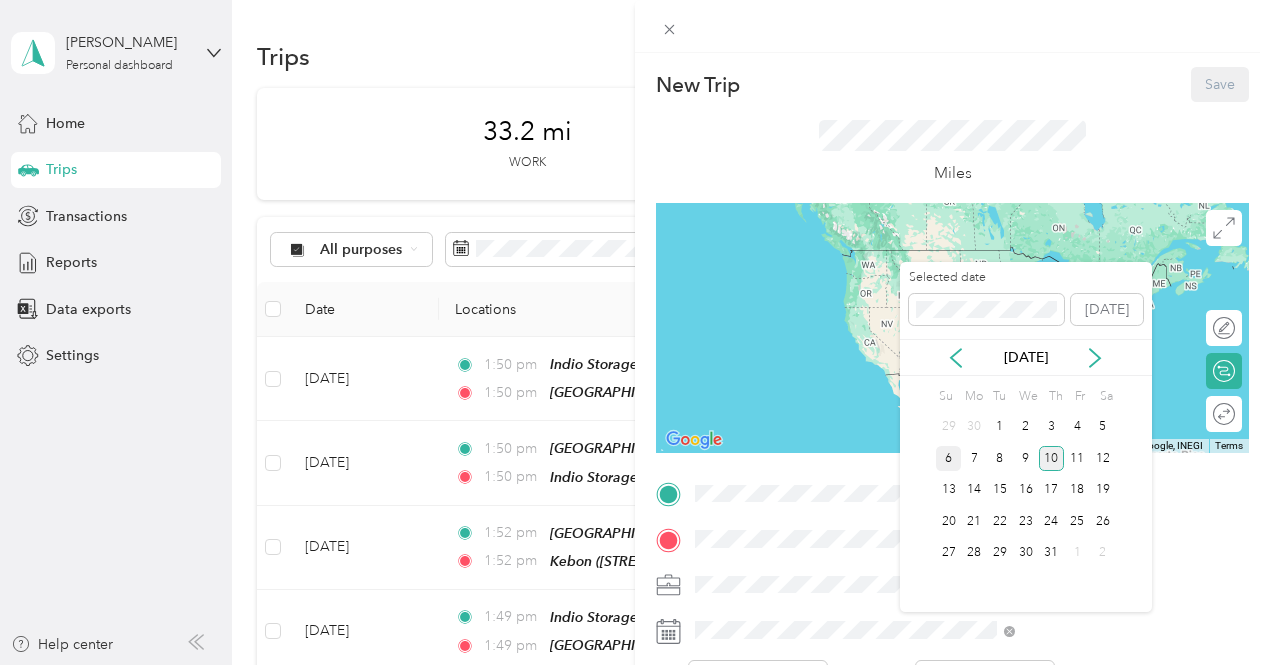 click on "6" at bounding box center (949, 458) 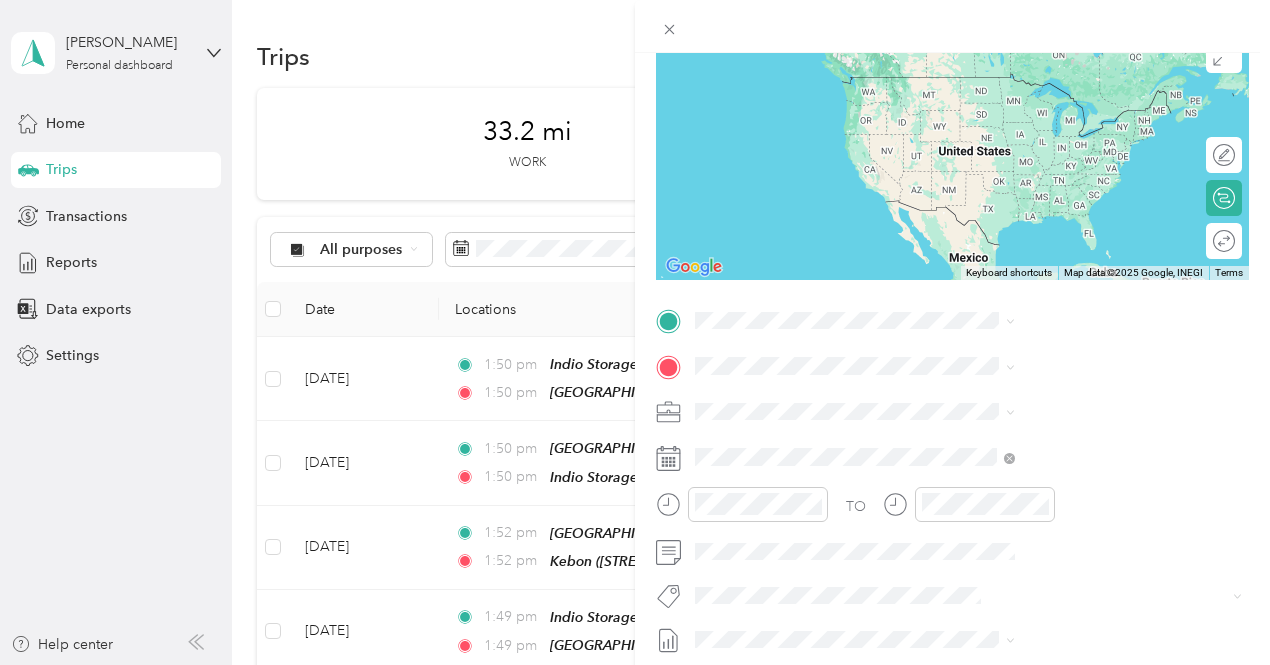 scroll, scrollTop: 191, scrollLeft: 11, axis: both 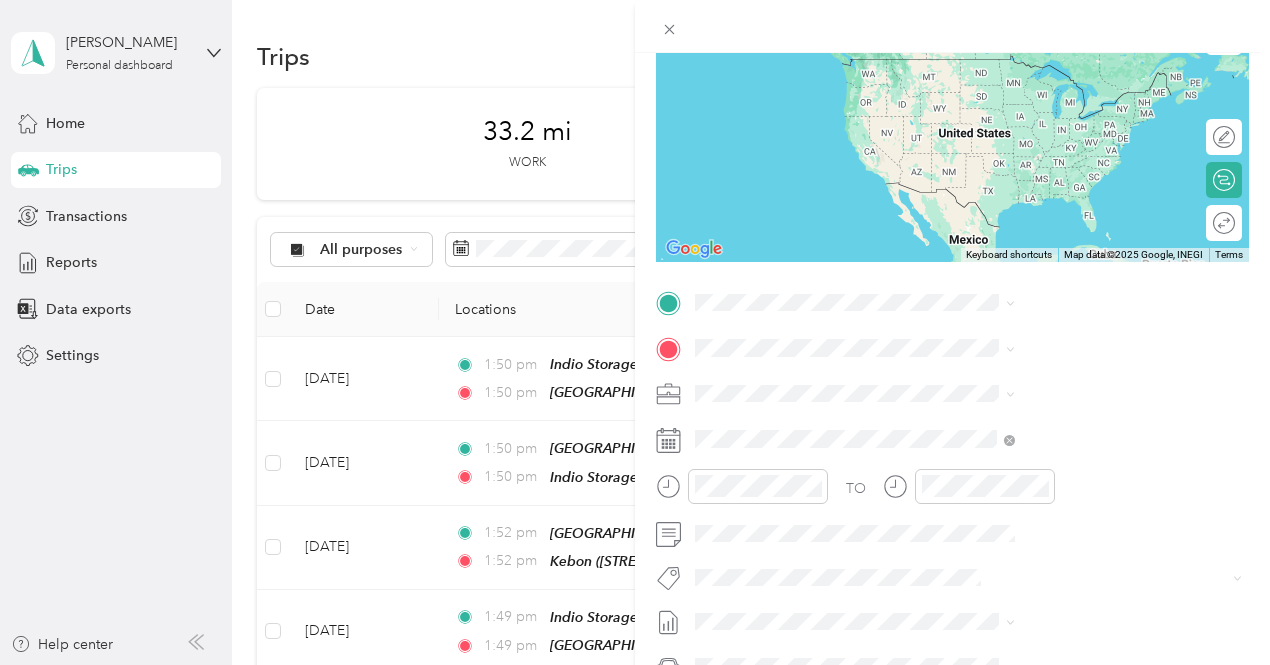 click on "[STREET_ADDRESS][US_STATE]" at bounding box center [1033, 399] 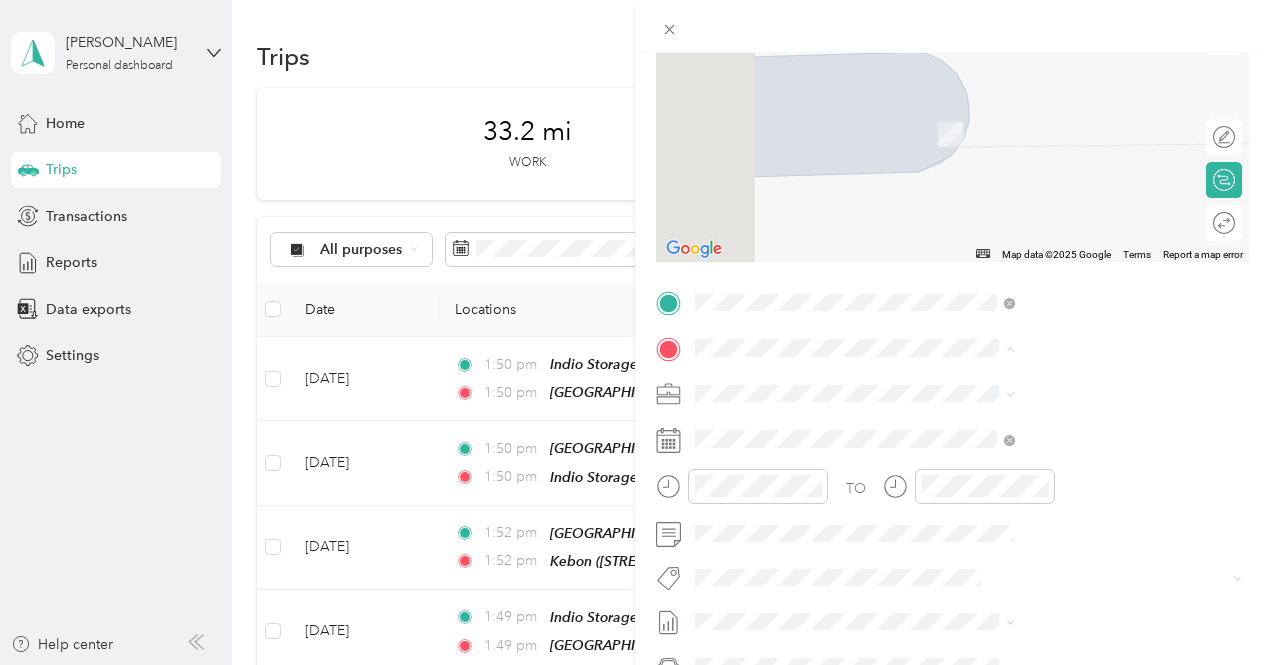 click on "[STREET_ADDRESS][US_STATE]" at bounding box center [1033, 449] 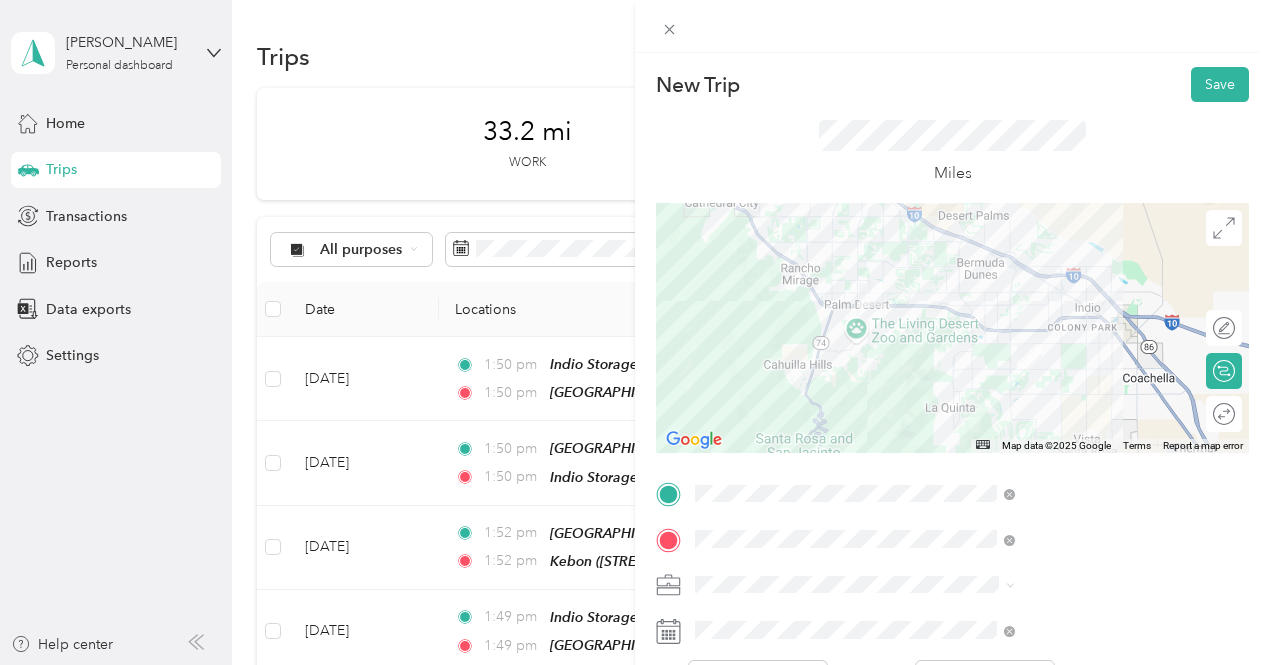 scroll, scrollTop: 0, scrollLeft: 0, axis: both 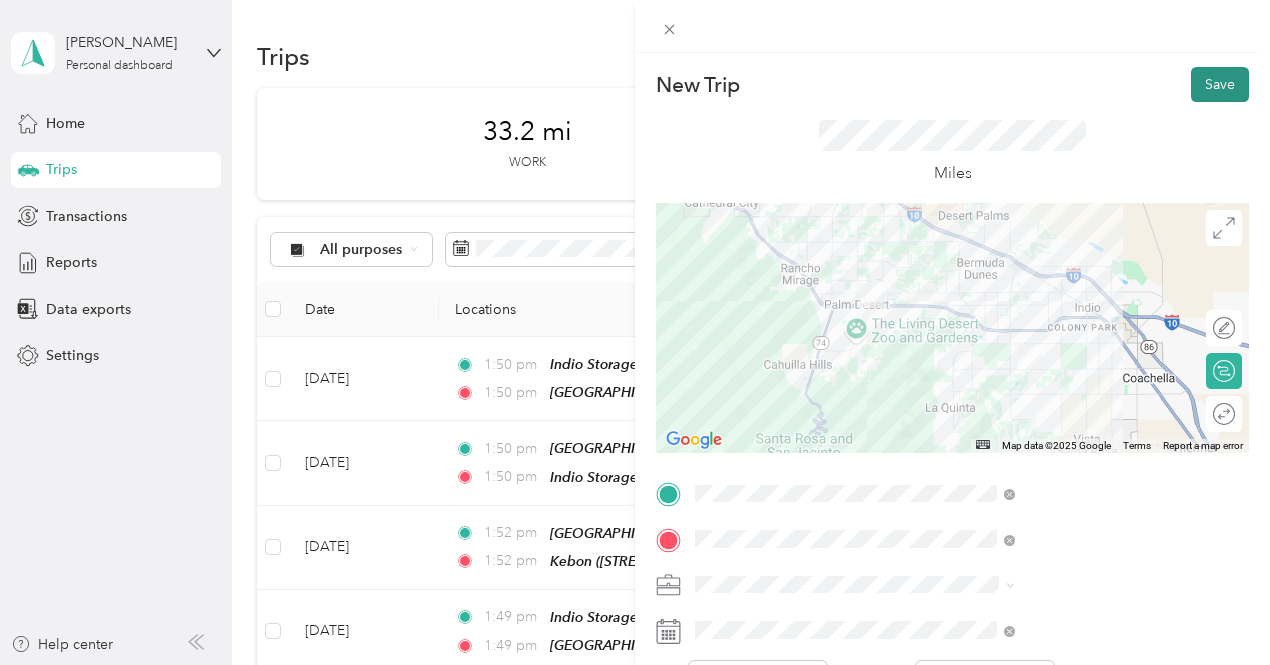 click on "Save" at bounding box center [1220, 84] 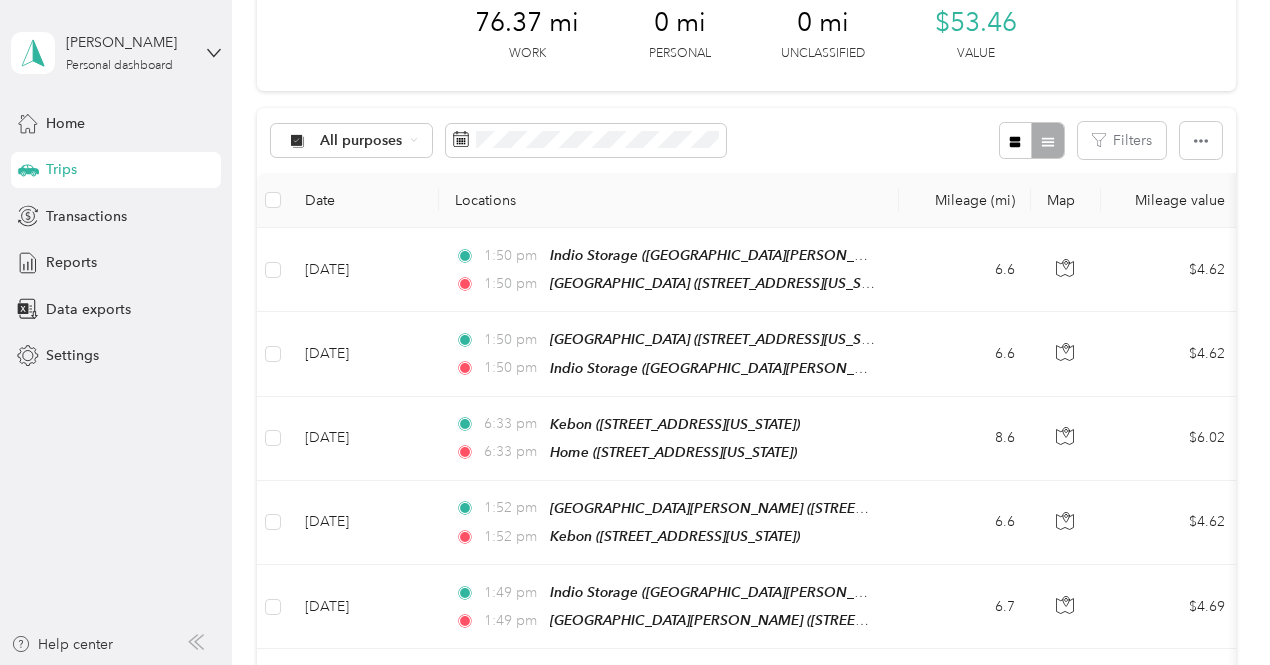 scroll, scrollTop: 0, scrollLeft: 0, axis: both 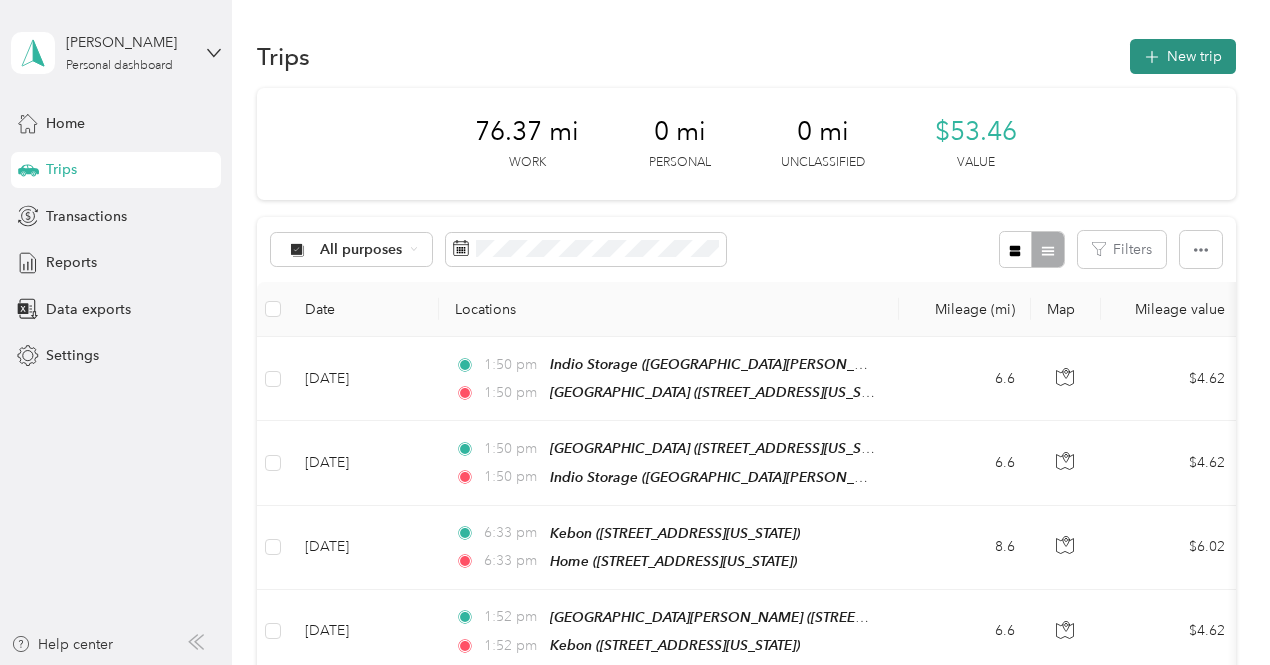 click on "New trip" at bounding box center (1183, 56) 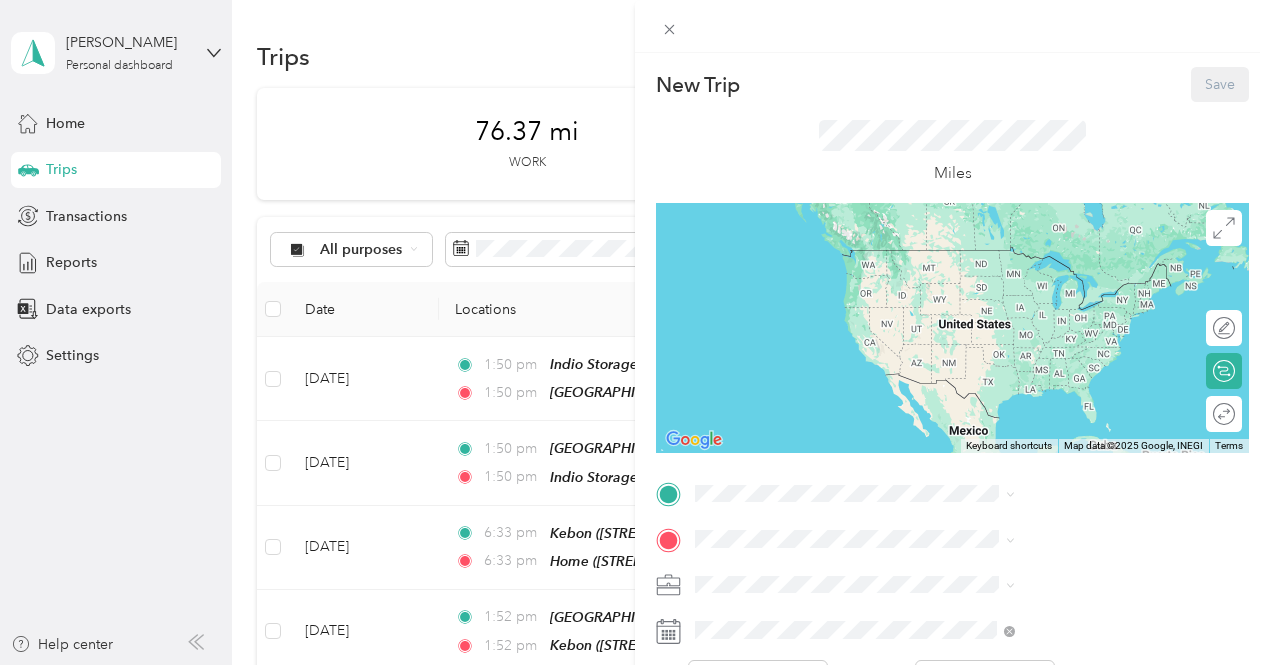 click on "Home [STREET_ADDRESS][US_STATE]" at bounding box center [1044, 267] 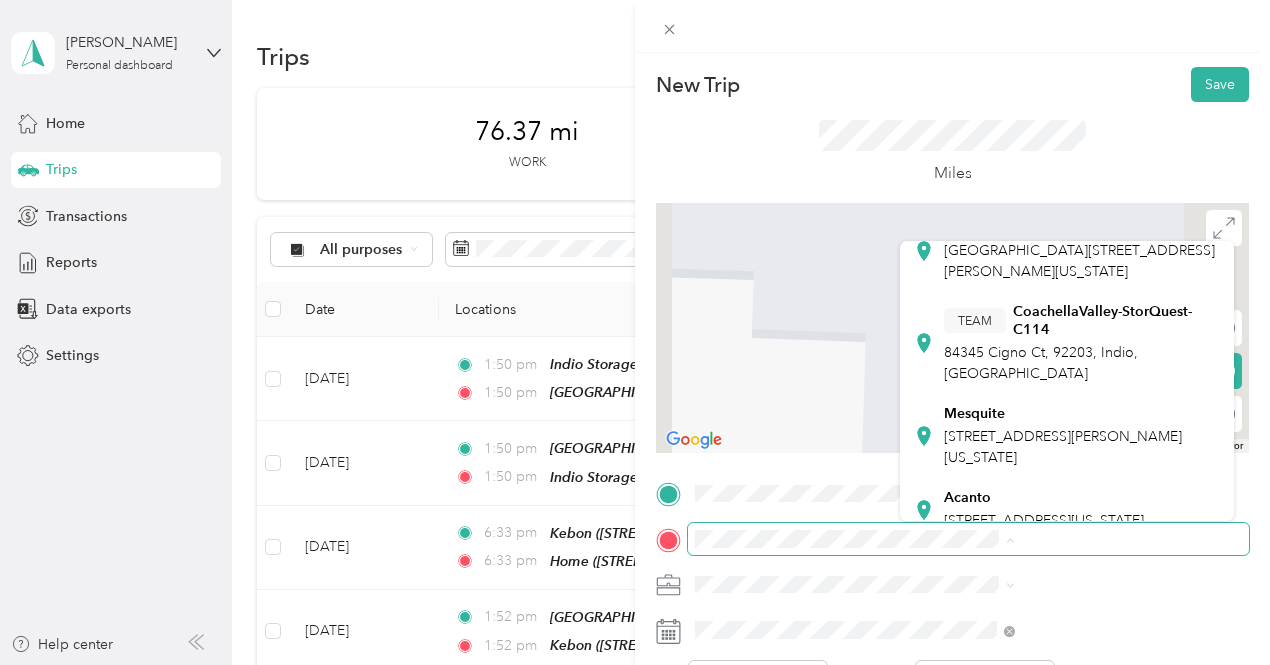 scroll, scrollTop: 492, scrollLeft: 0, axis: vertical 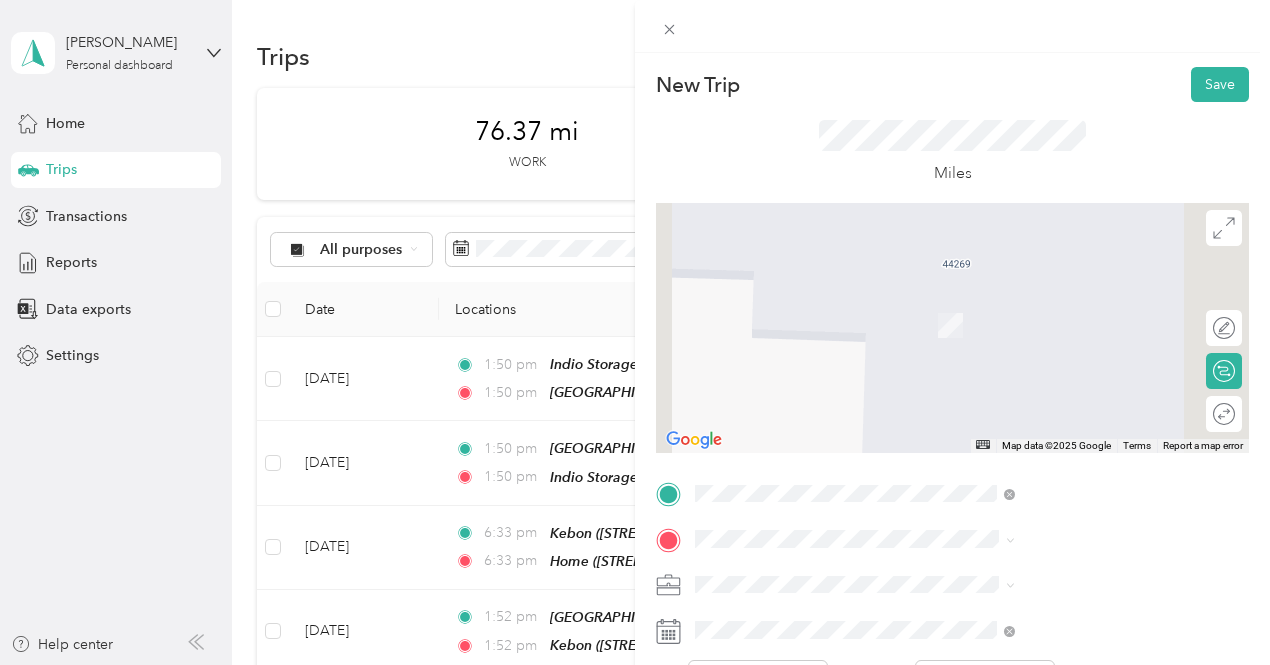 click on "Indio Storage [GEOGRAPHIC_DATA][PERSON_NAME][US_STATE]" at bounding box center (1081, 249) 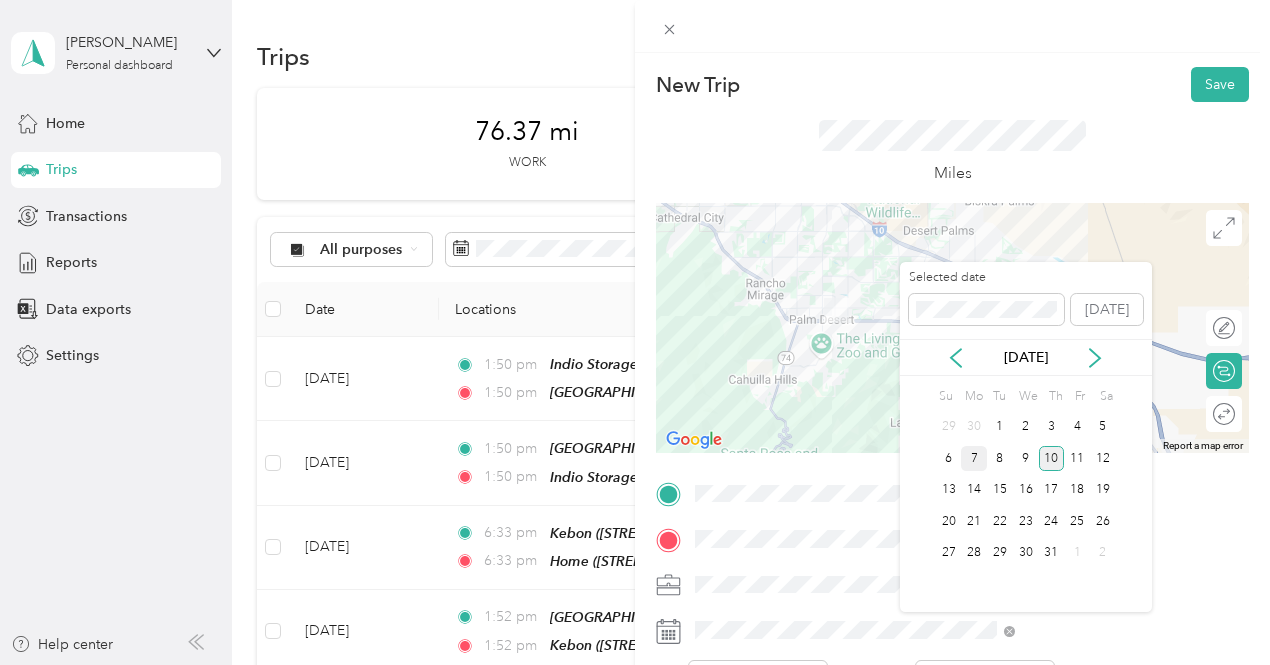 click on "7" at bounding box center [974, 458] 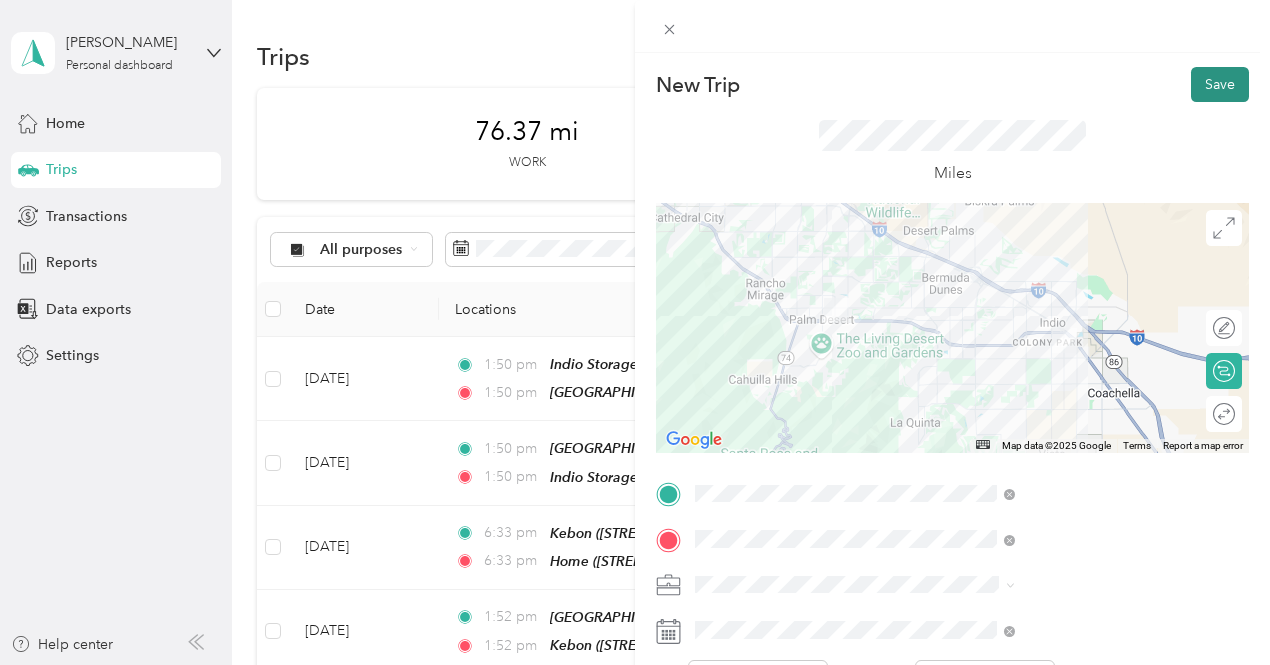click on "Save" at bounding box center [1220, 84] 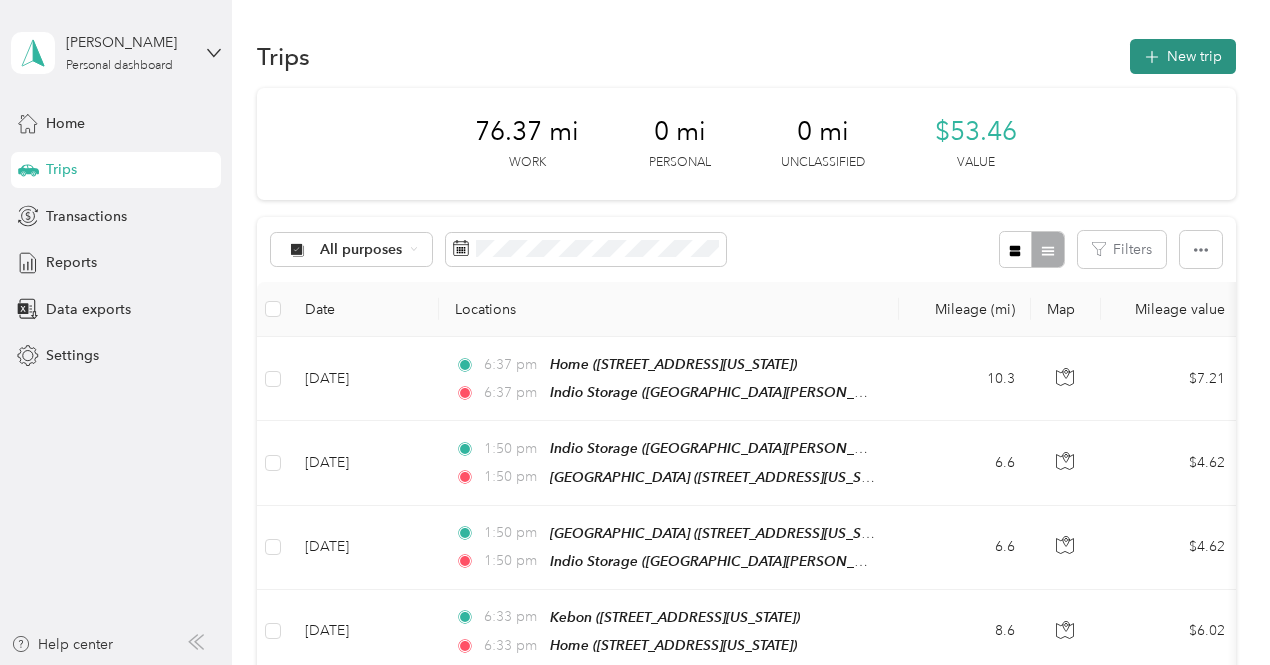 click on "New trip" at bounding box center [1183, 56] 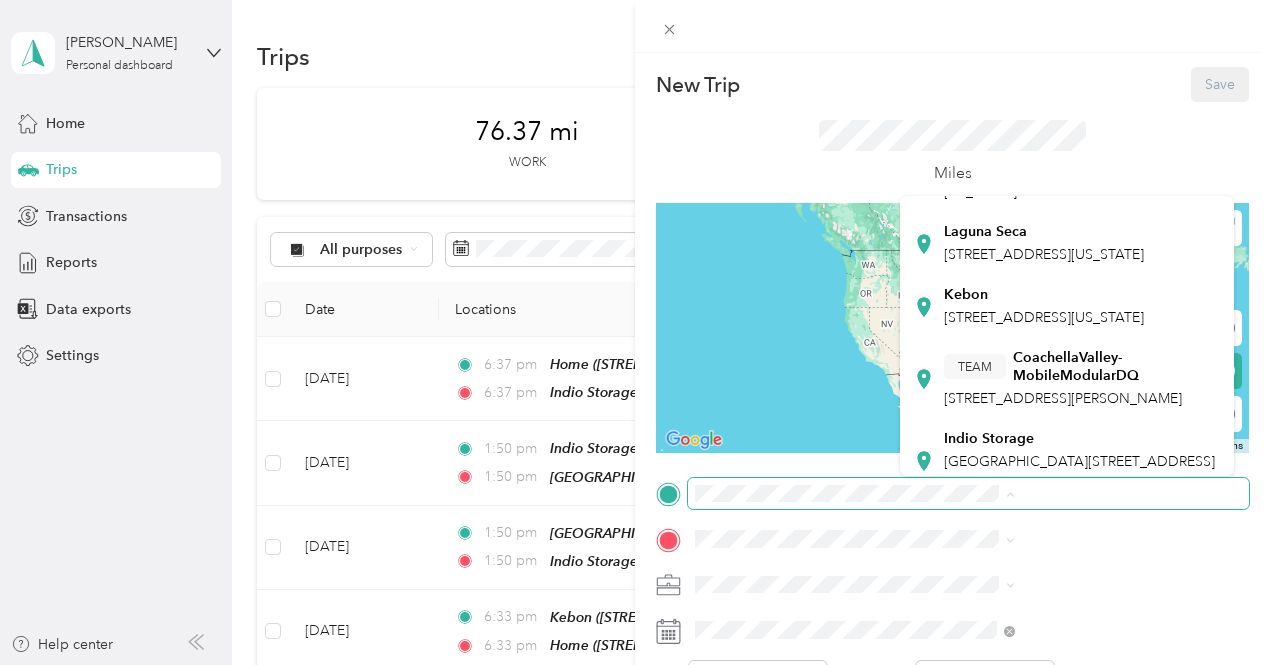 scroll, scrollTop: 222, scrollLeft: 0, axis: vertical 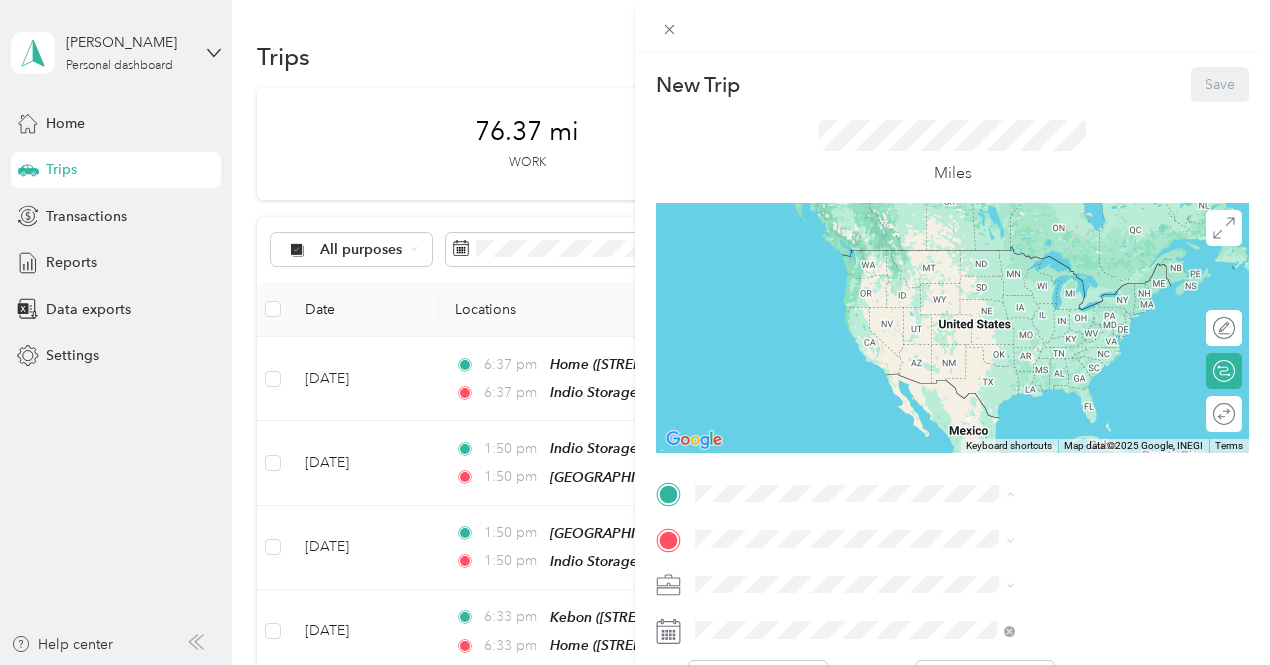 click on "[STREET_ADDRESS][US_STATE]" at bounding box center (1044, 267) 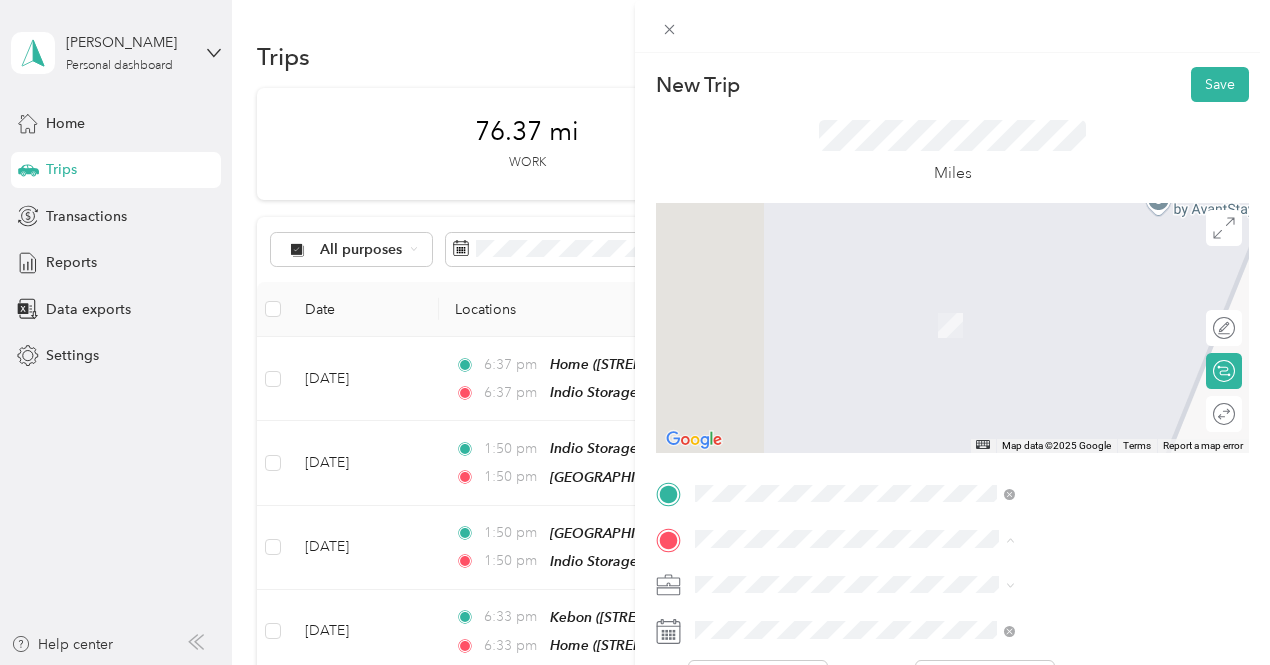click on "[STREET_ADDRESS][US_STATE]" at bounding box center (1044, 325) 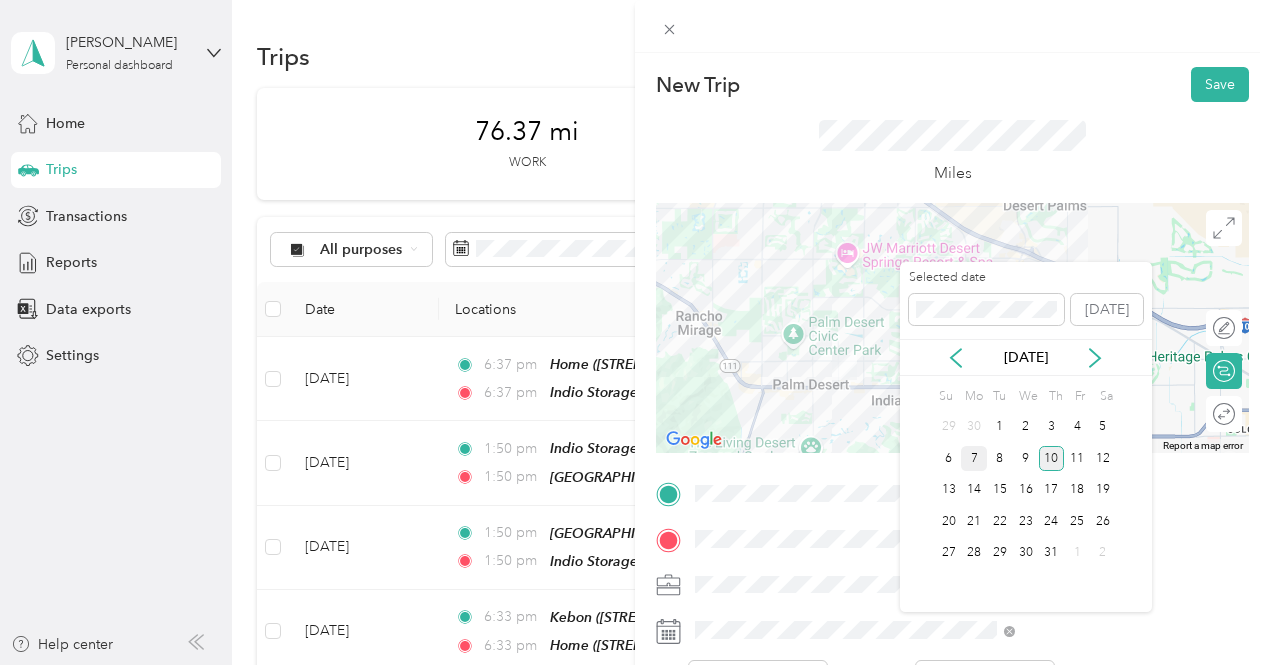 click on "7" at bounding box center (974, 458) 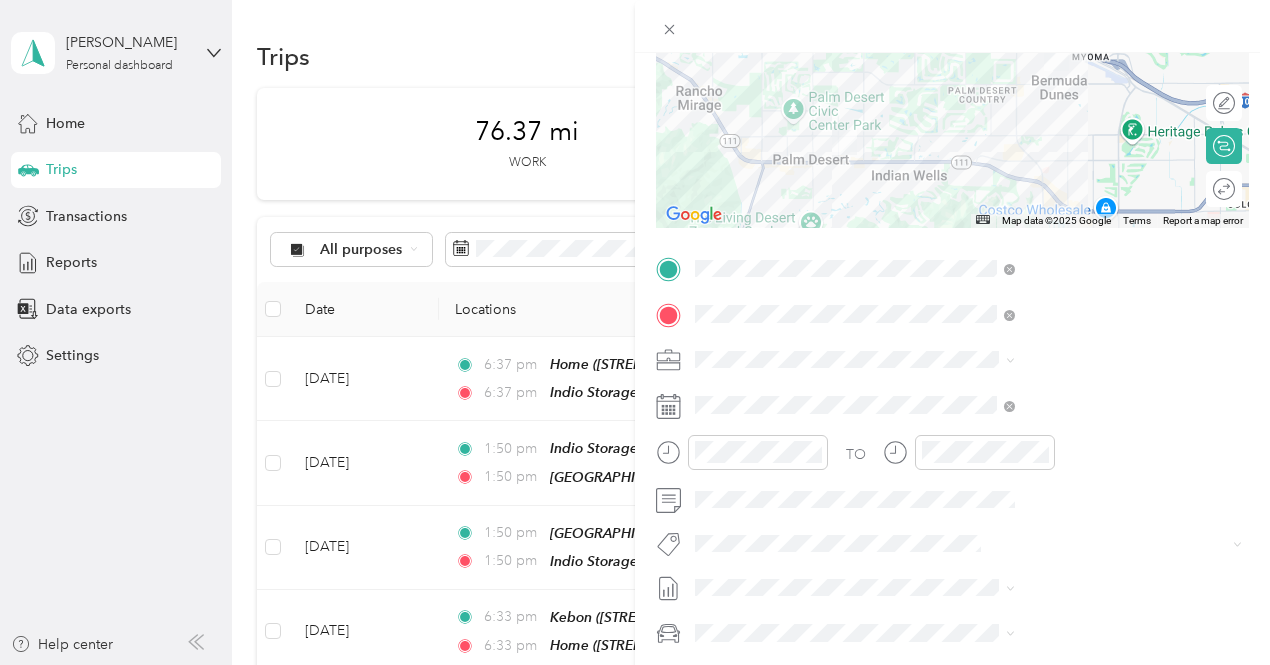 scroll, scrollTop: 0, scrollLeft: 0, axis: both 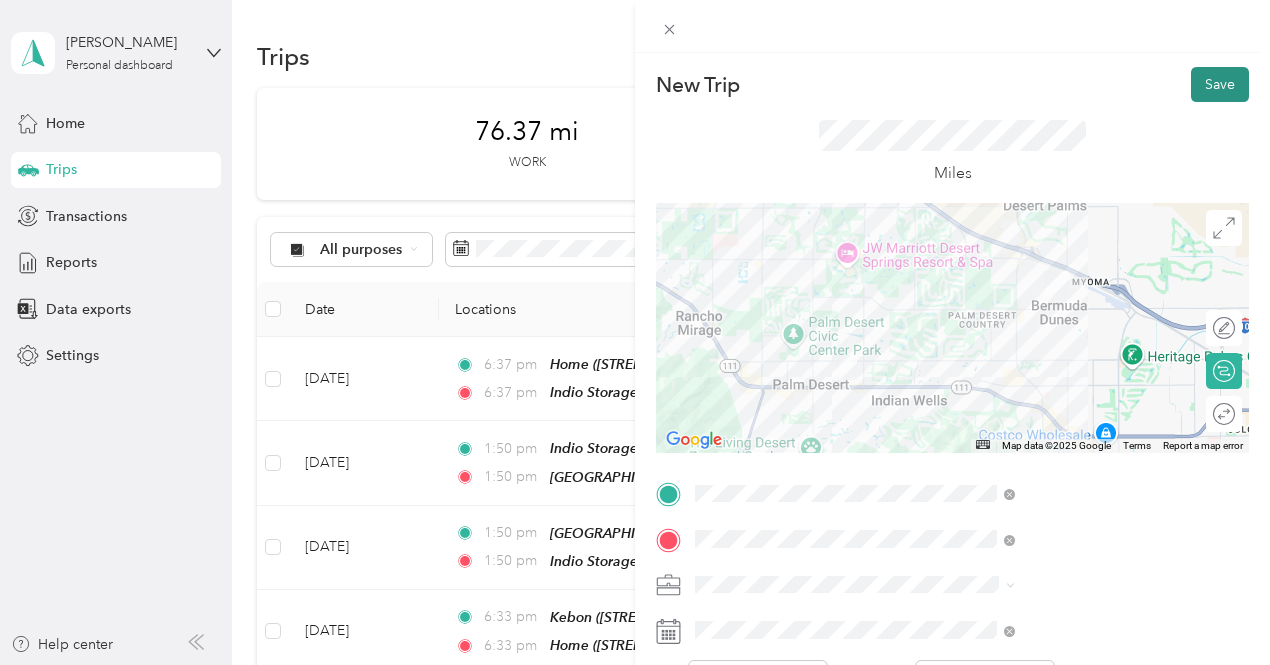click on "Save" at bounding box center (1220, 84) 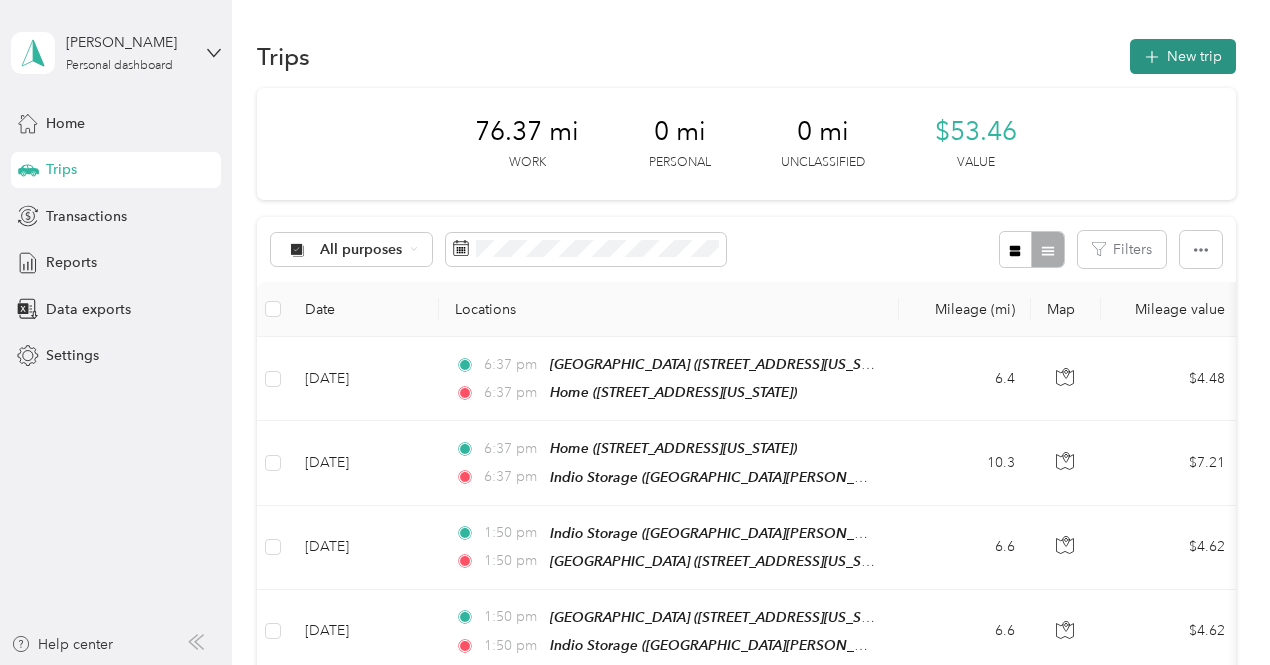 click 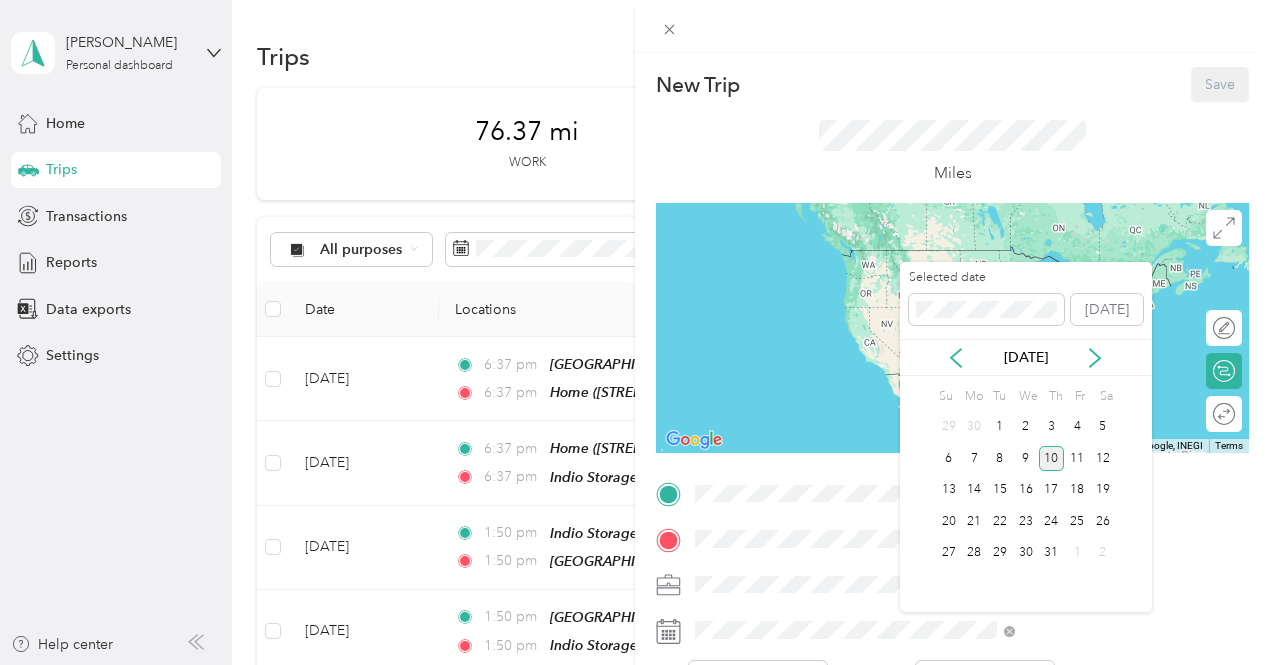 click on "10" at bounding box center (1052, 458) 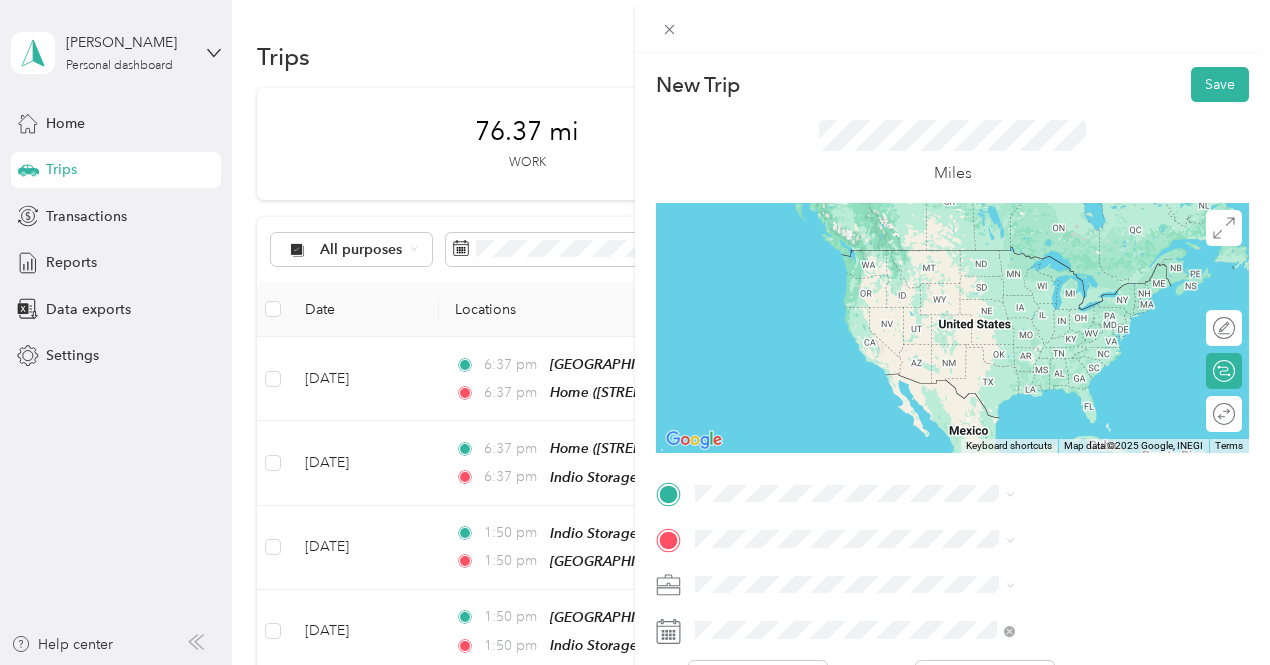 click on "Home [STREET_ADDRESS][US_STATE]" at bounding box center [1044, 259] 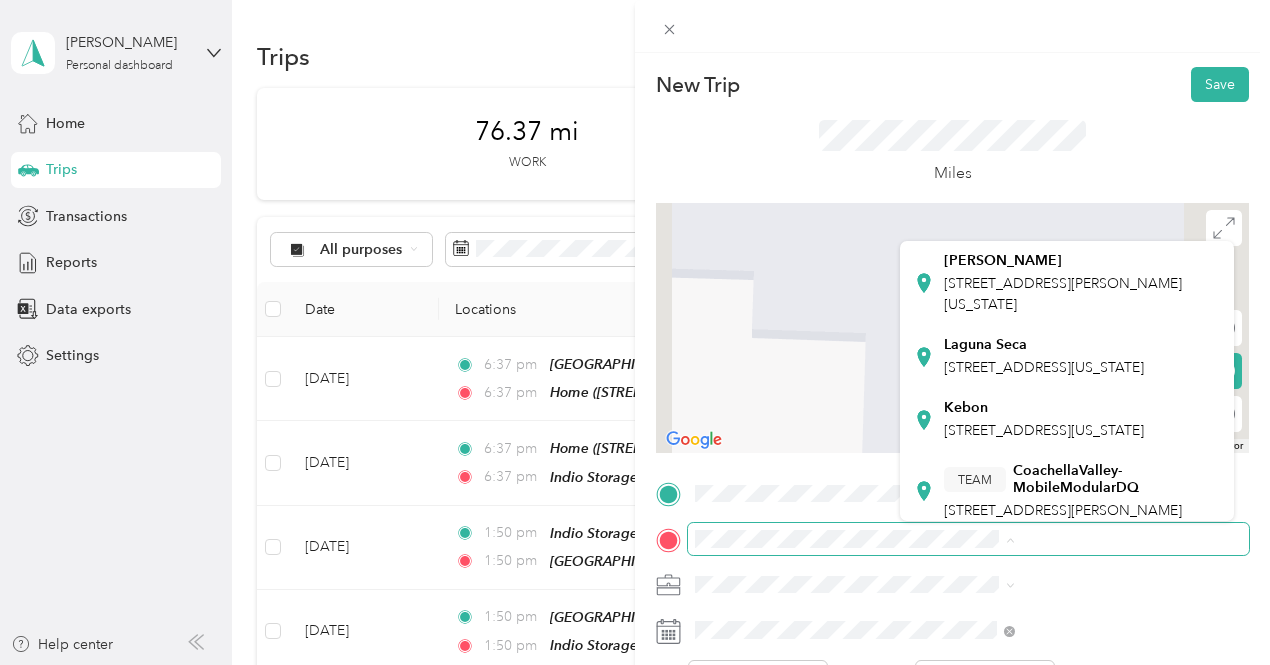 scroll, scrollTop: 166, scrollLeft: 0, axis: vertical 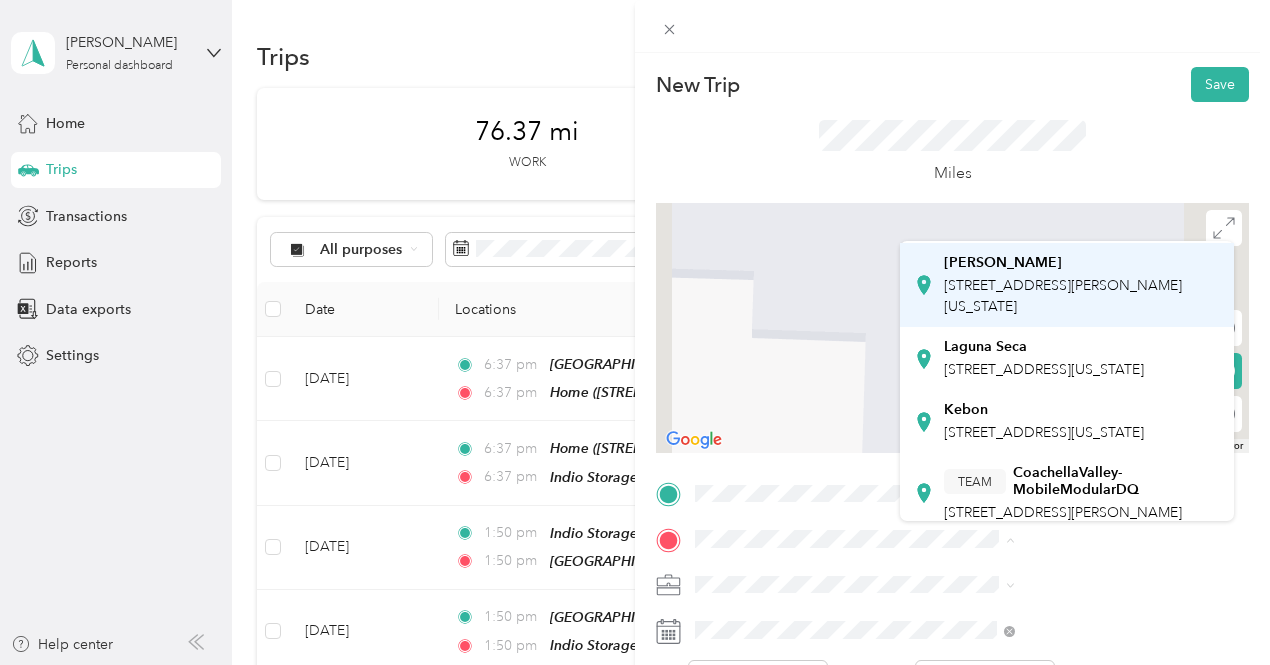 click on "[STREET_ADDRESS][PERSON_NAME][US_STATE]" at bounding box center [1063, 296] 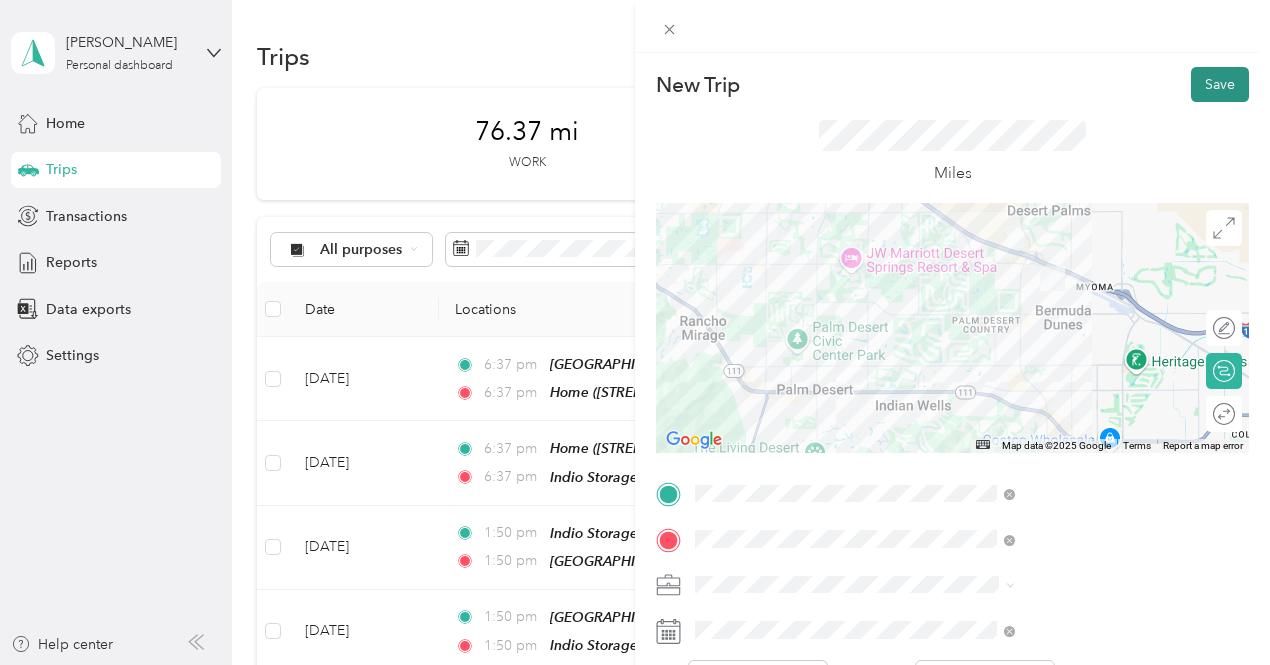 click on "Save" at bounding box center (1220, 84) 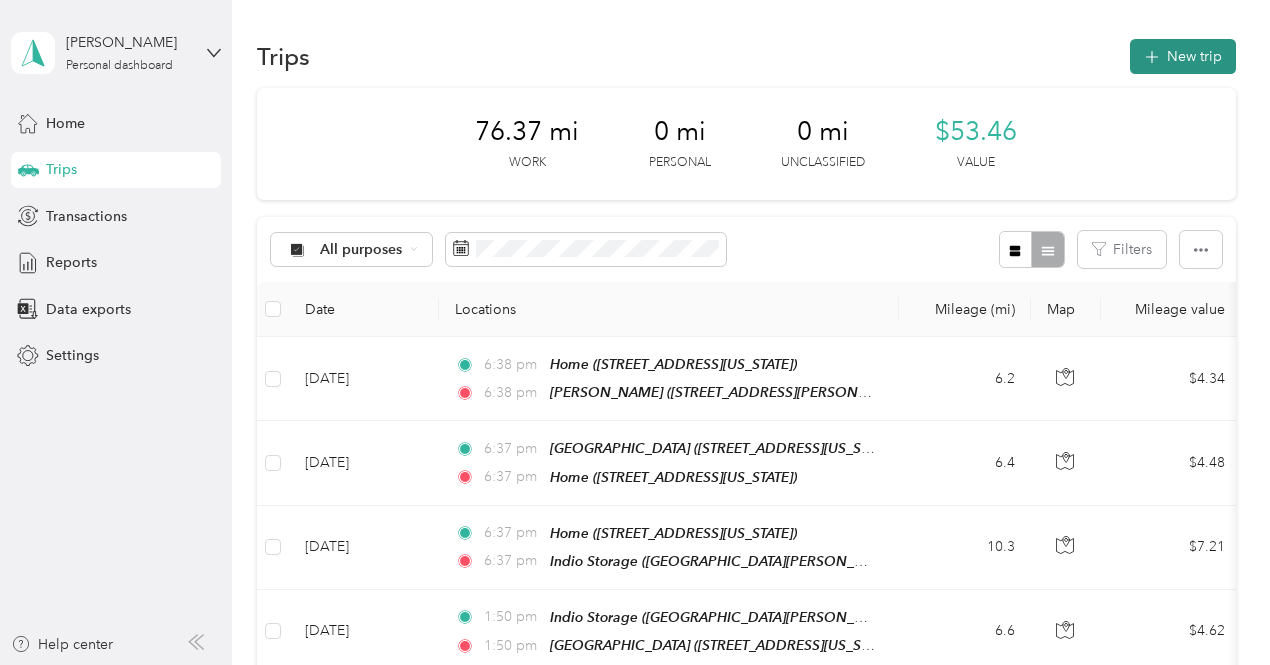 click on "New trip" at bounding box center [1183, 56] 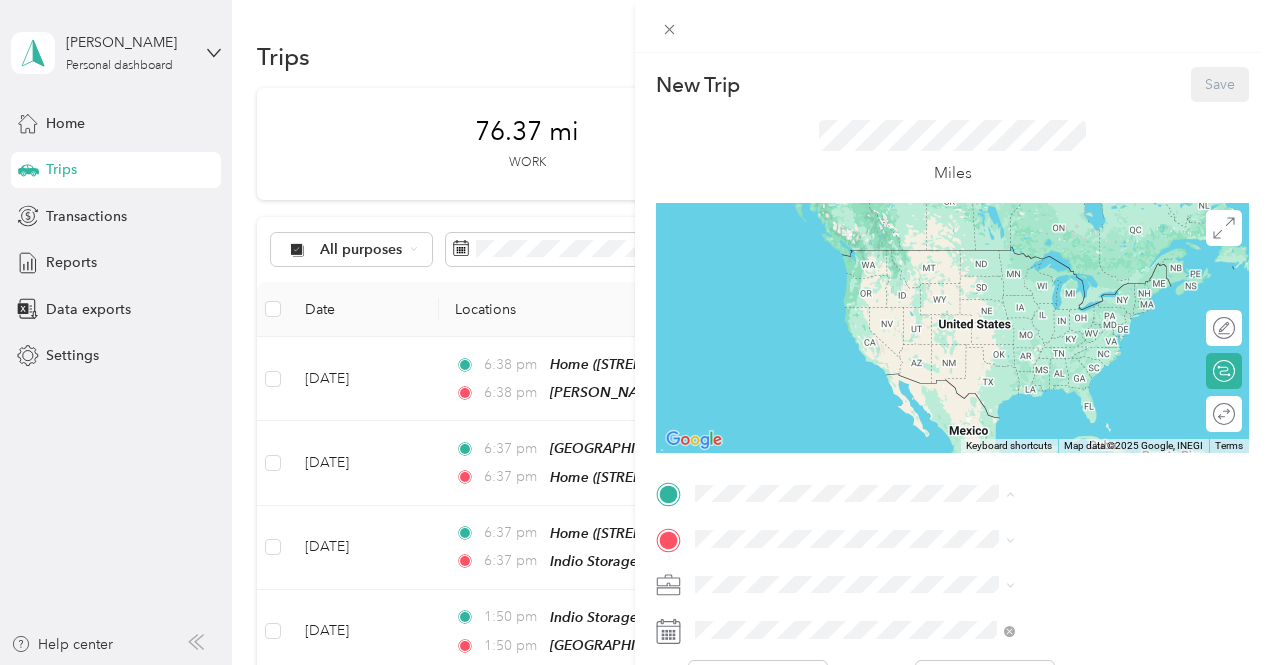 click on "[STREET_ADDRESS][PERSON_NAME][US_STATE]" at bounding box center [1063, 416] 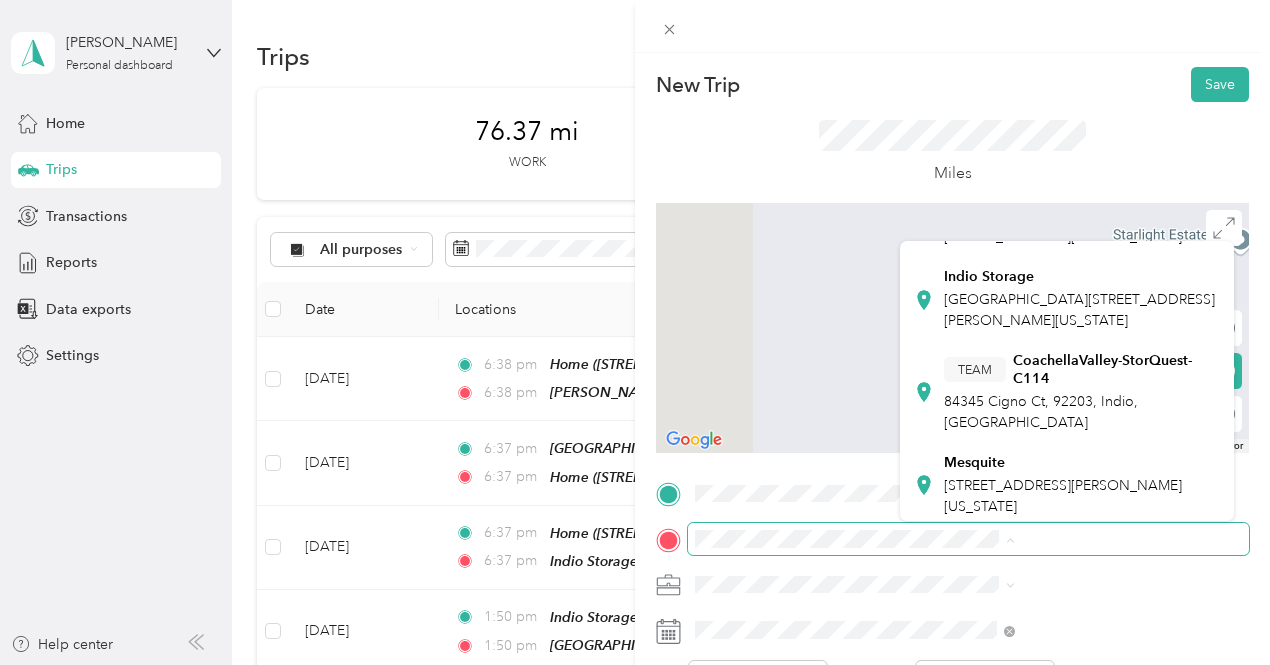 scroll, scrollTop: 441, scrollLeft: 0, axis: vertical 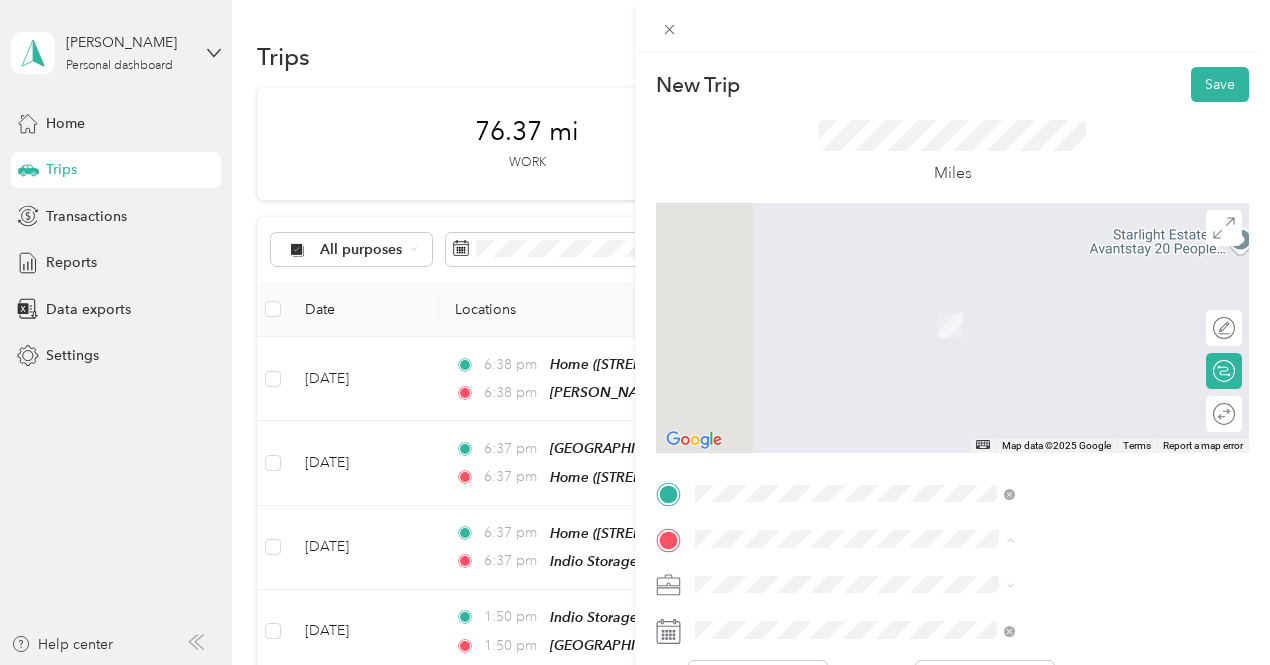 click on "Indio Storage [GEOGRAPHIC_DATA][PERSON_NAME][US_STATE]" at bounding box center (1081, 300) 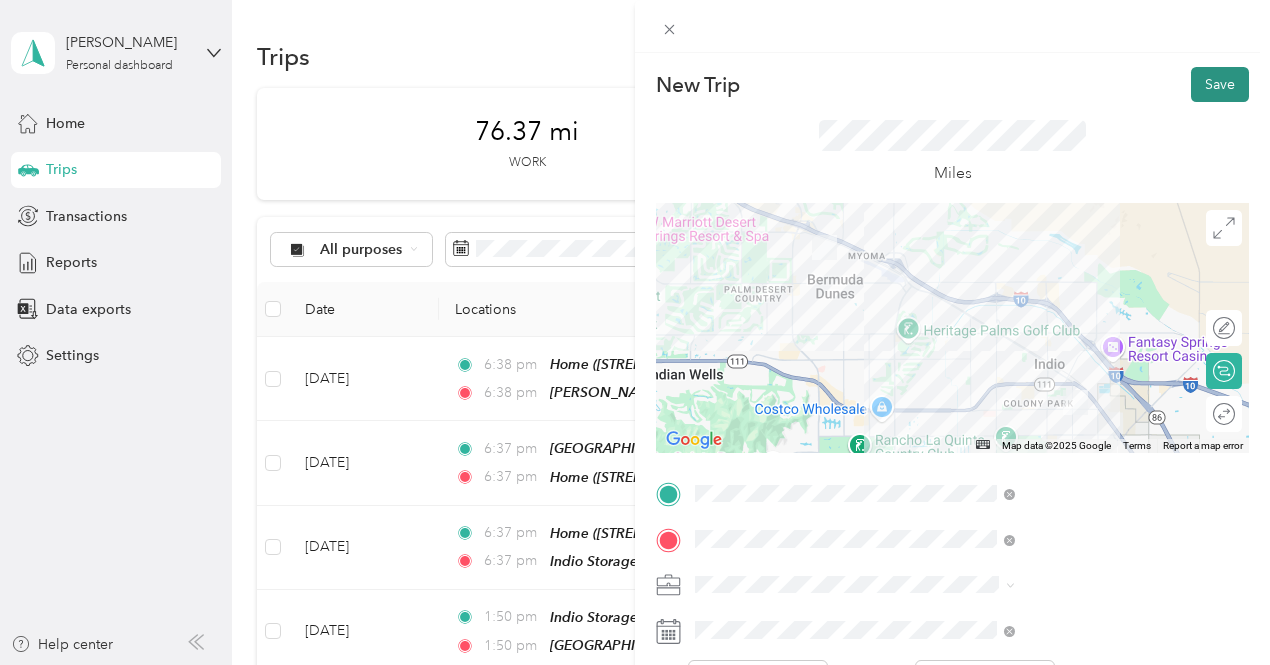 click on "Save" at bounding box center (1220, 84) 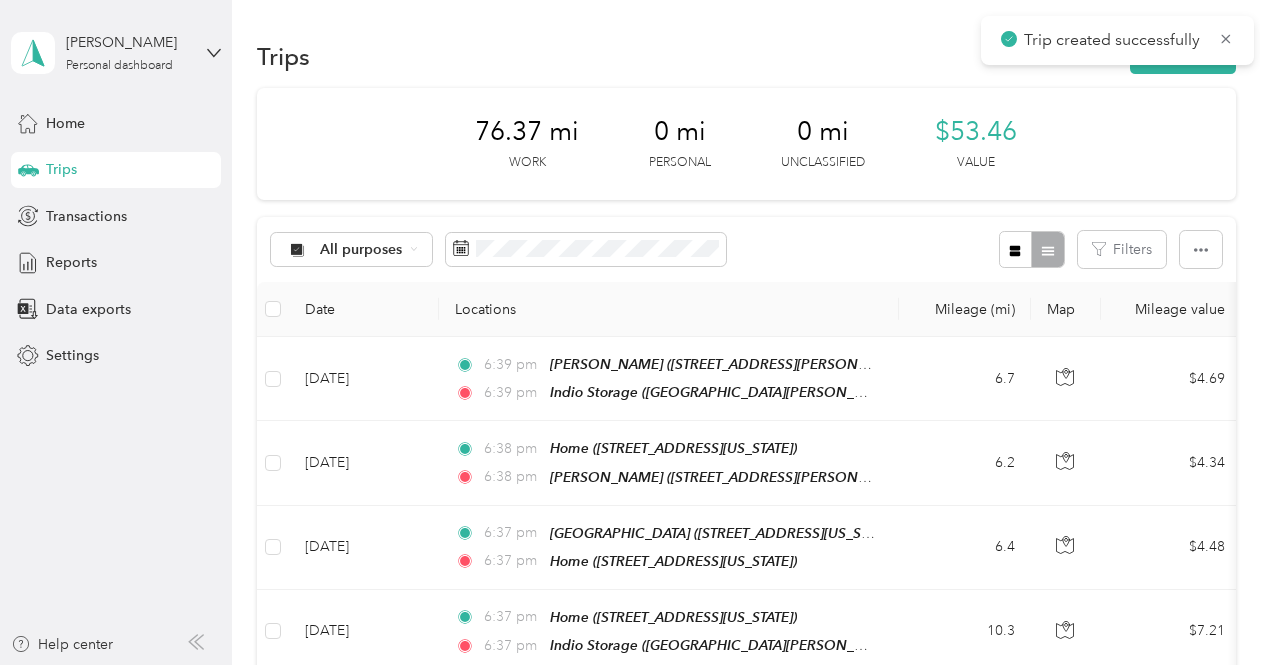 click on "76.37   mi Work 0   mi Personal 0   mi Unclassified $53.46 Value" at bounding box center (746, 144) 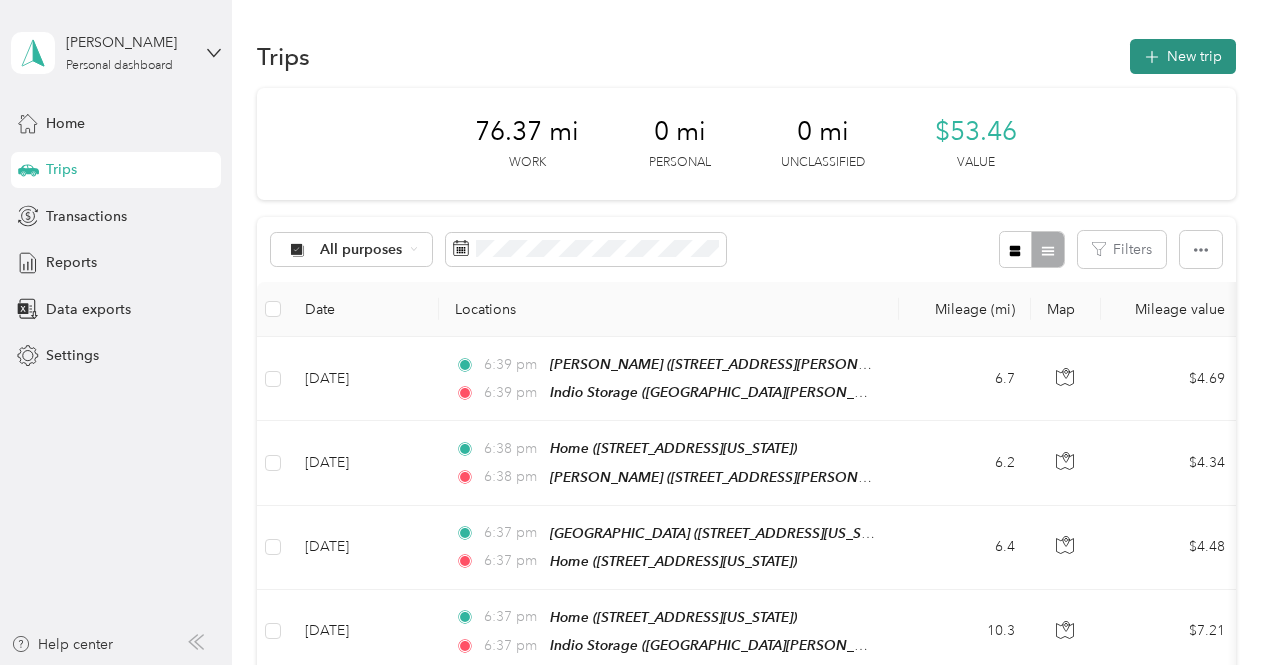 click on "New trip" at bounding box center [1183, 56] 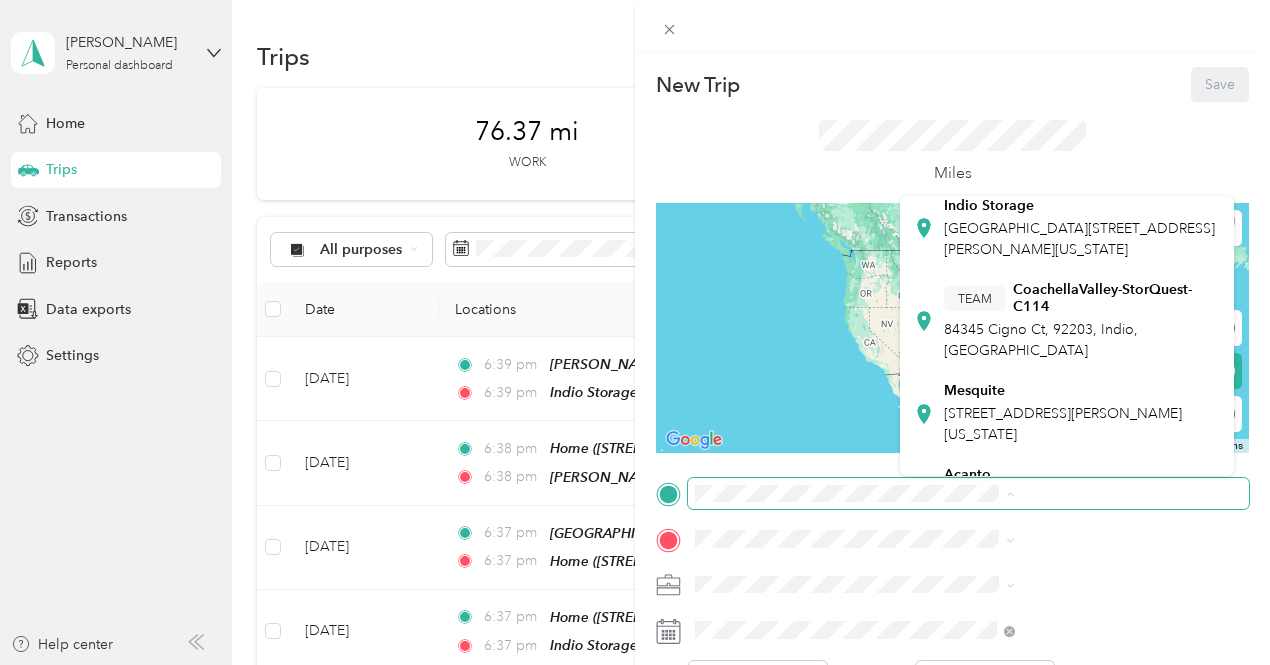 scroll, scrollTop: 474, scrollLeft: 0, axis: vertical 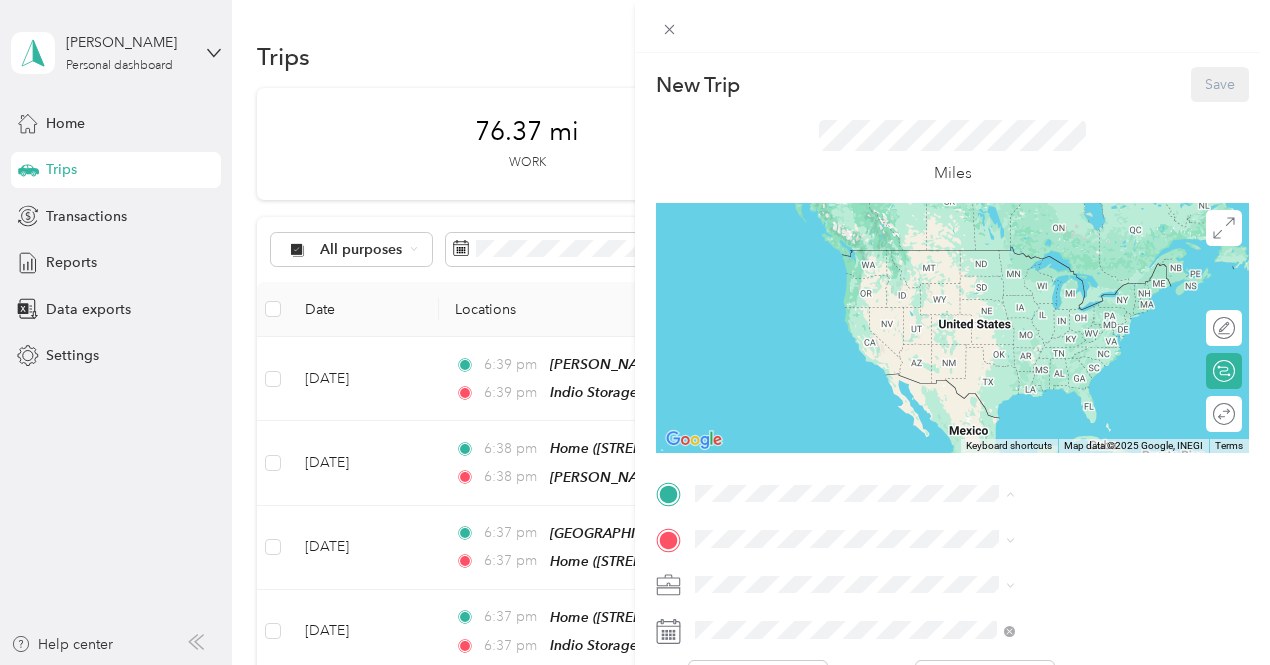 click on "[GEOGRAPHIC_DATA][STREET_ADDRESS][PERSON_NAME][US_STATE]" at bounding box center [1079, 233] 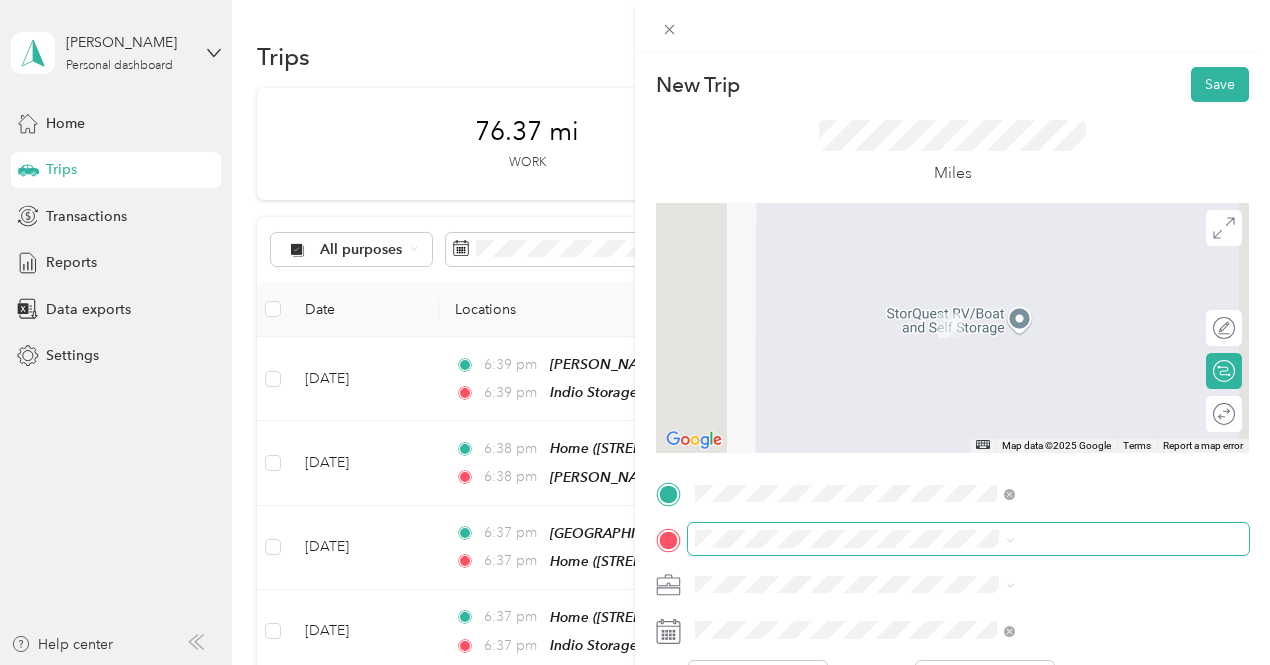 click at bounding box center (968, 539) 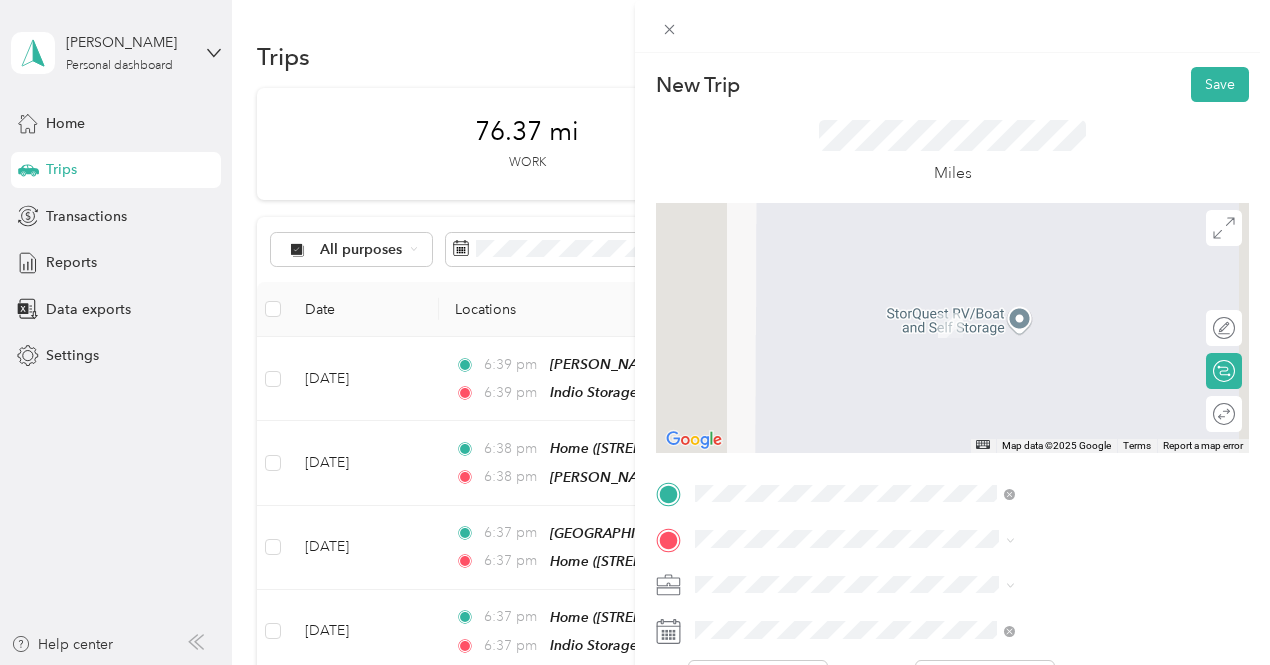 click on "[PERSON_NAME]" at bounding box center (1003, 429) 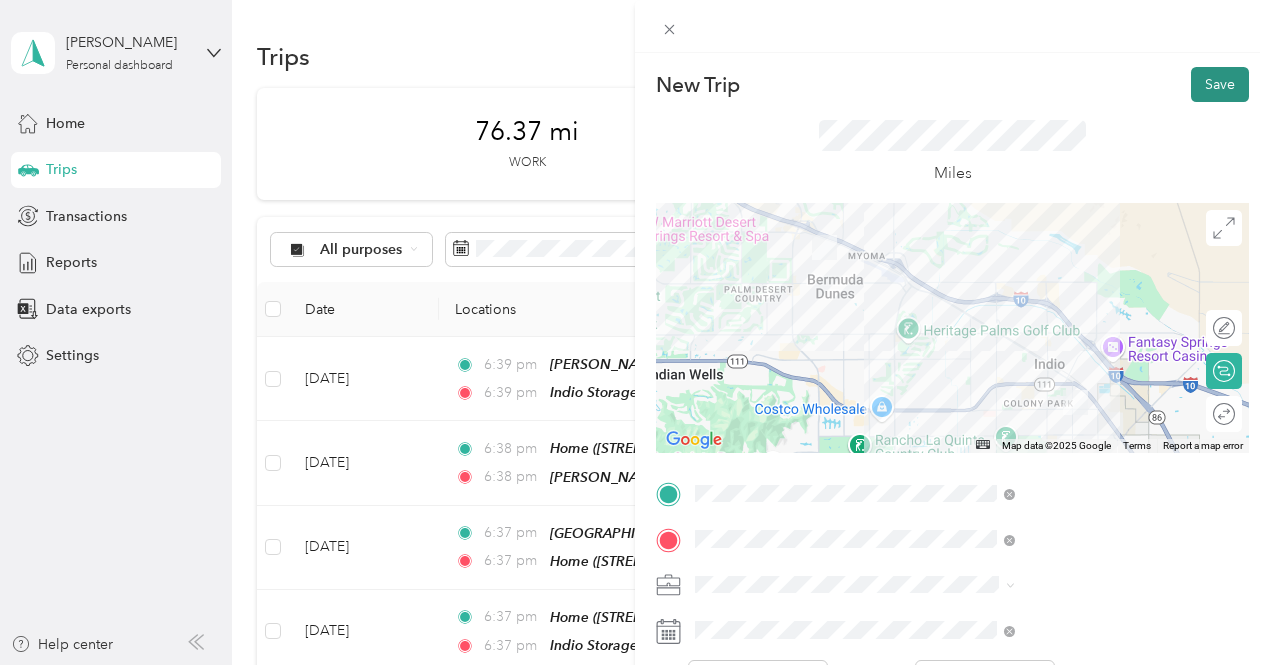 click on "Save" at bounding box center (1220, 84) 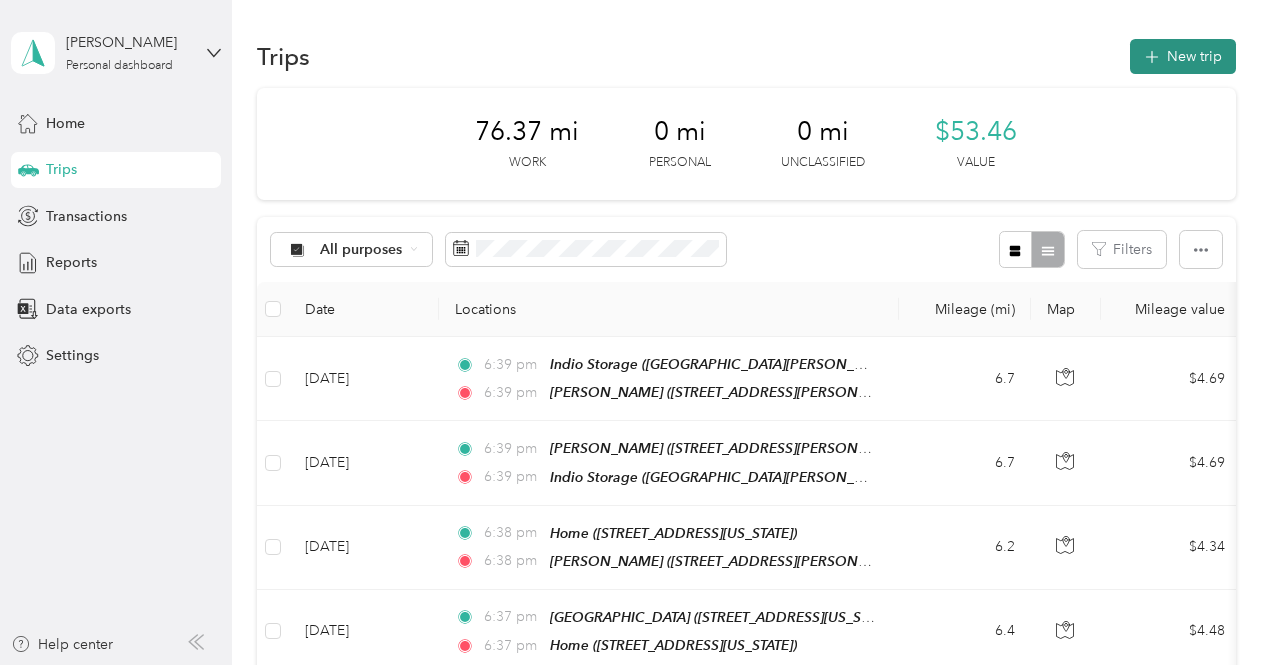 click on "New trip" at bounding box center (1183, 56) 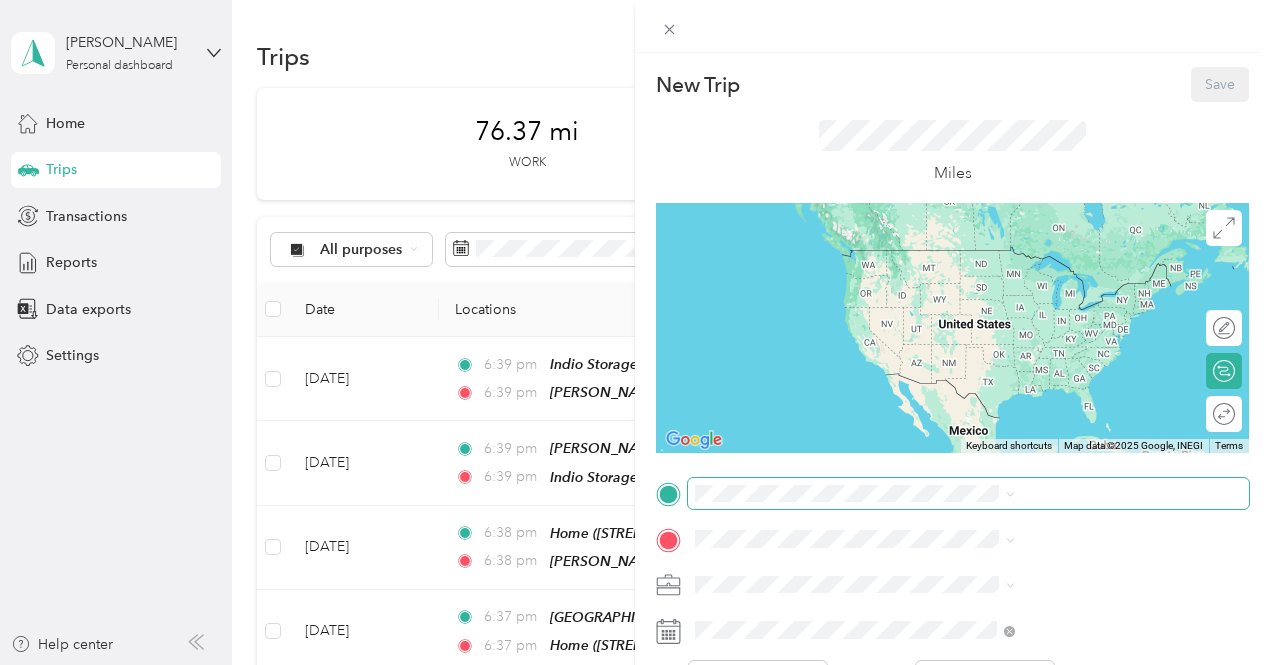 click at bounding box center [968, 494] 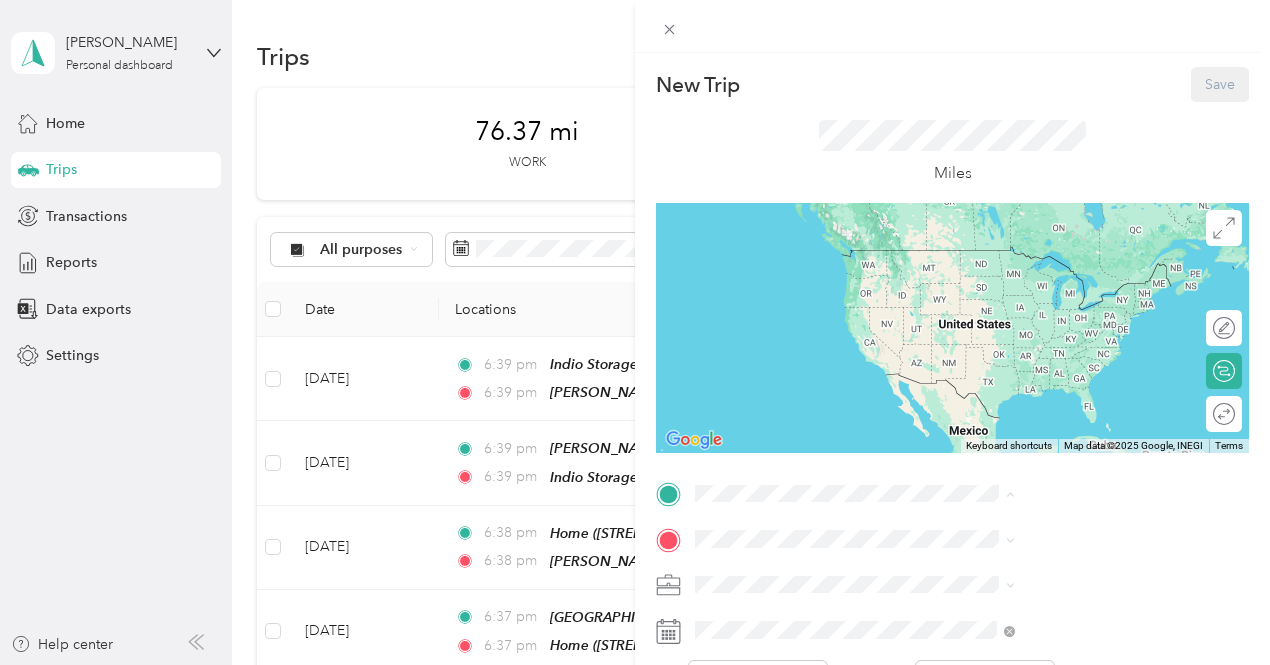click on "[STREET_ADDRESS][PERSON_NAME][US_STATE]" at bounding box center [1063, 416] 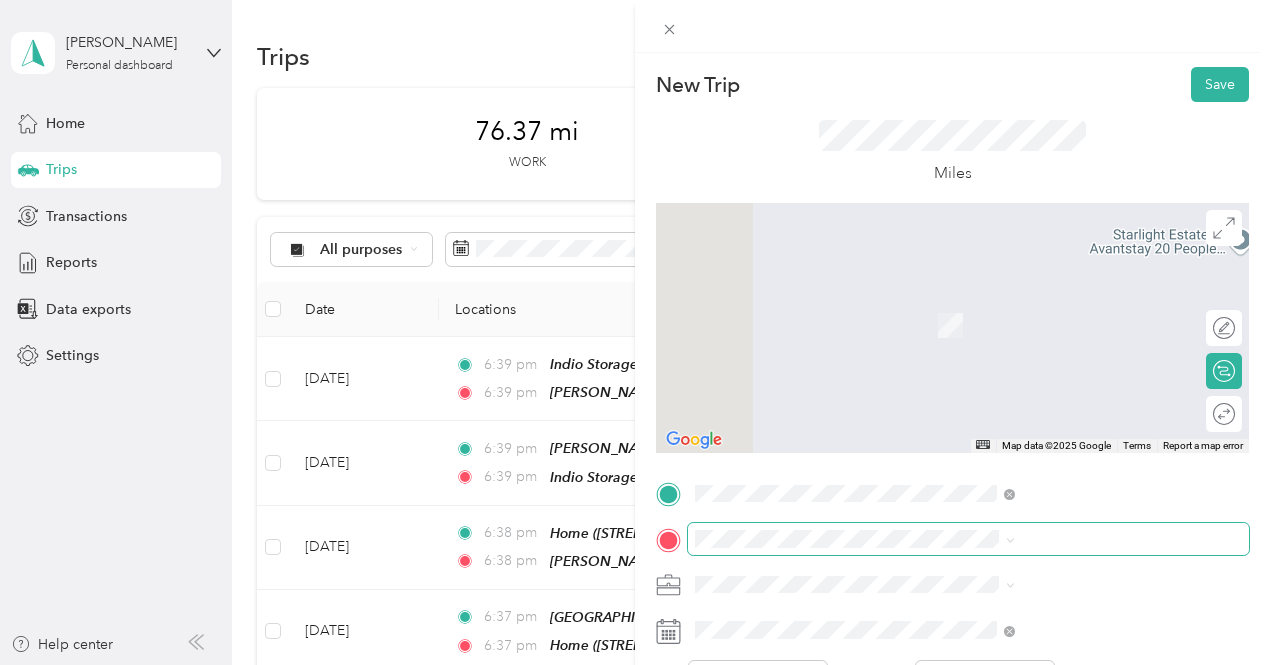 click at bounding box center [968, 539] 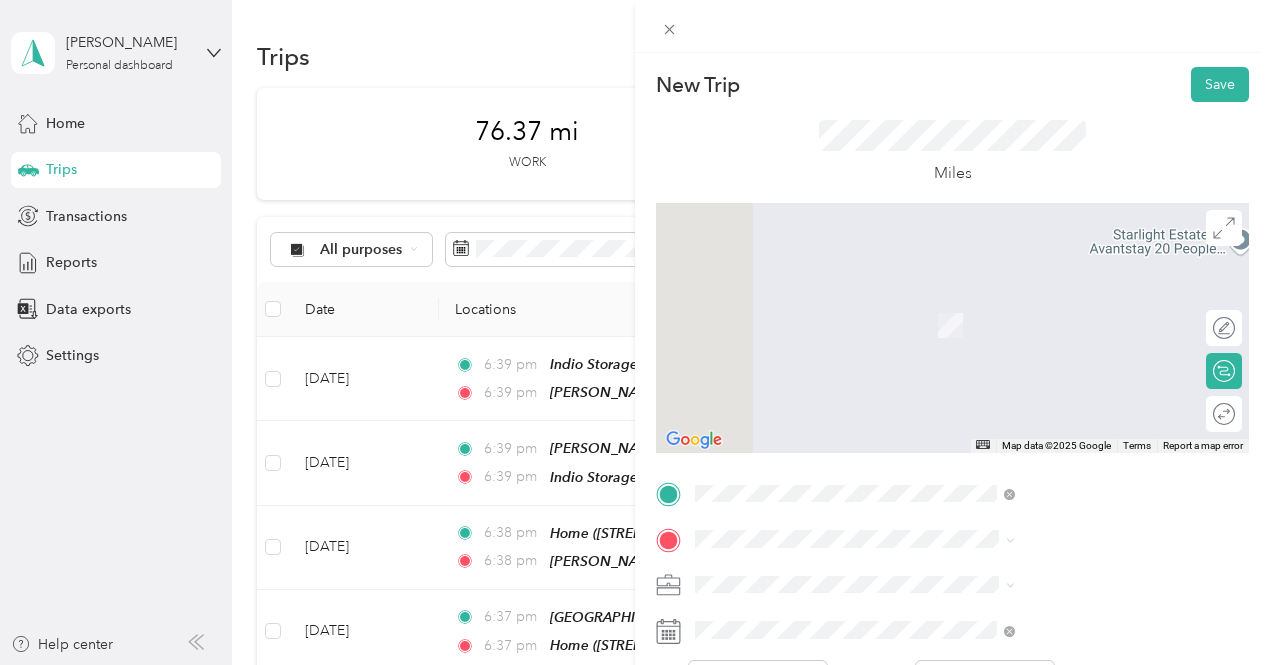 click on "[STREET_ADDRESS][US_STATE]" at bounding box center [1044, 323] 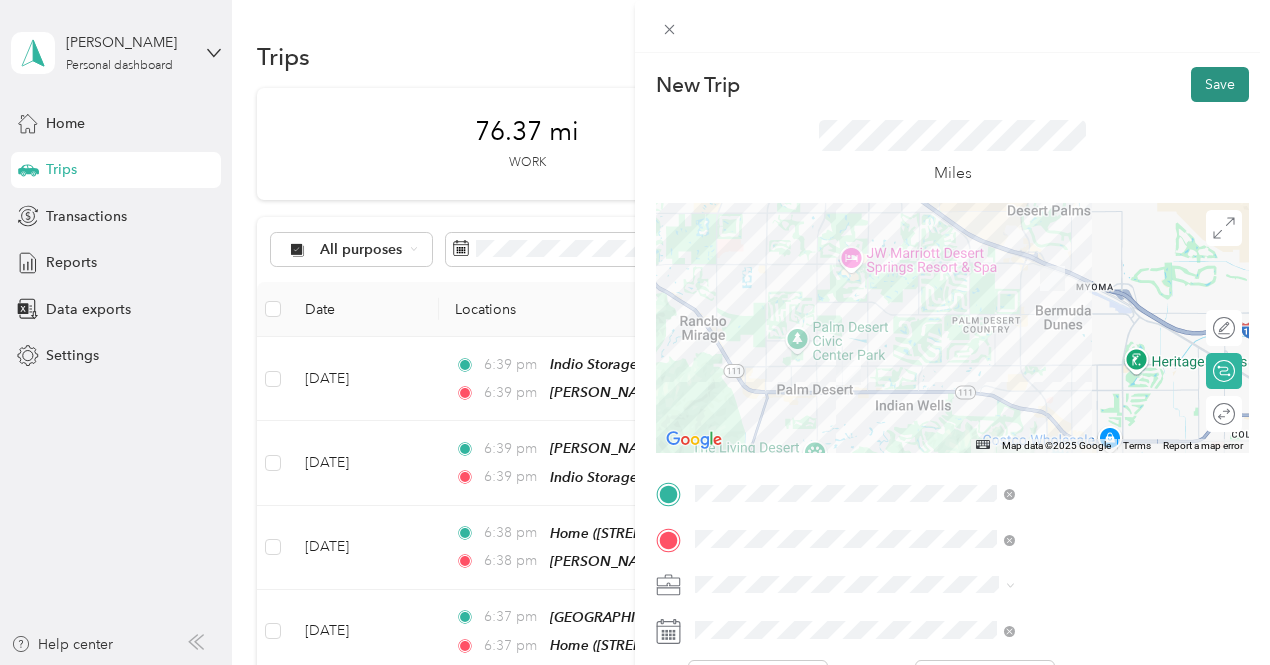 click on "Save" at bounding box center (1220, 84) 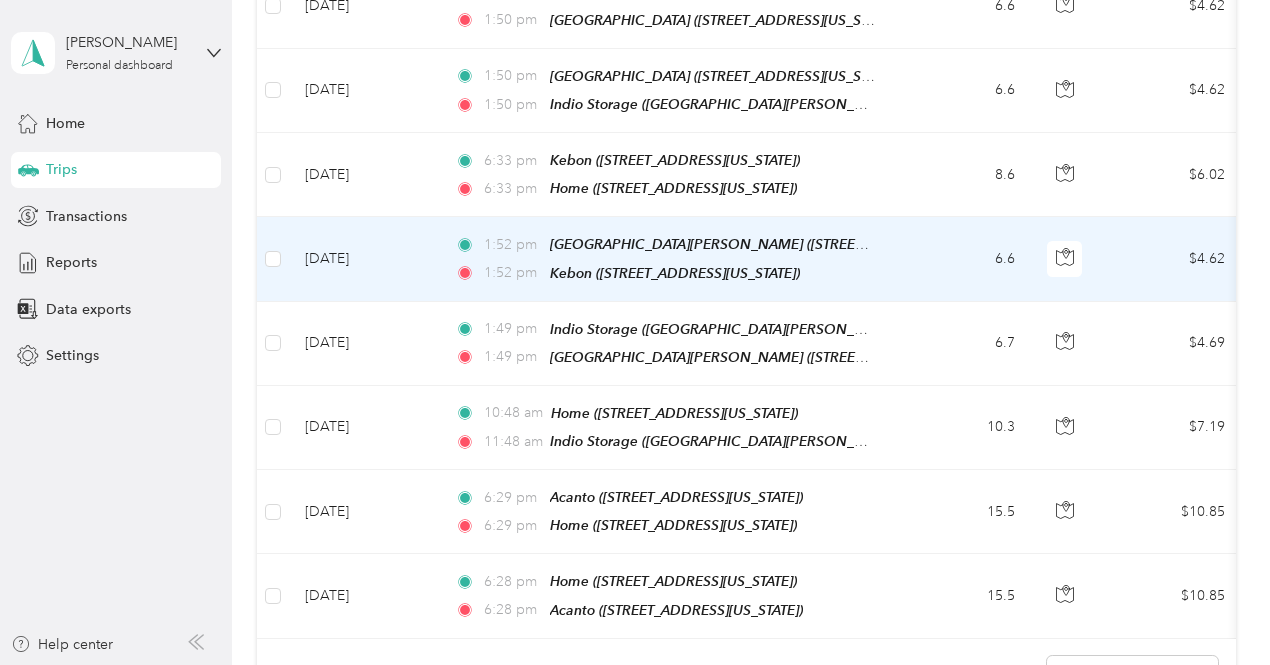 scroll, scrollTop: 879, scrollLeft: 0, axis: vertical 